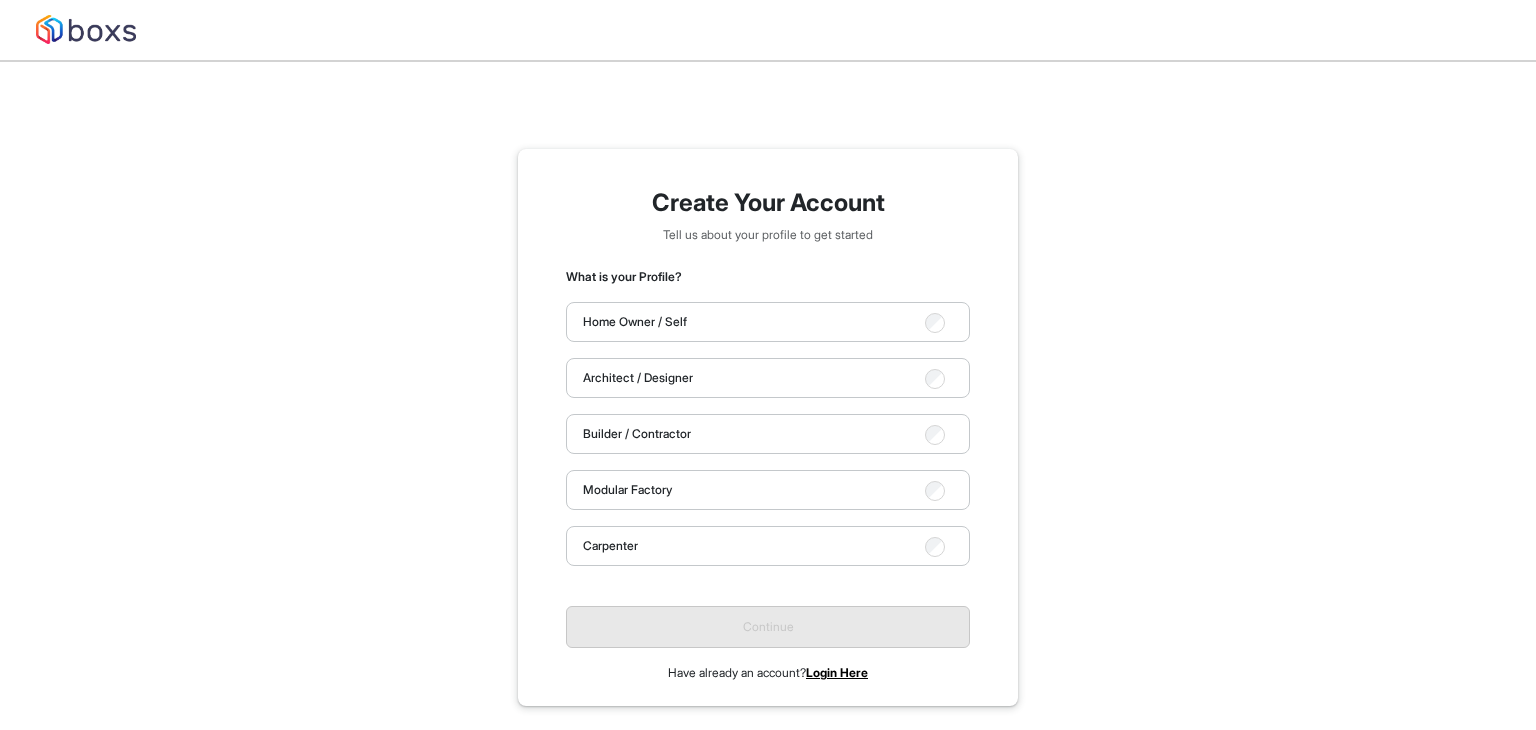 scroll, scrollTop: 0, scrollLeft: 0, axis: both 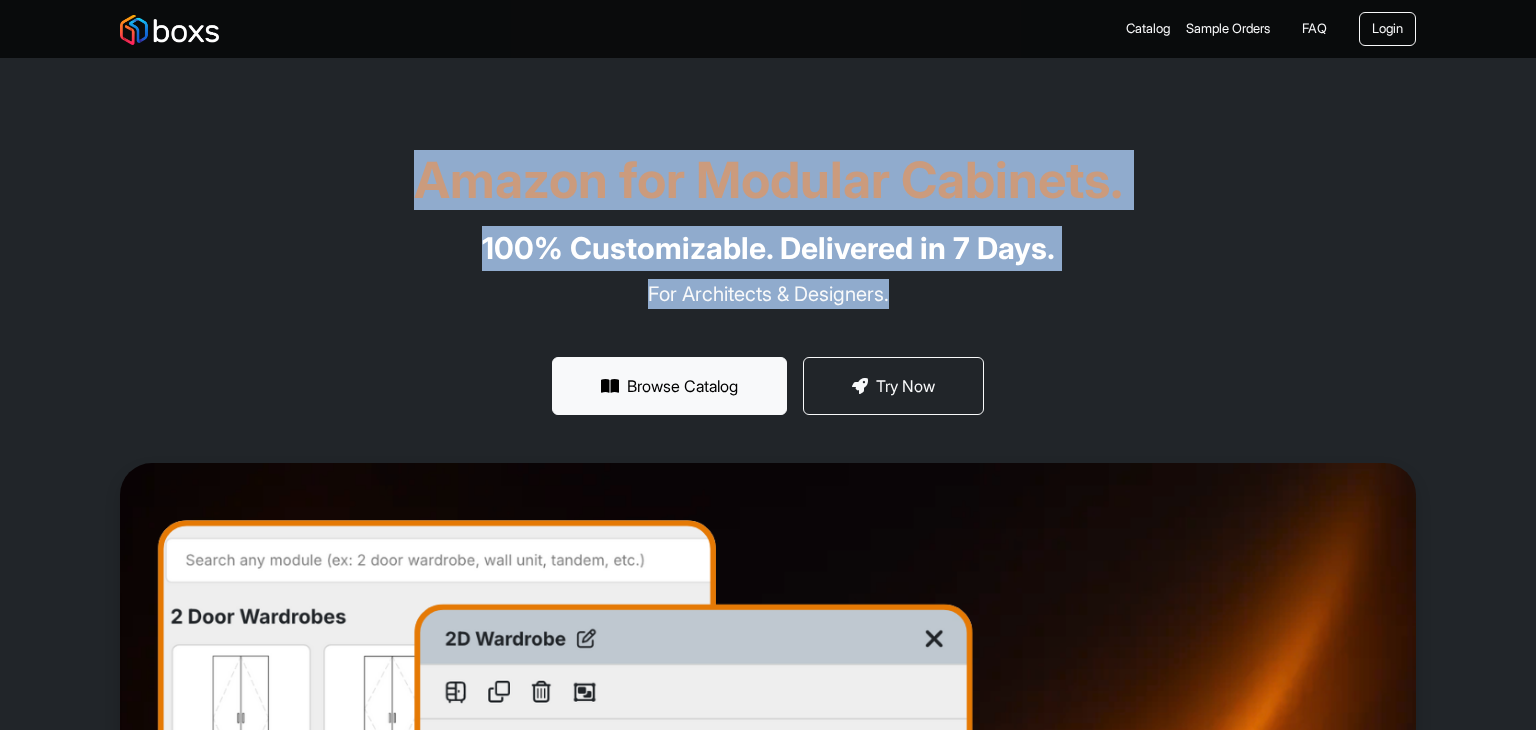 drag, startPoint x: 428, startPoint y: 168, endPoint x: 963, endPoint y: 301, distance: 551.28394 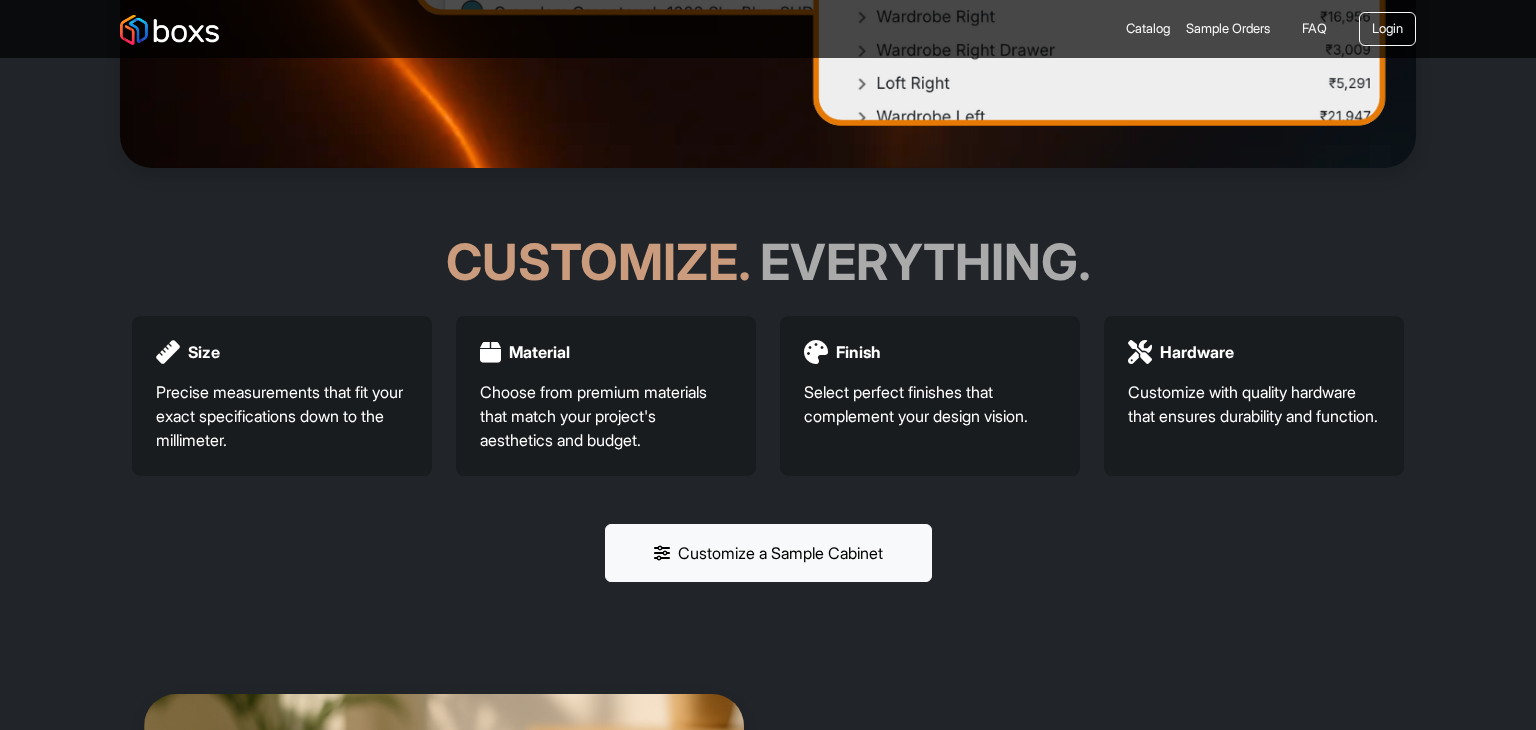 scroll, scrollTop: 1014, scrollLeft: 0, axis: vertical 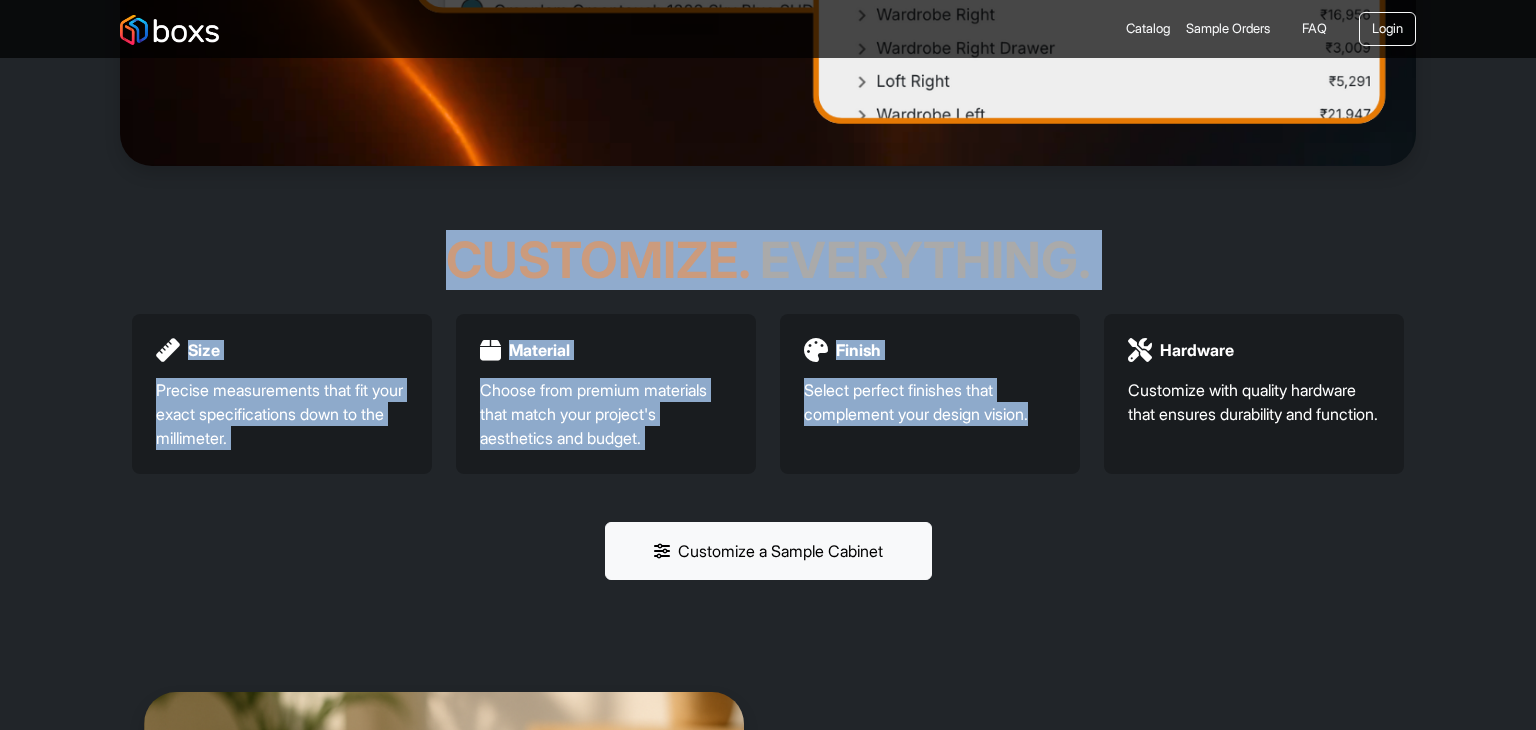 drag, startPoint x: 452, startPoint y: 262, endPoint x: 1129, endPoint y: 294, distance: 677.75586 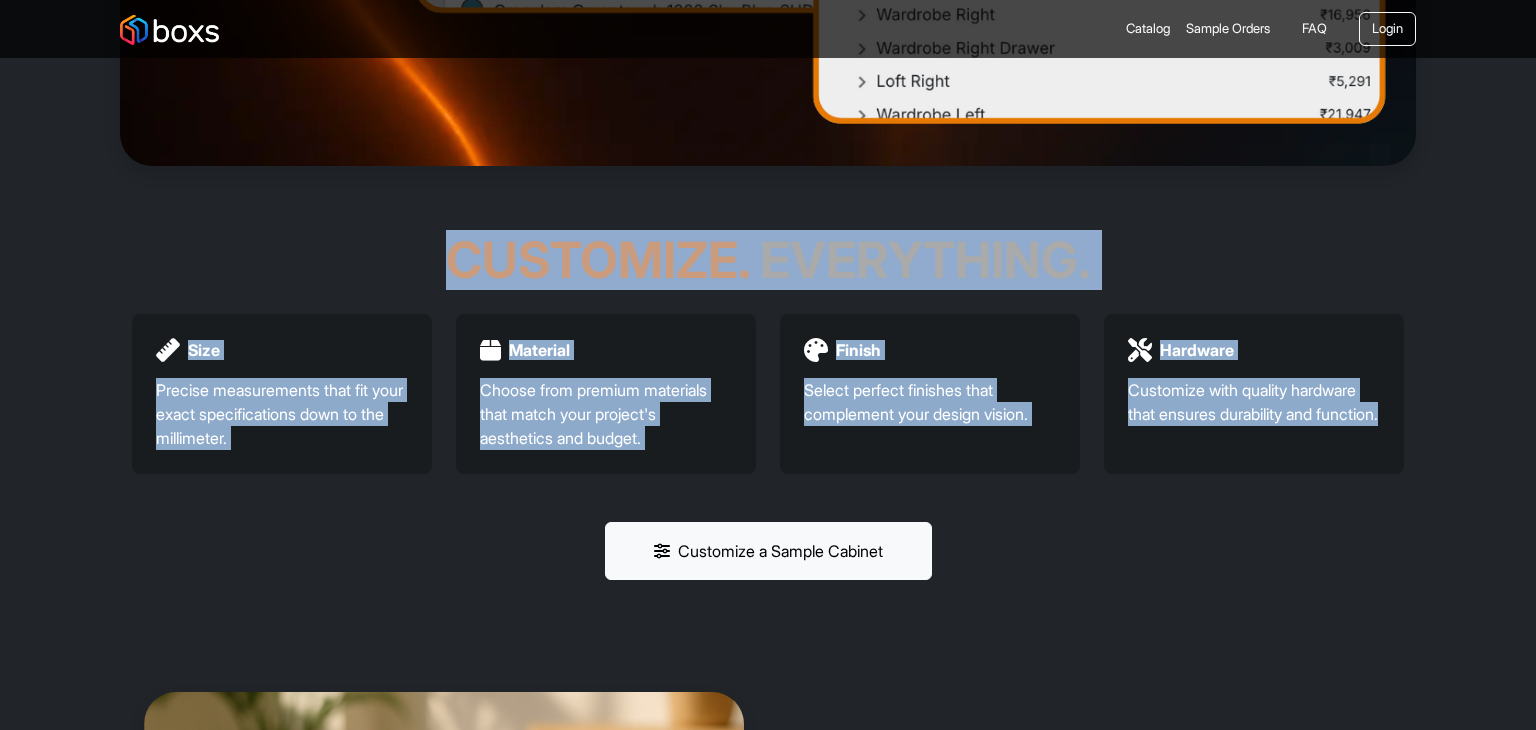 drag, startPoint x: 454, startPoint y: 259, endPoint x: 1260, endPoint y: 446, distance: 827.4086 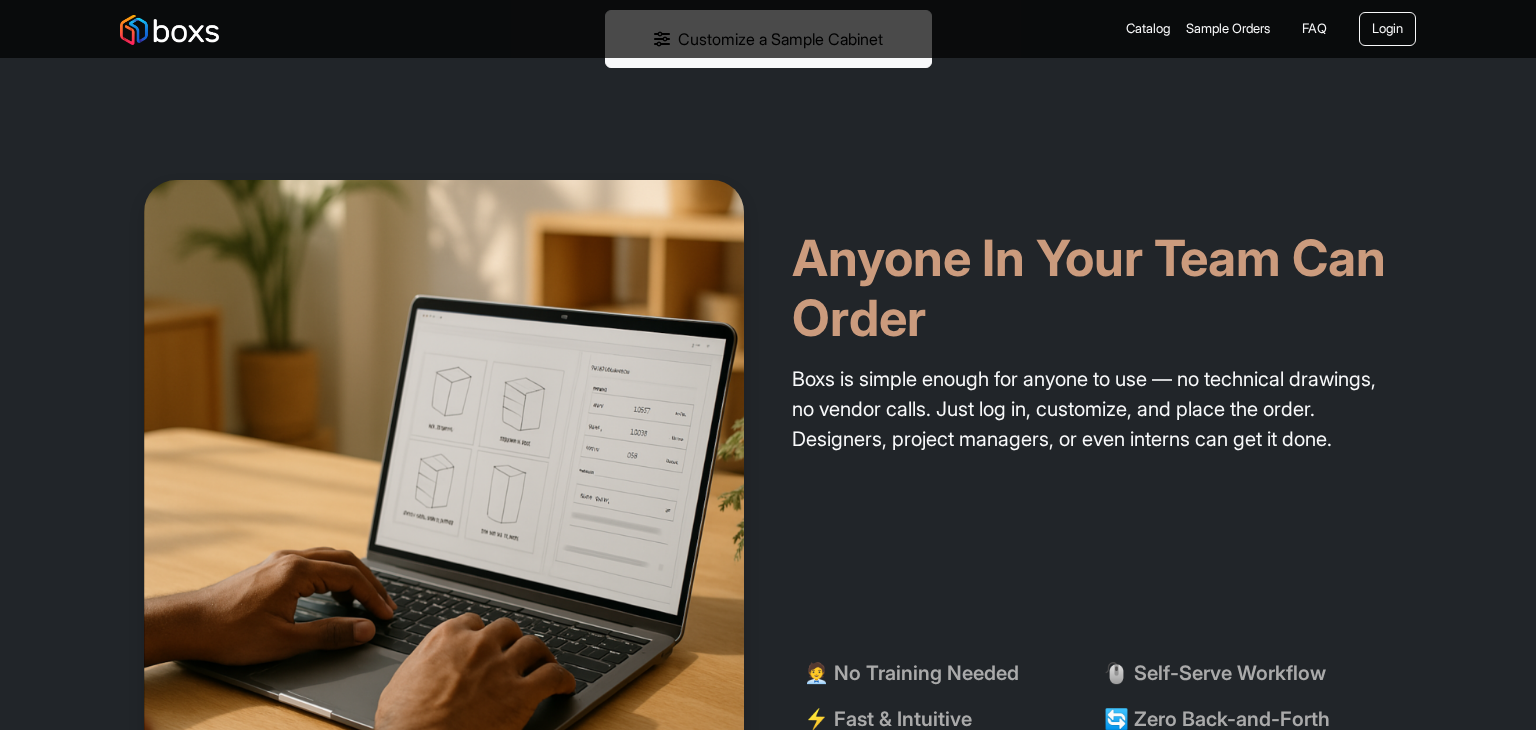 scroll, scrollTop: 1524, scrollLeft: 0, axis: vertical 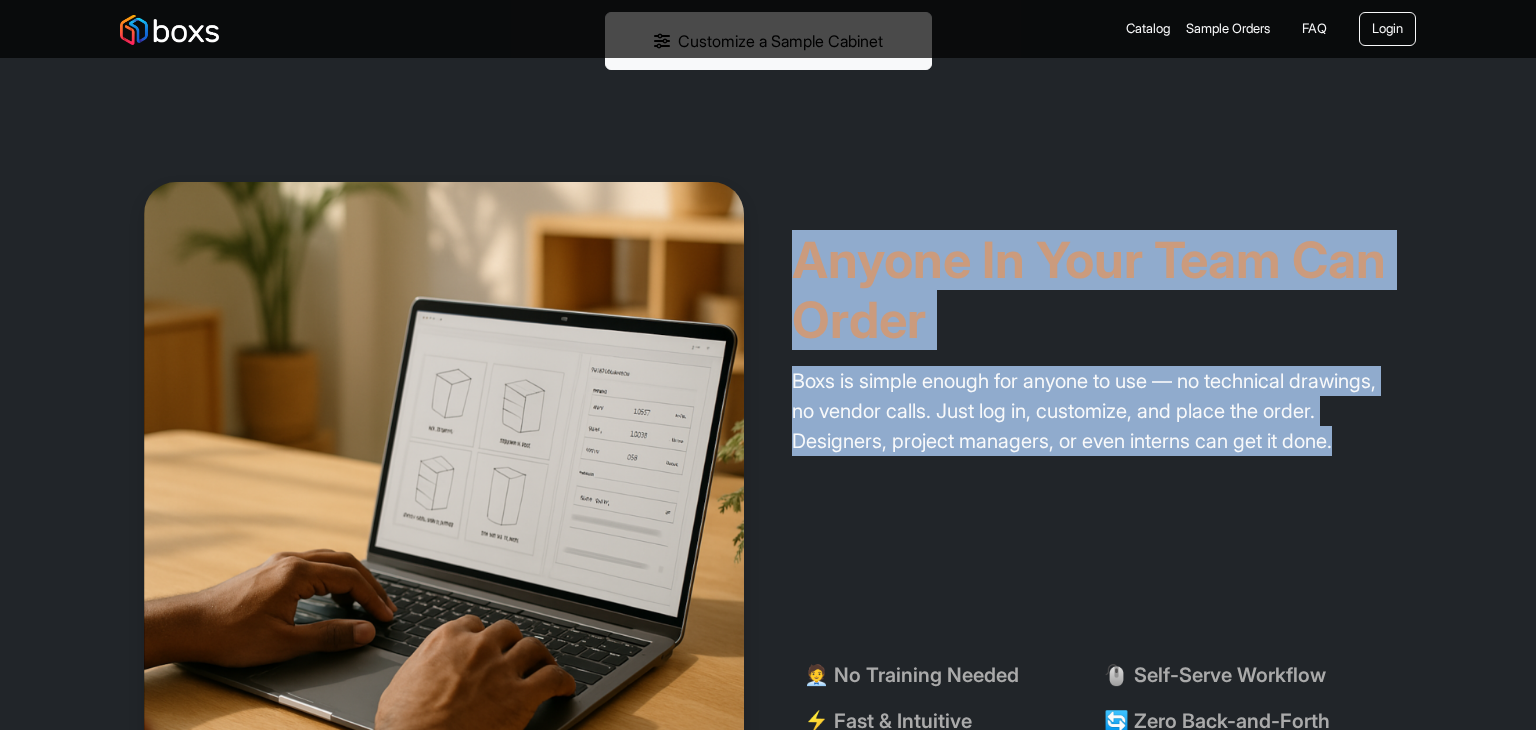 drag, startPoint x: 798, startPoint y: 248, endPoint x: 1303, endPoint y: 527, distance: 576.94543 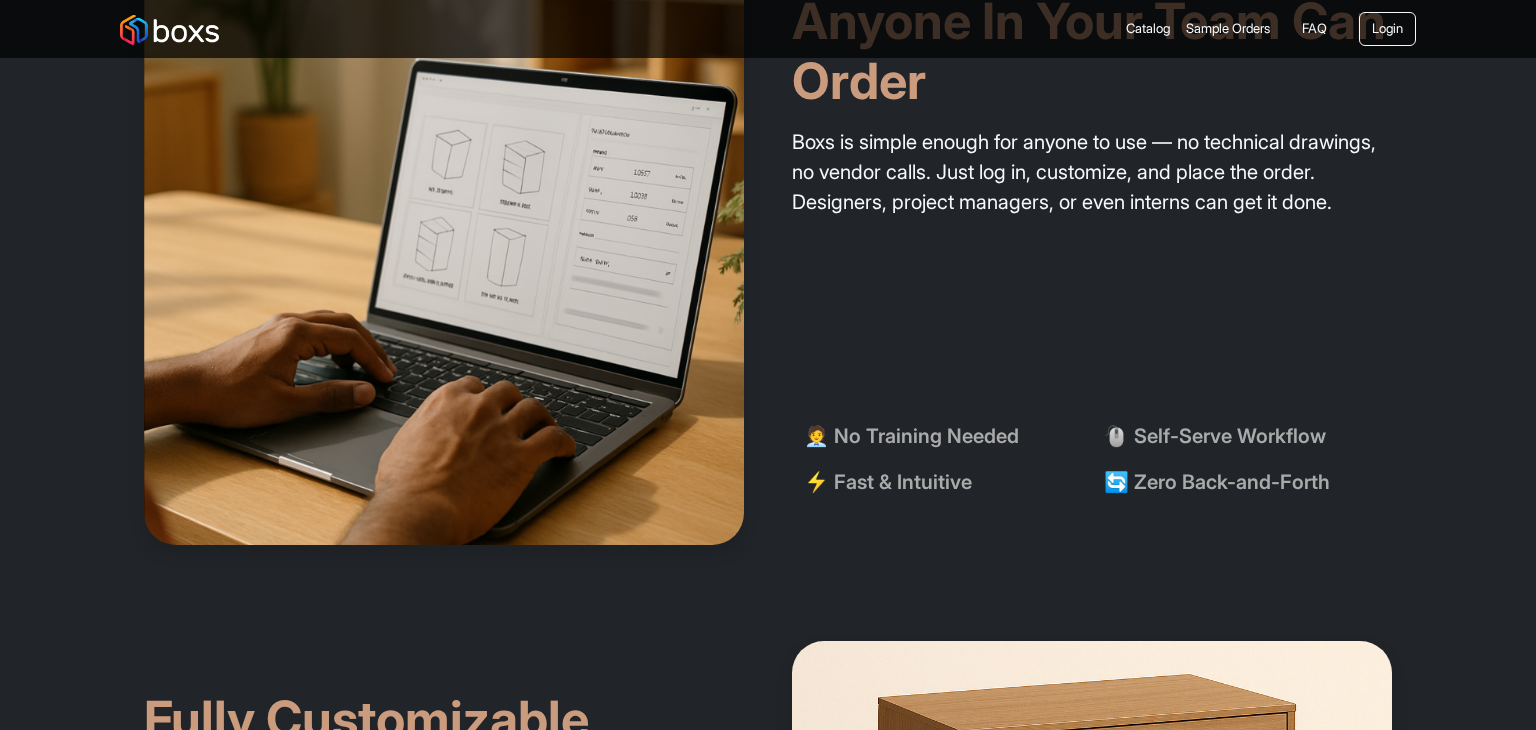 click on "🧑‍💼 No Training Needed 🖱️ Self-Serve Workflow ⚡ Fast & Intuitive 🔄 Zero Back-and-Forth" at bounding box center [1092, 475] 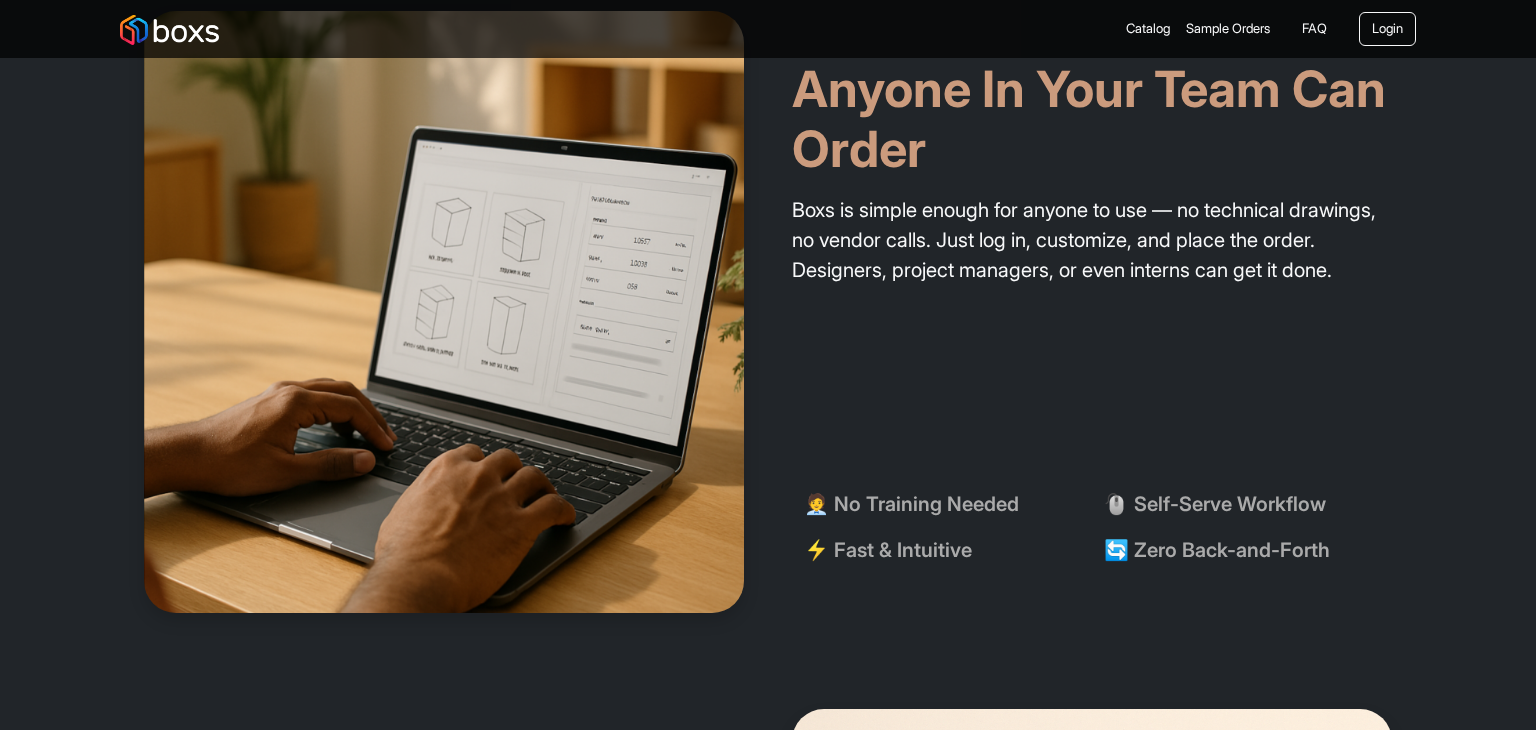 scroll, scrollTop: 1675, scrollLeft: 0, axis: vertical 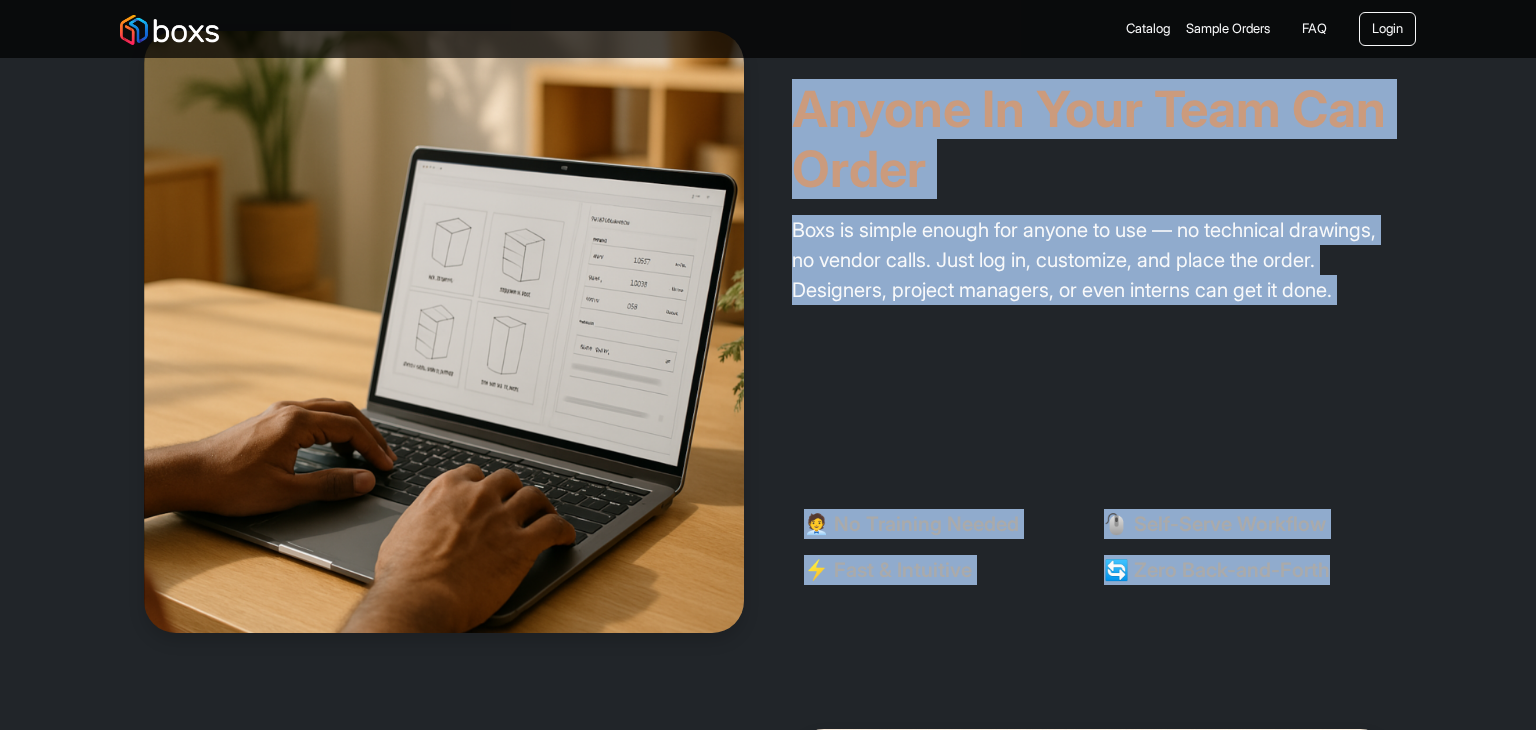 drag, startPoint x: 799, startPoint y: 93, endPoint x: 1354, endPoint y: 583, distance: 740.3546 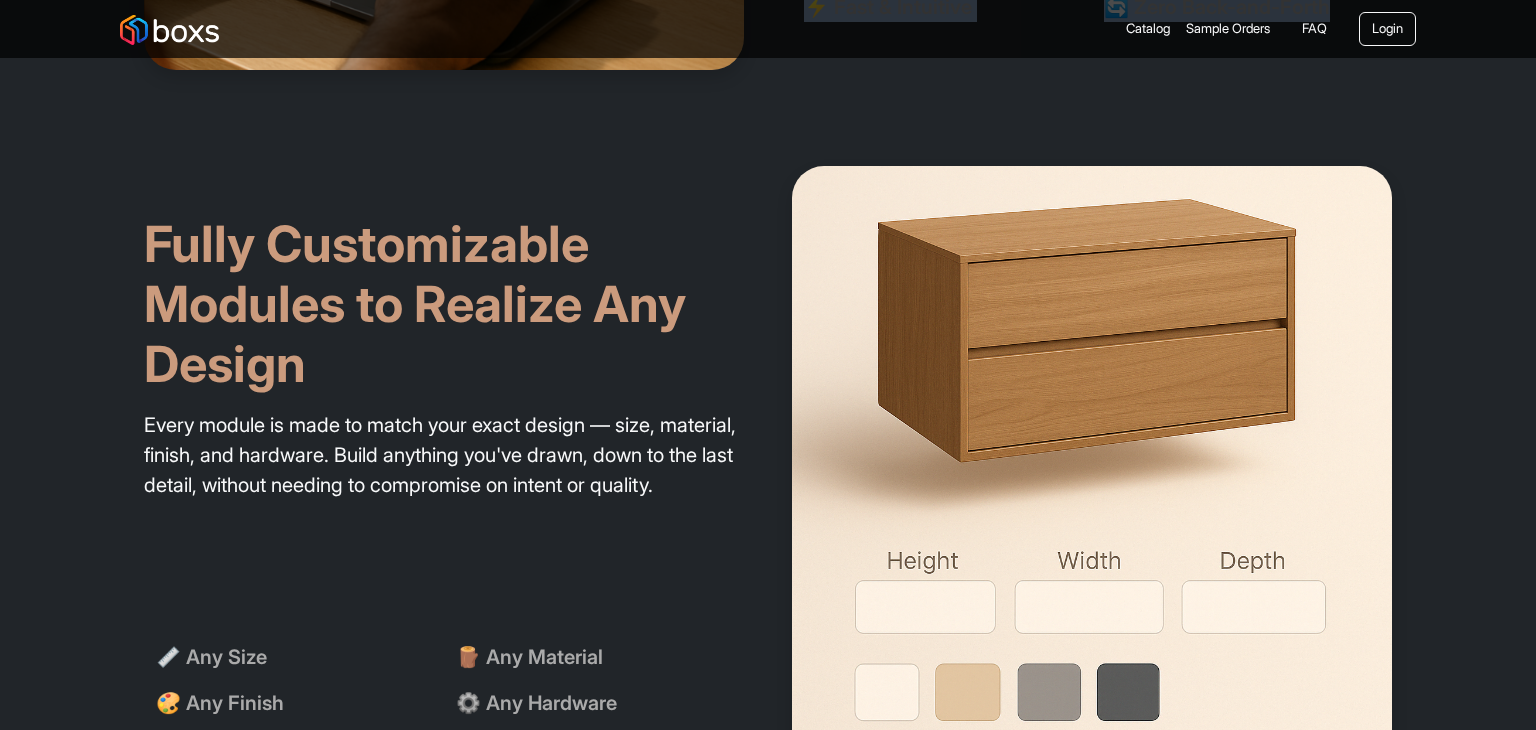 scroll, scrollTop: 2239, scrollLeft: 0, axis: vertical 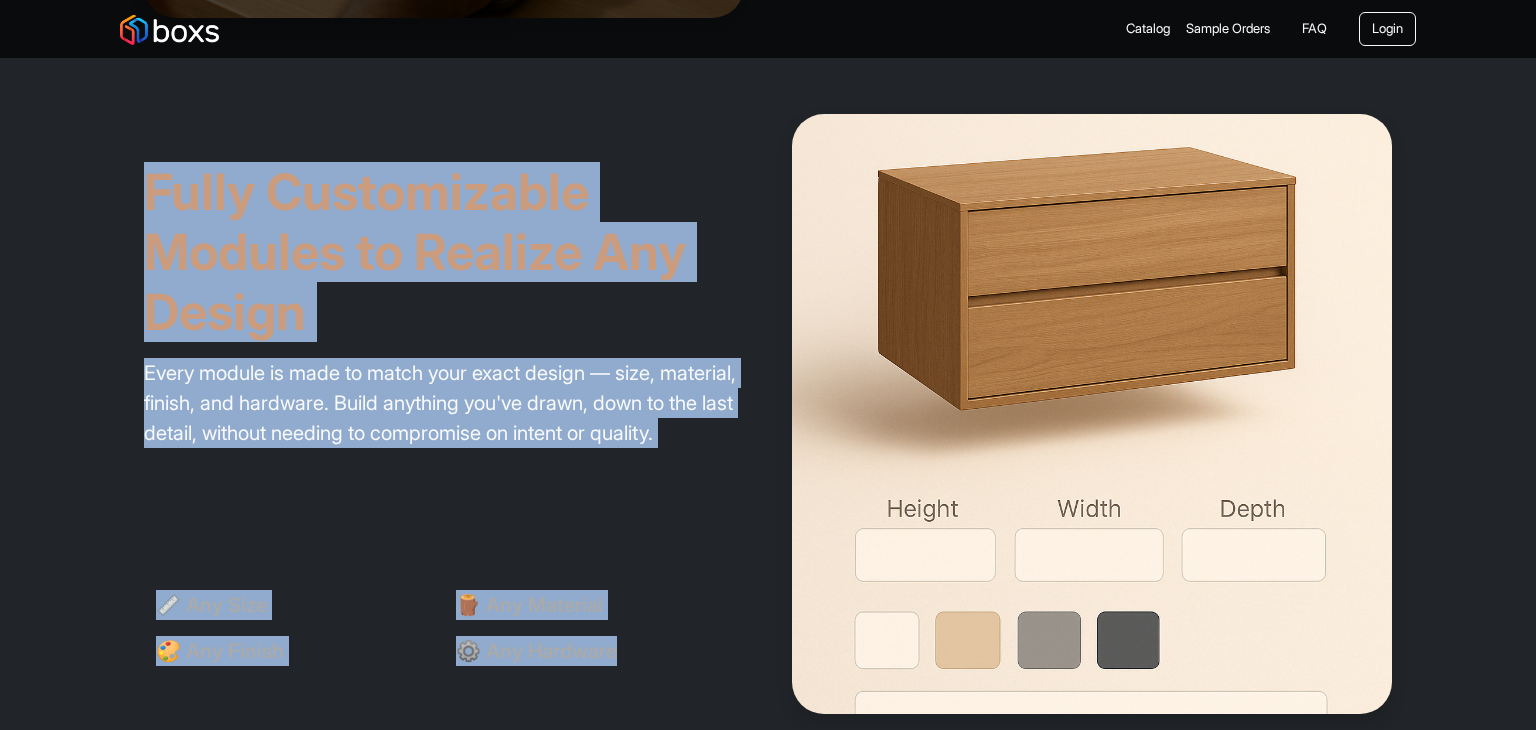 drag, startPoint x: 147, startPoint y: 231, endPoint x: 647, endPoint y: 715, distance: 695.8851 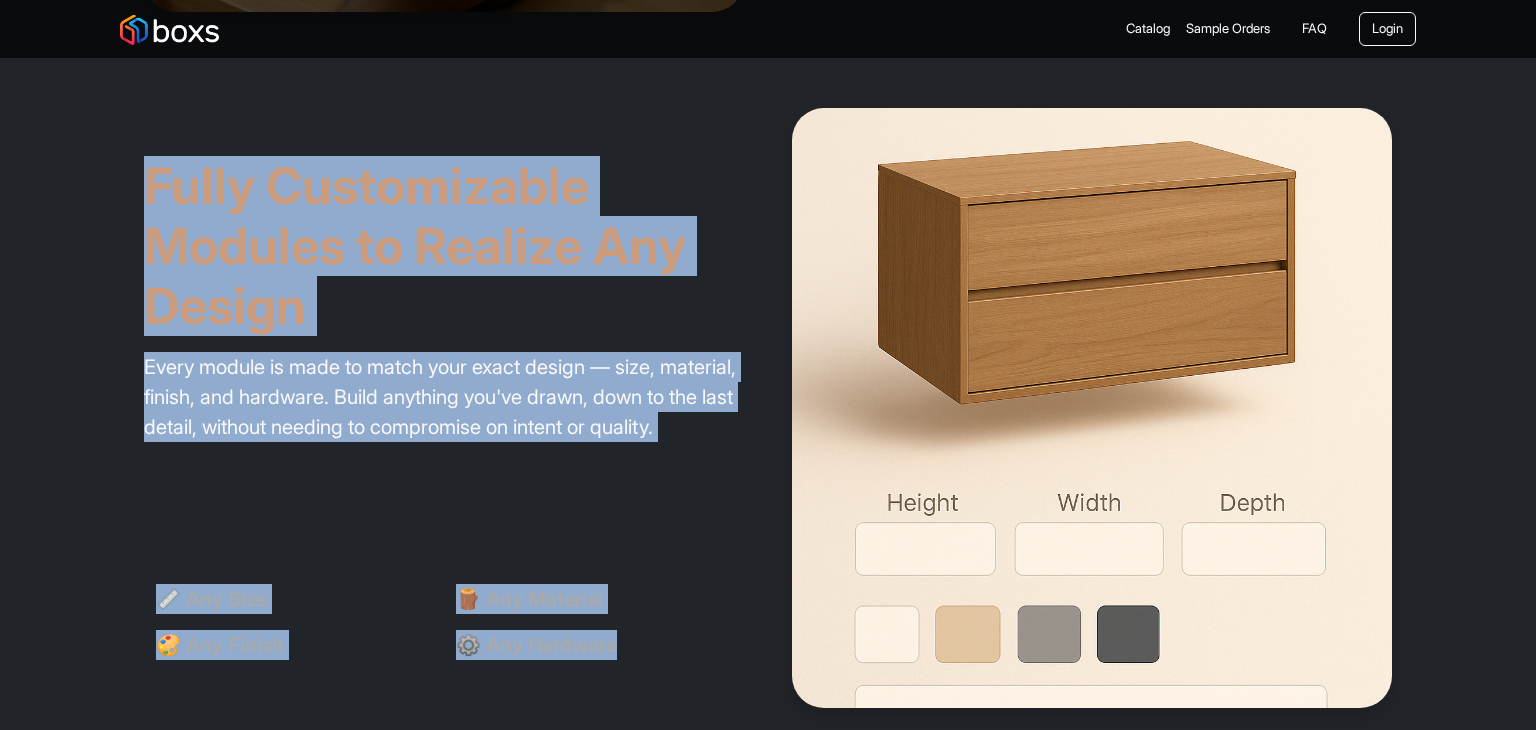 scroll, scrollTop: 2473, scrollLeft: 0, axis: vertical 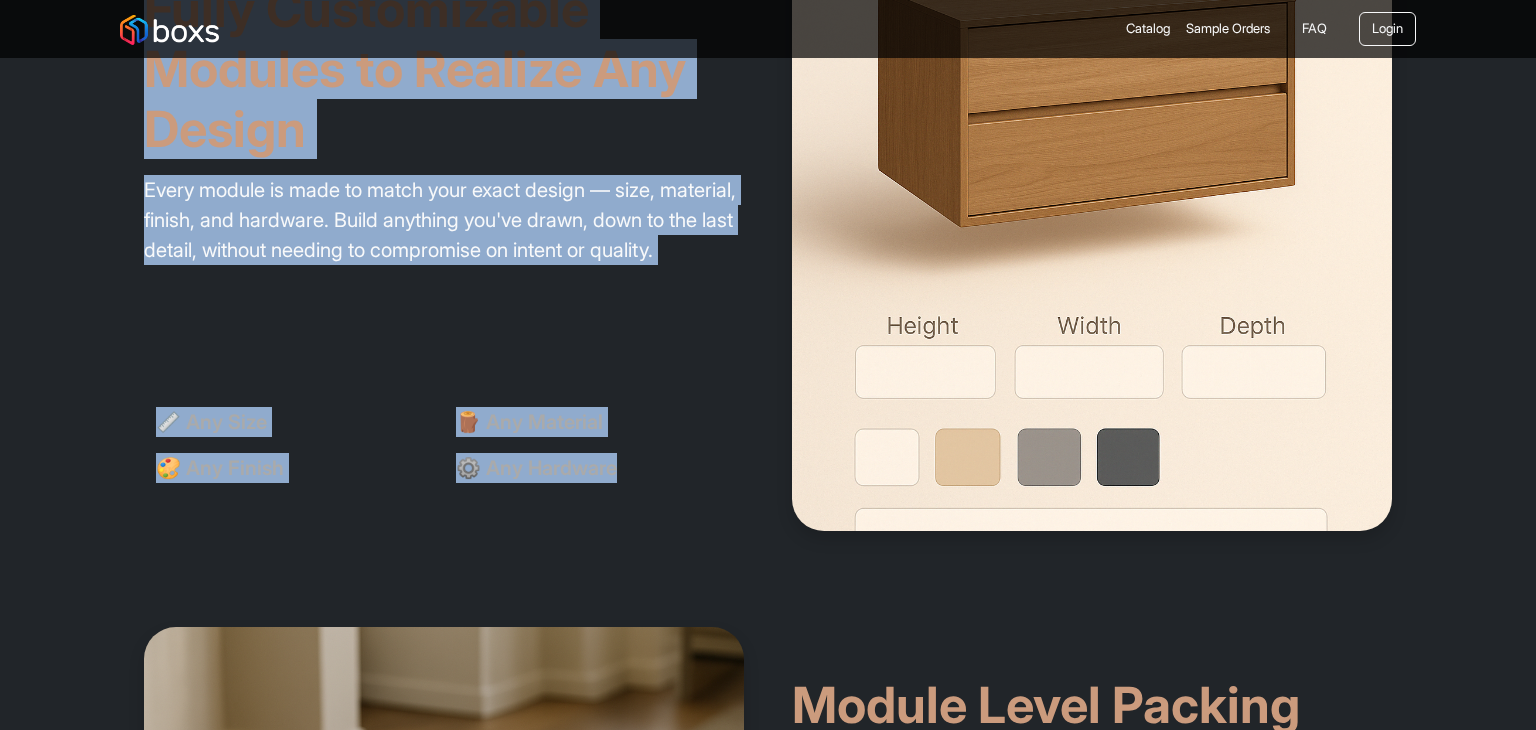 copy on "Fully Customizable Modules to Realize Any Design Every module is made to match your exact design — size, material, finish, and hardware. Build anything you've drawn, down to the last detail, without needing to compromise on intent or quality. 📏 Any Size 🪵 Any Material 🎨 Any Finish ⚙️ Any Hardware" 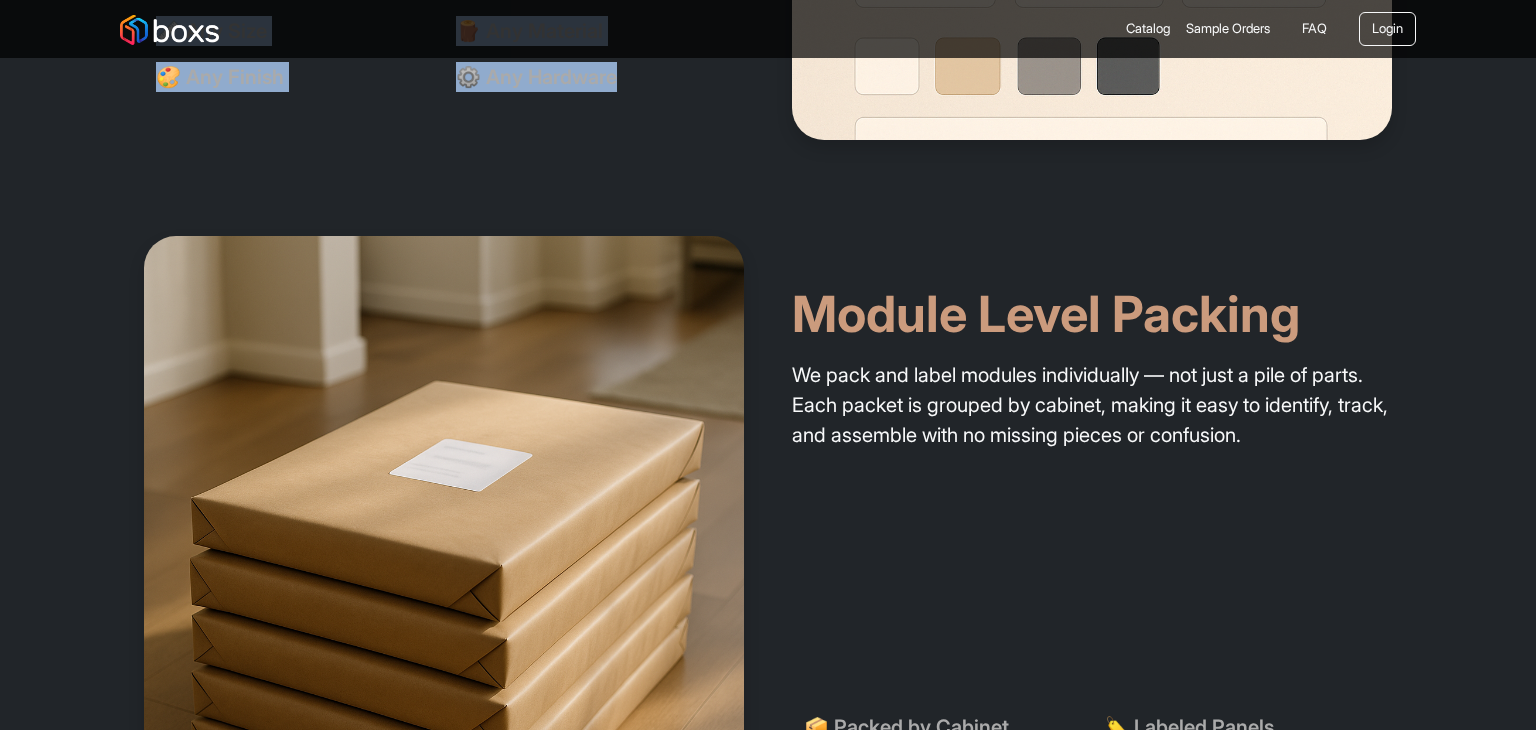 scroll, scrollTop: 2865, scrollLeft: 0, axis: vertical 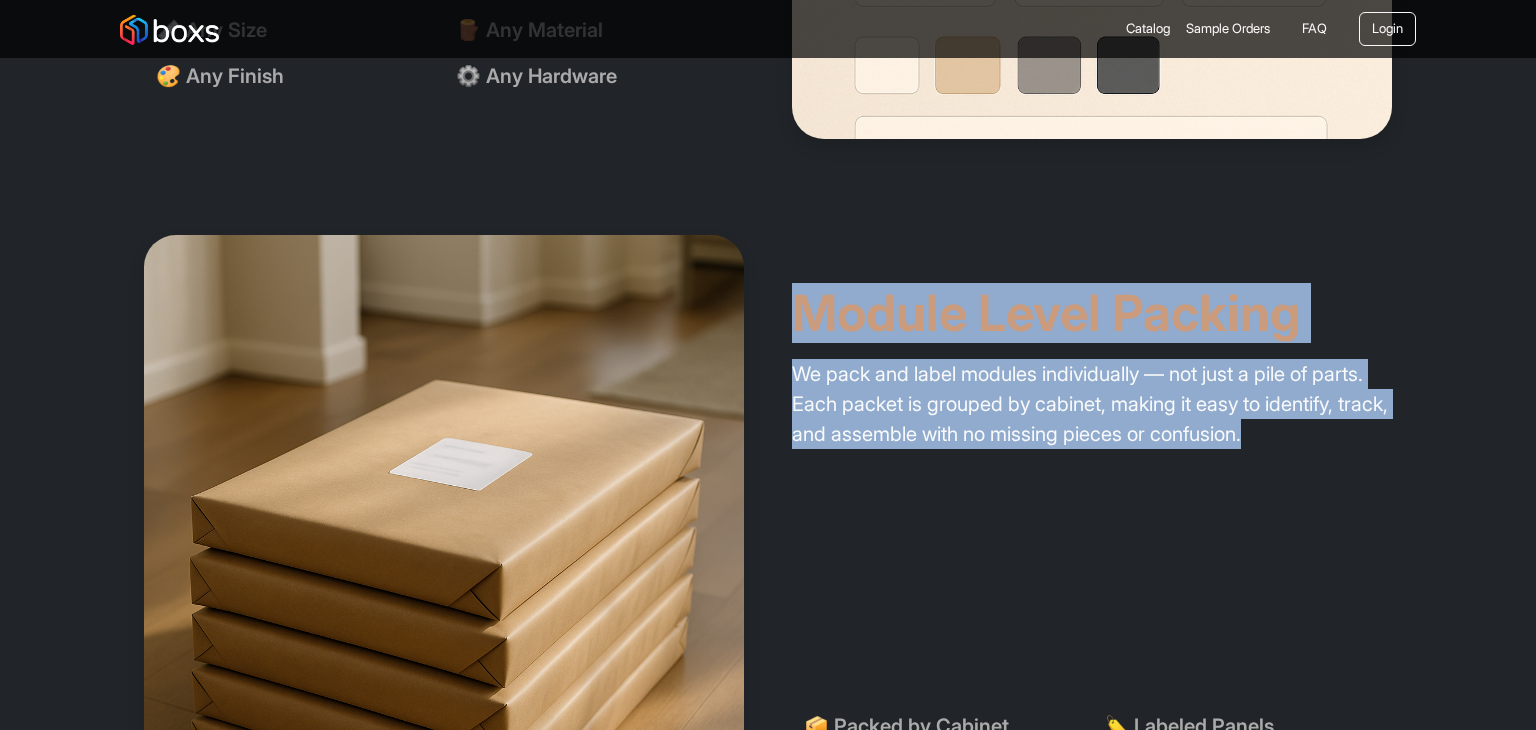 drag, startPoint x: 792, startPoint y: 325, endPoint x: 1383, endPoint y: 501, distance: 616.64984 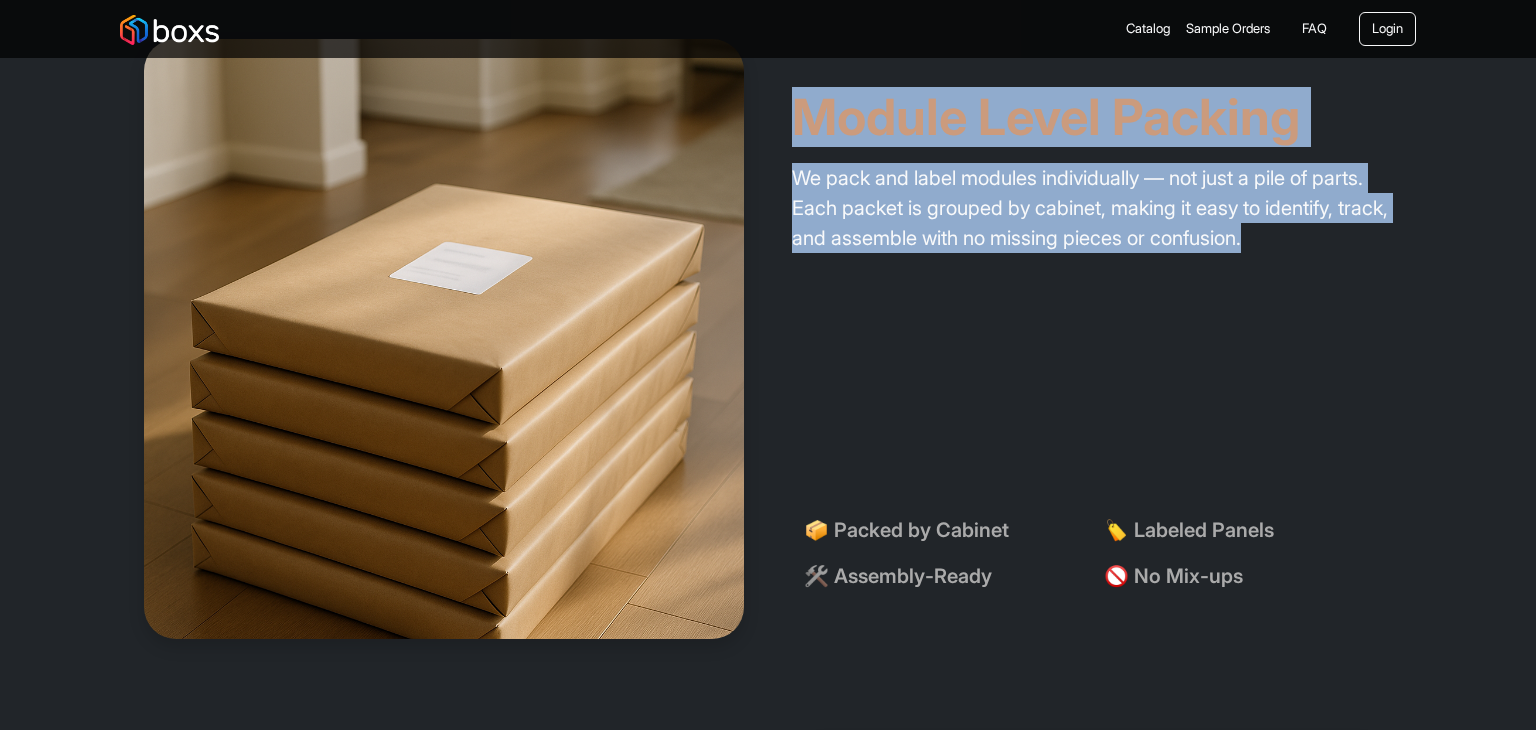 scroll, scrollTop: 3047, scrollLeft: 0, axis: vertical 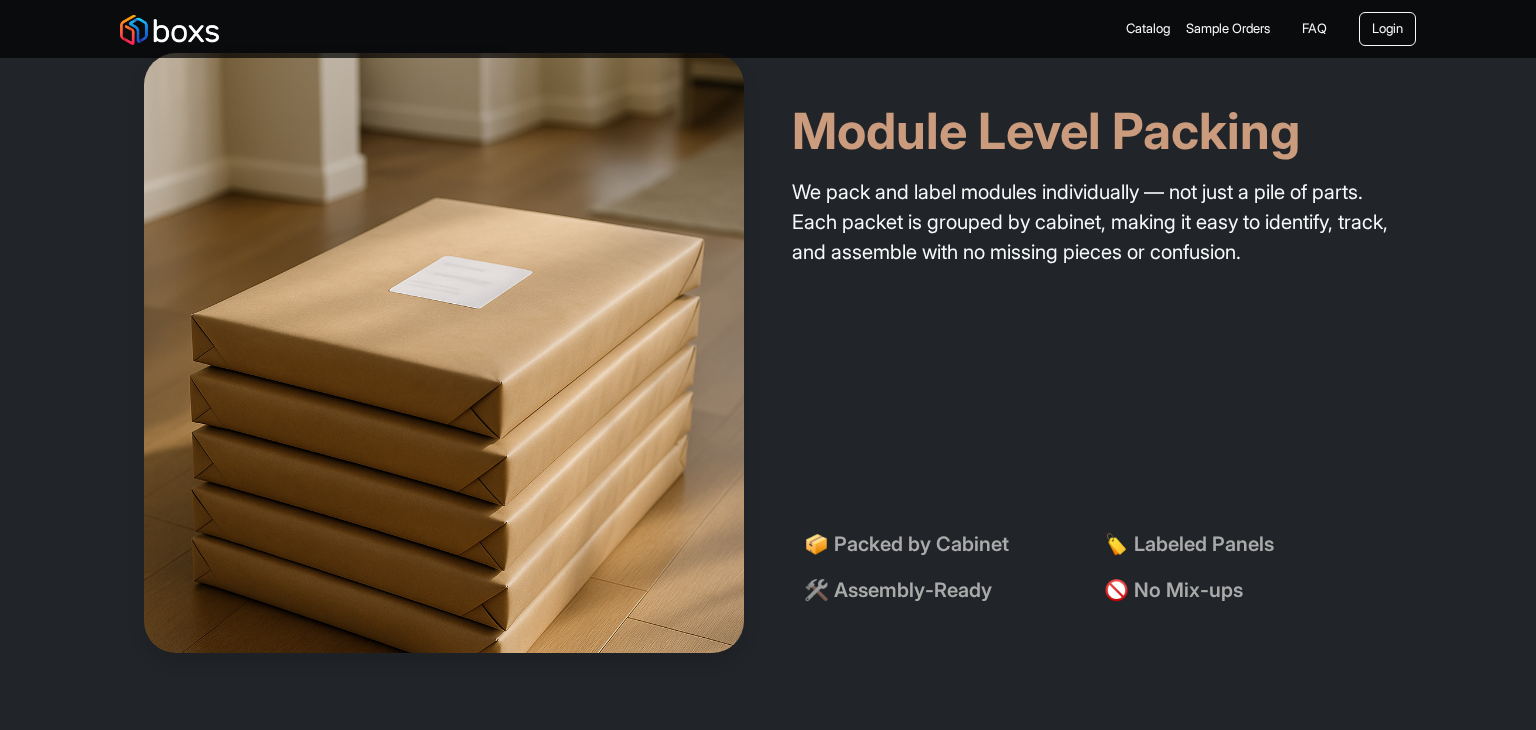 click on "Module Level Packing We pack and label modules individually — not just a pile of parts. Each packet is grouped by cabinet, making it easy to identify, track, and assemble with no missing pieces or confusion. 📦 Packed by Cabinet 🏷️ Labeled Panels 🛠️ Assembly-Ready 🚫 No Mix-ups" at bounding box center (1092, 353) 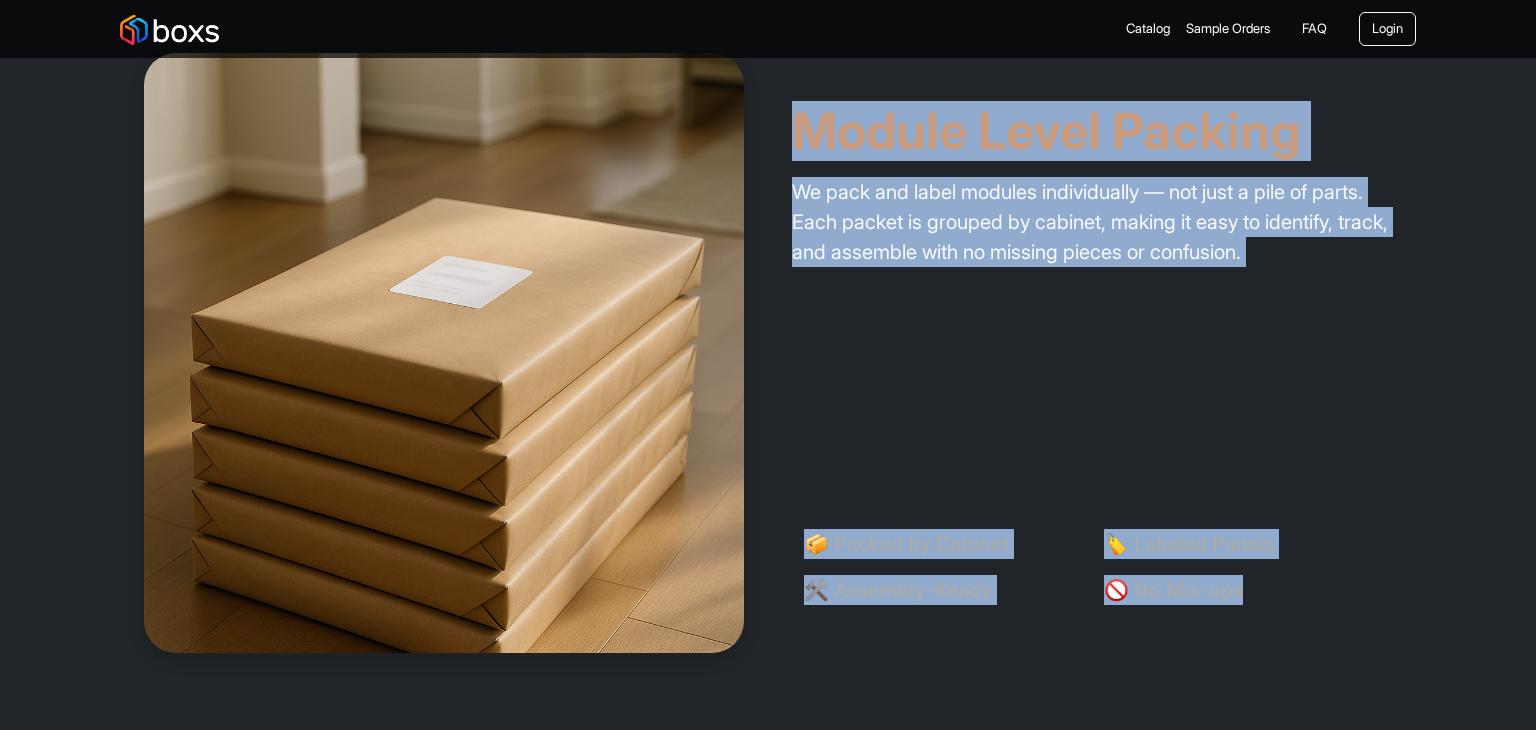 drag, startPoint x: 779, startPoint y: 122, endPoint x: 1301, endPoint y: 629, distance: 727.6902 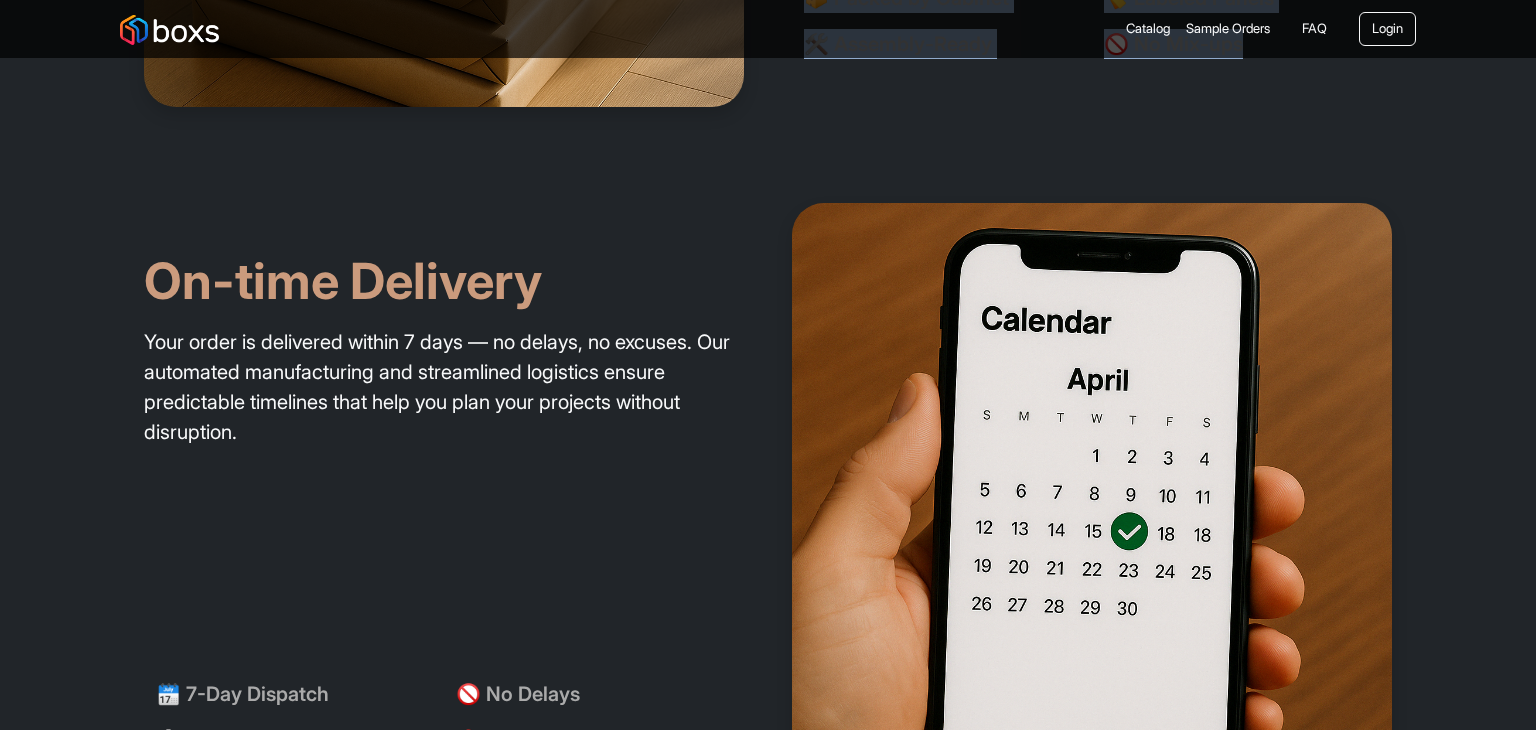 scroll, scrollTop: 3595, scrollLeft: 0, axis: vertical 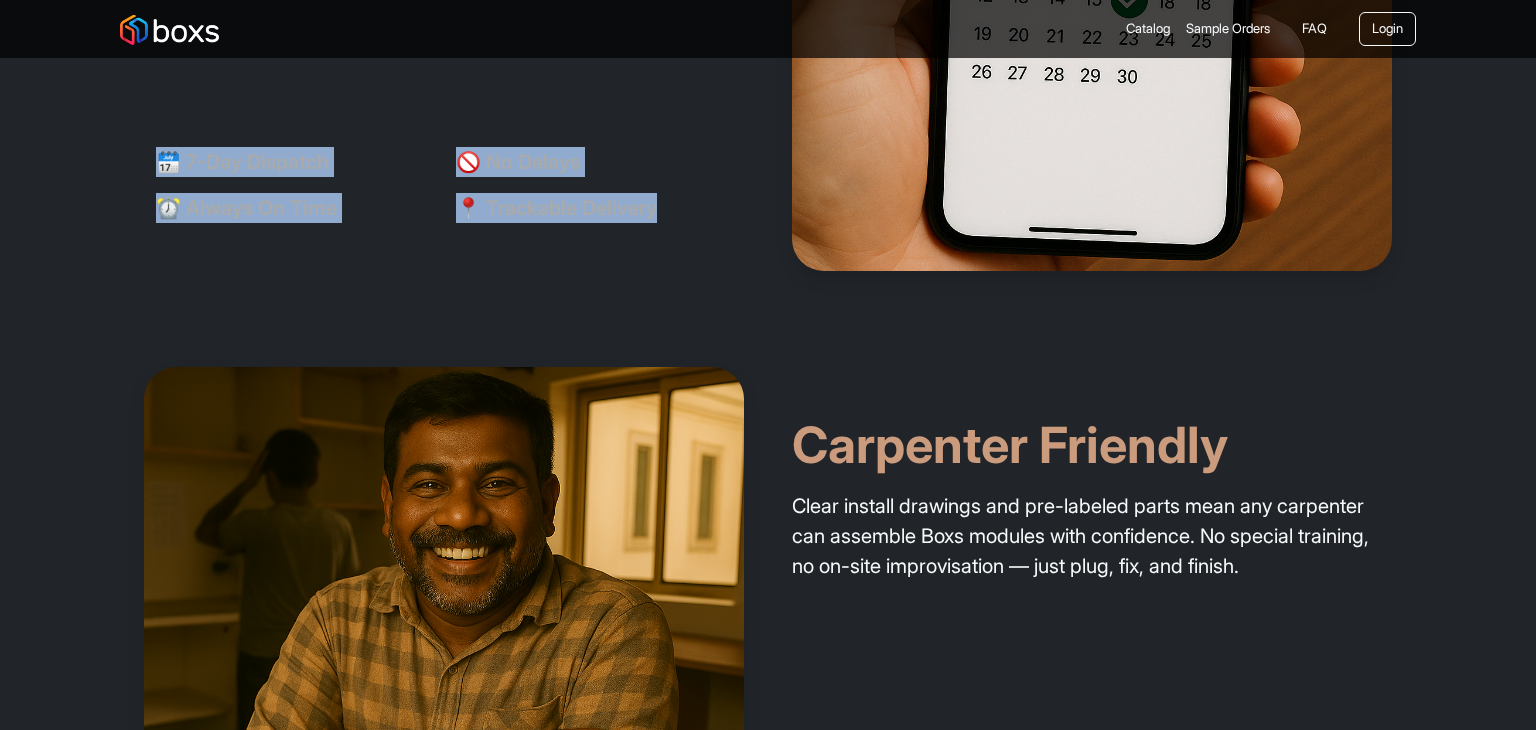 drag, startPoint x: 136, startPoint y: 281, endPoint x: 695, endPoint y: 261, distance: 559.35767 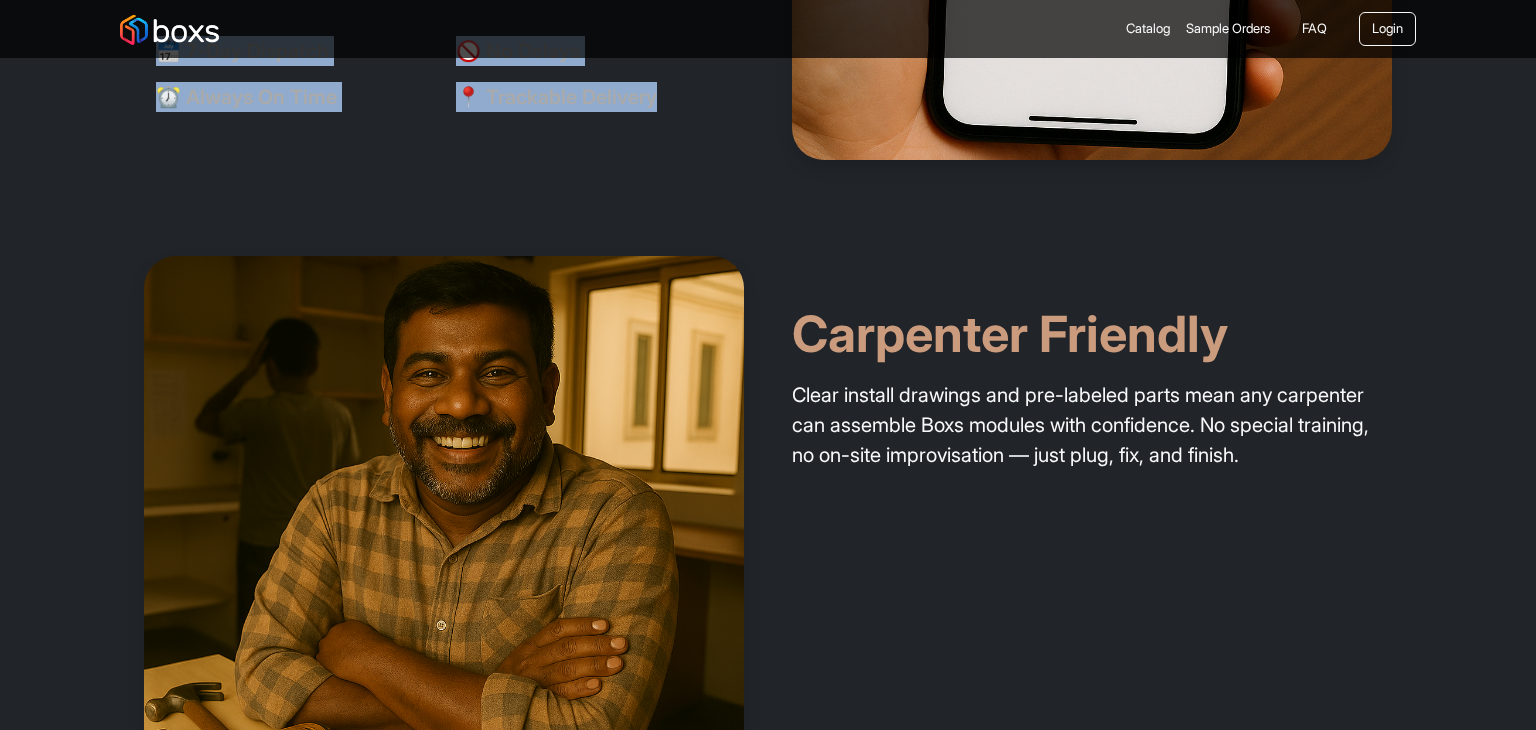 scroll, scrollTop: 4239, scrollLeft: 0, axis: vertical 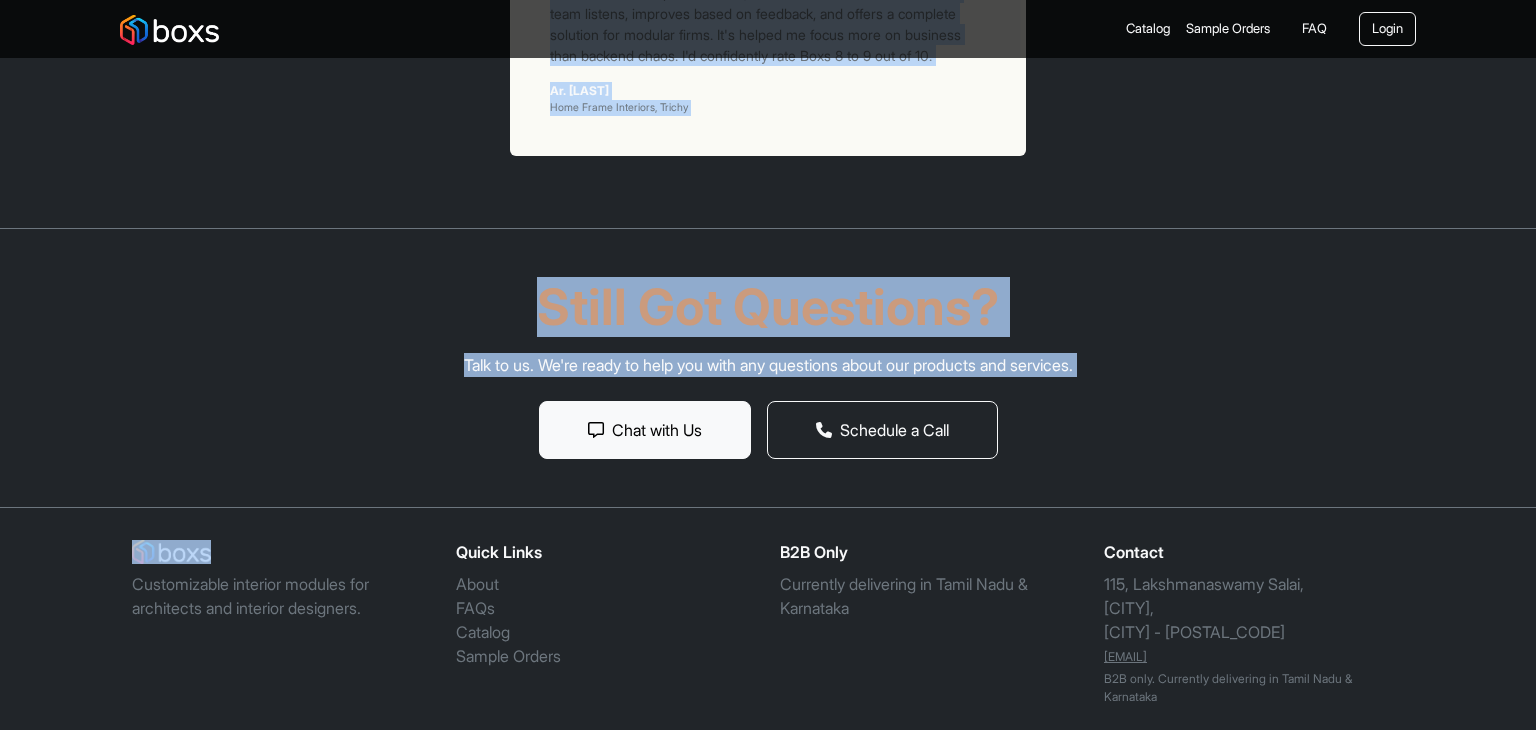 drag, startPoint x: 798, startPoint y: 336, endPoint x: 1290, endPoint y: 505, distance: 520.2163 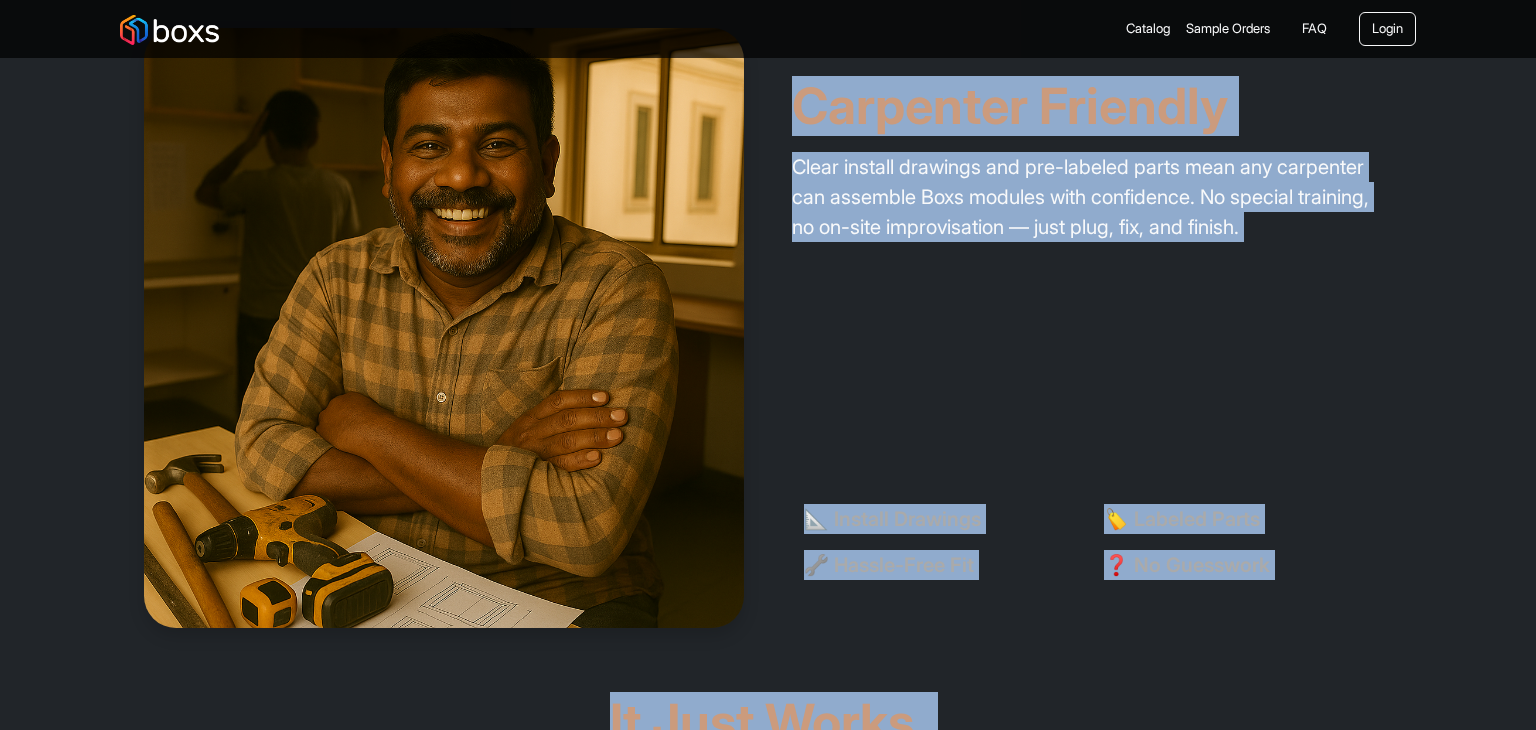 scroll, scrollTop: 4468, scrollLeft: 0, axis: vertical 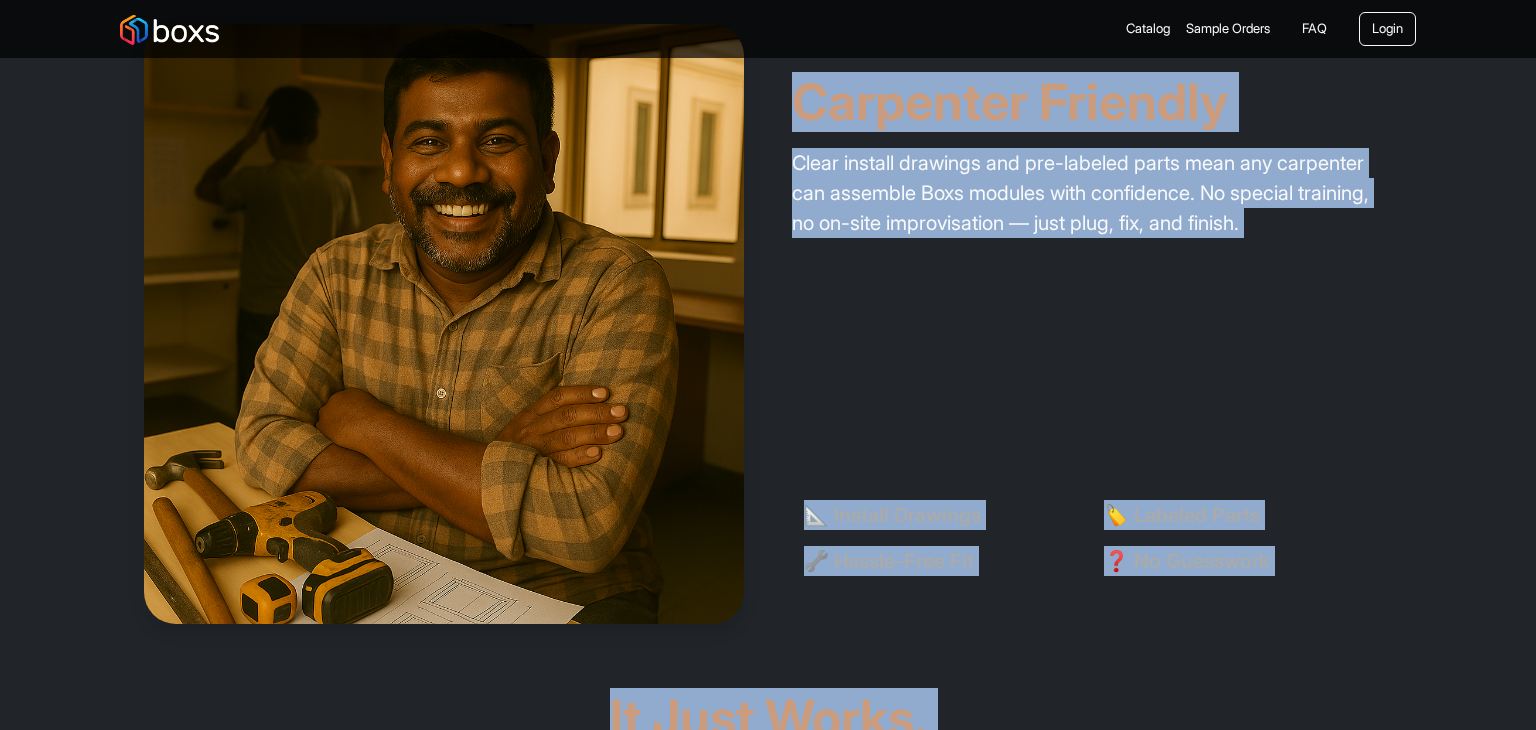click on "🏷️ Labeled Parts" at bounding box center [1242, 515] 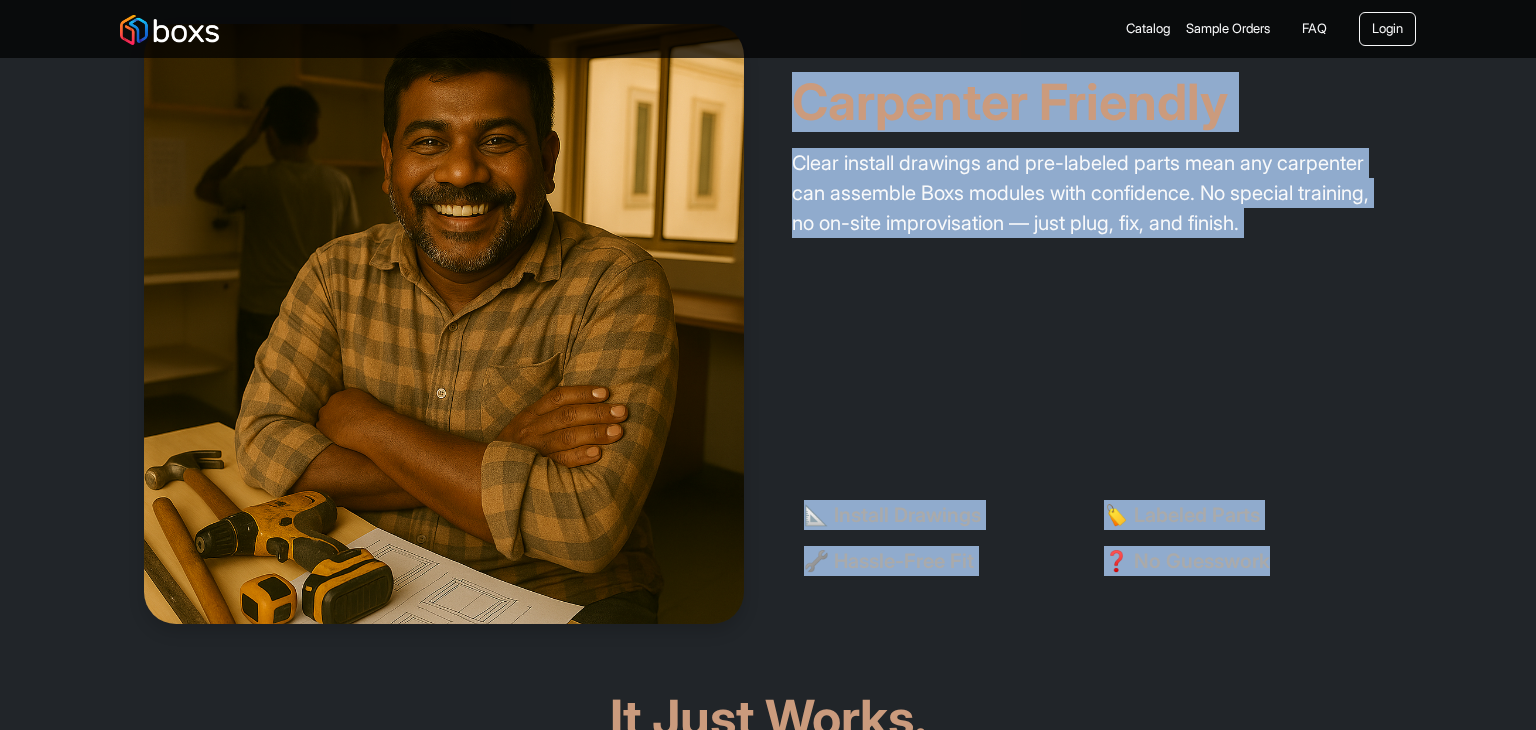 drag, startPoint x: 788, startPoint y: 82, endPoint x: 1384, endPoint y: 597, distance: 787.6808 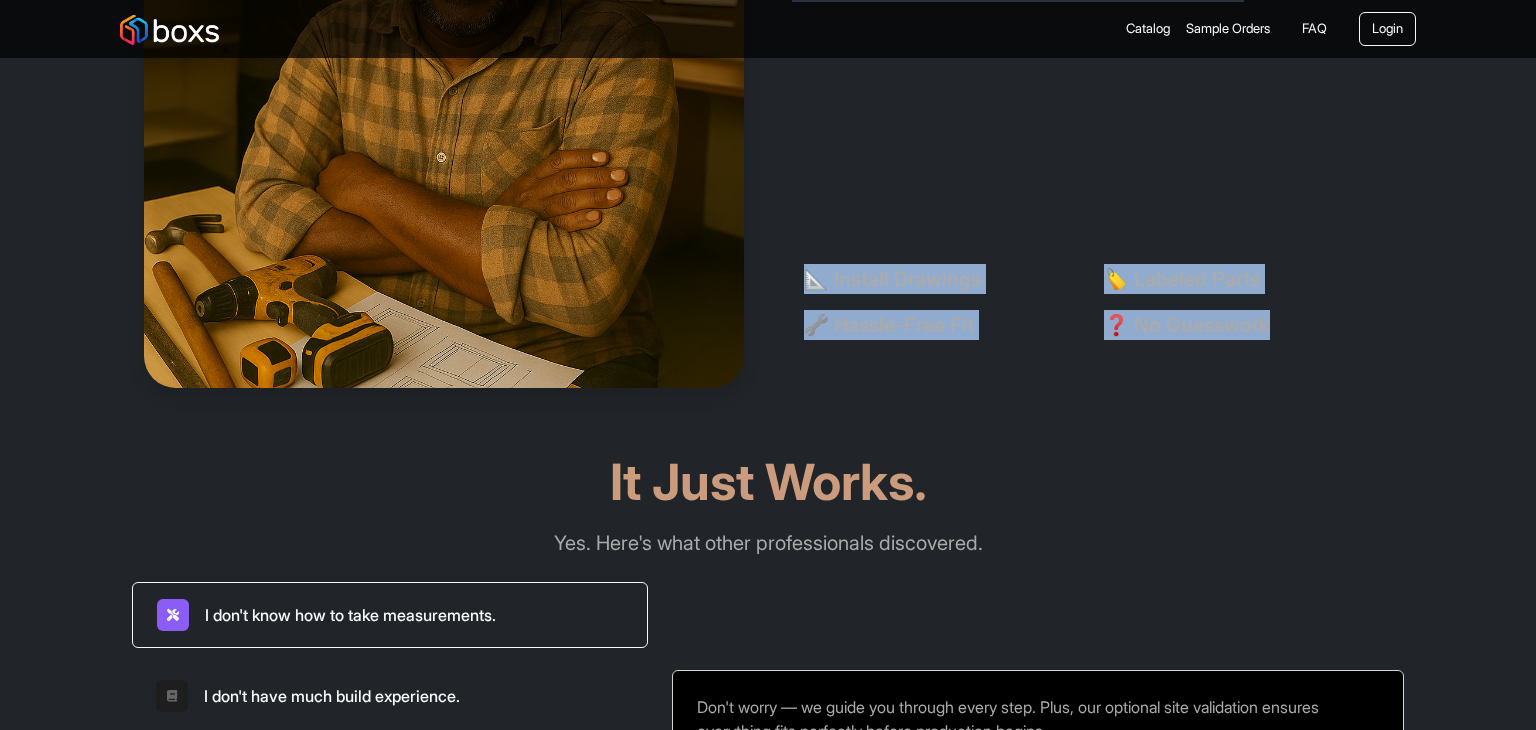 copy on "Carpenter Friendly Clear install drawings and pre-labeled parts mean any carpenter can assemble Boxs modules with confidence. No special training, no on-site improvisation — just plug, fix, and finish. 📐 Install Drawings 🏷️ Labeled Parts 🔧 Hassle-Free Fit ❓ No Guesswork" 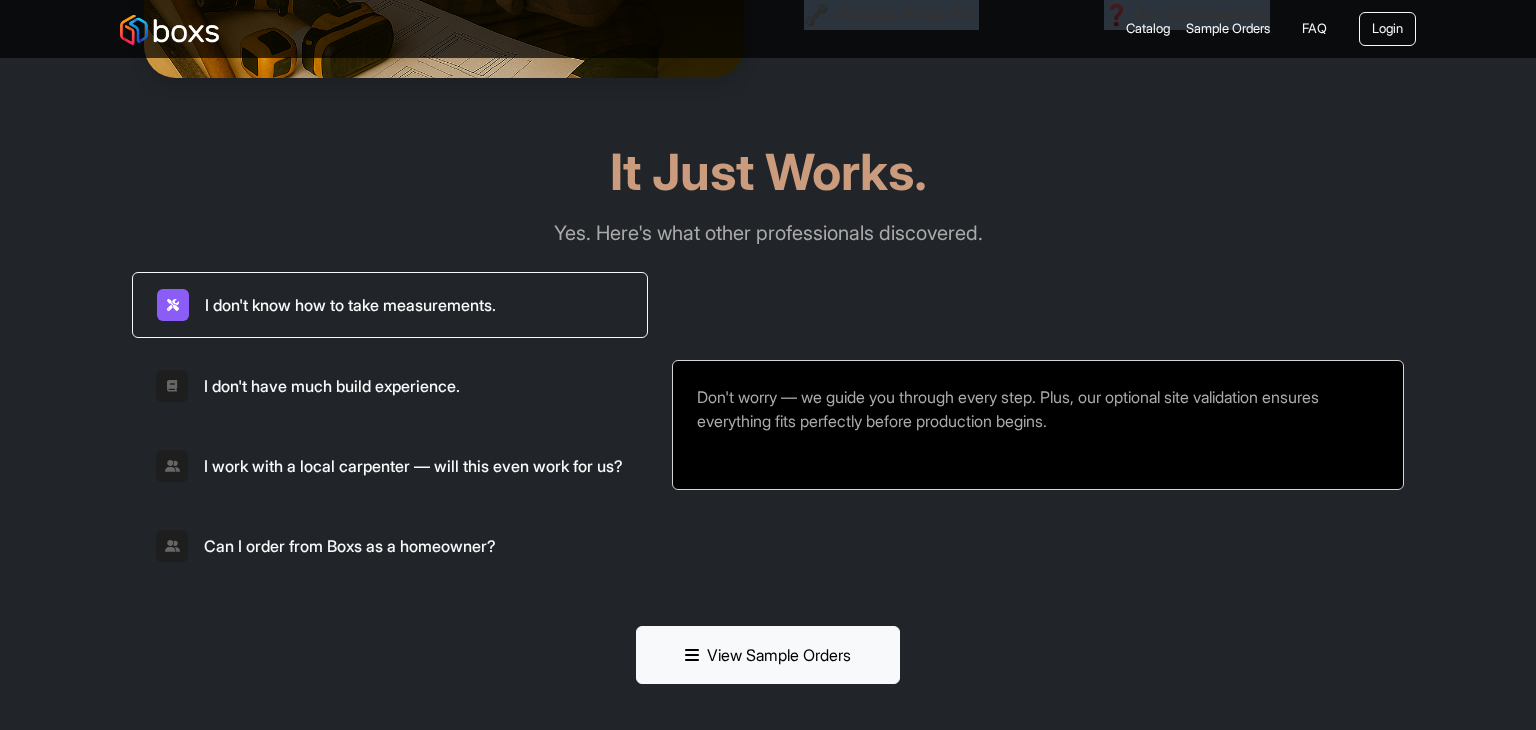 scroll, scrollTop: 5015, scrollLeft: 0, axis: vertical 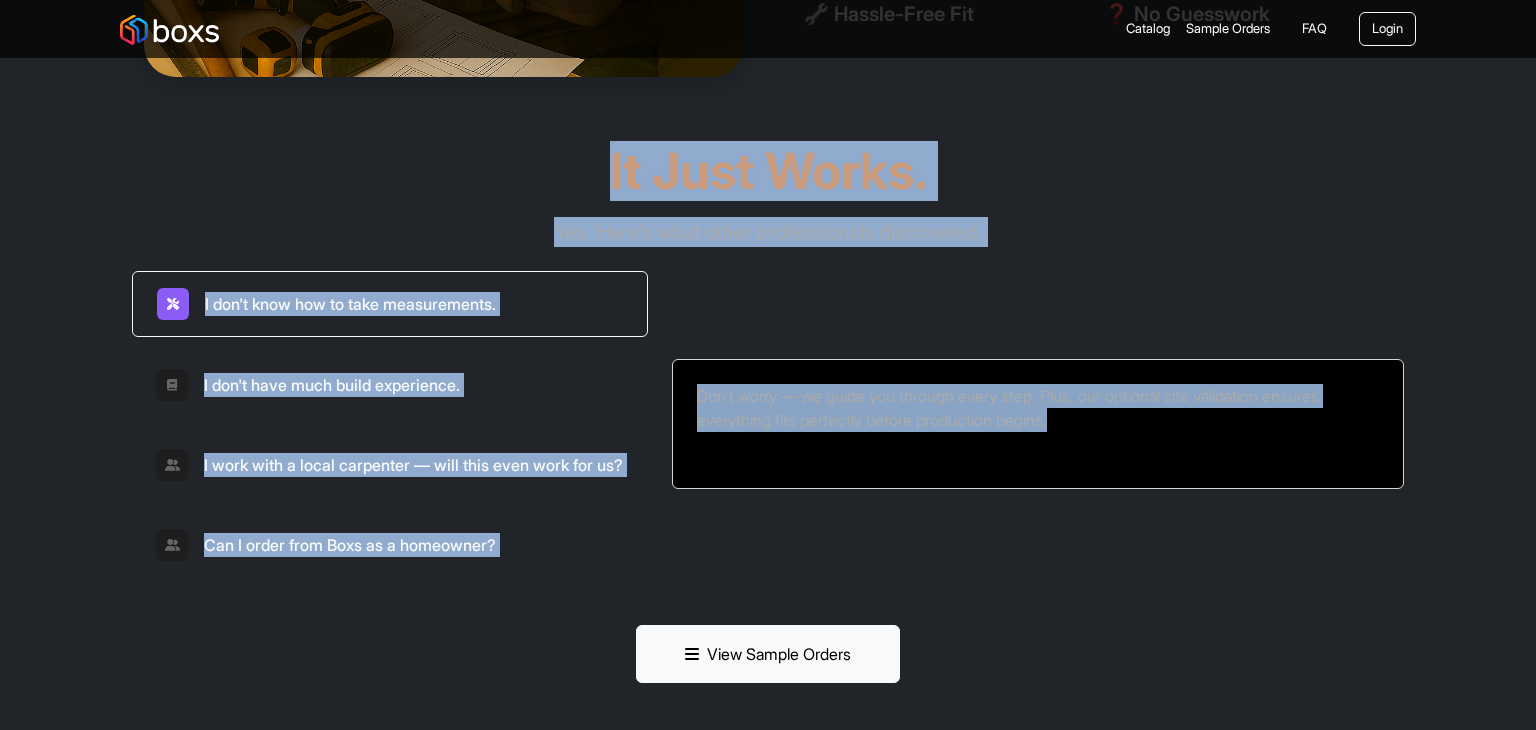 drag, startPoint x: 605, startPoint y: 163, endPoint x: 1172, endPoint y: 563, distance: 693.8941 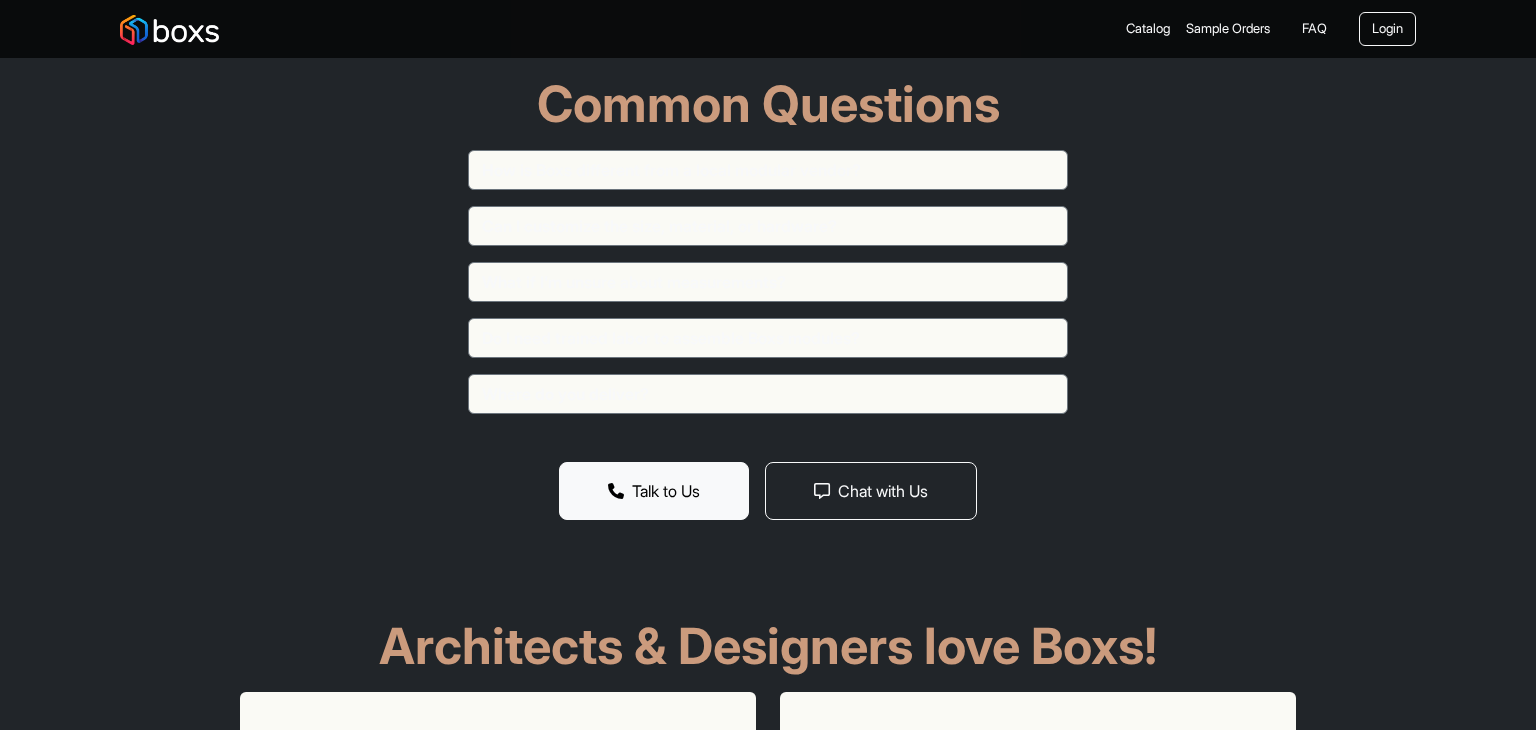 scroll, scrollTop: 5736, scrollLeft: 0, axis: vertical 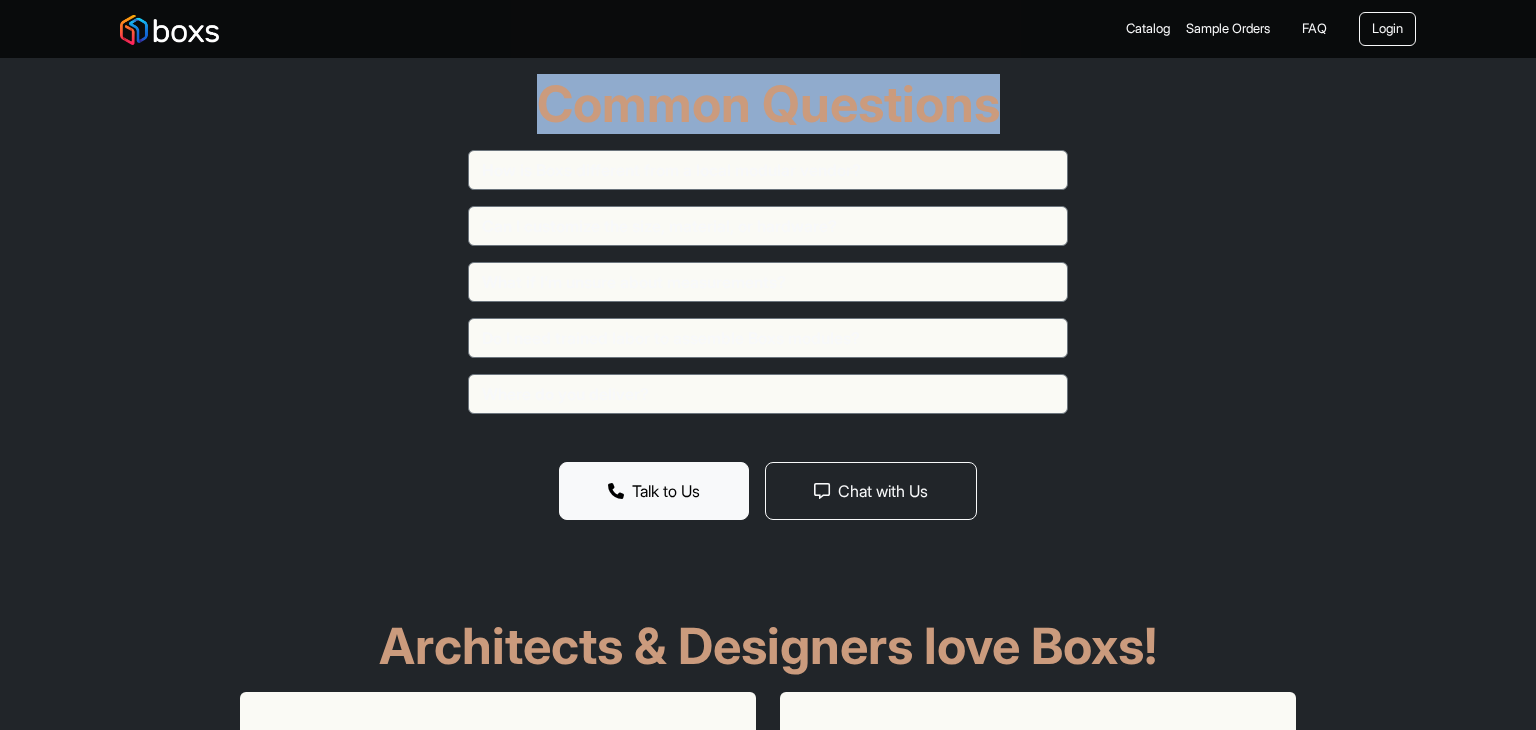 drag, startPoint x: 546, startPoint y: 113, endPoint x: 1126, endPoint y: 101, distance: 580.12415 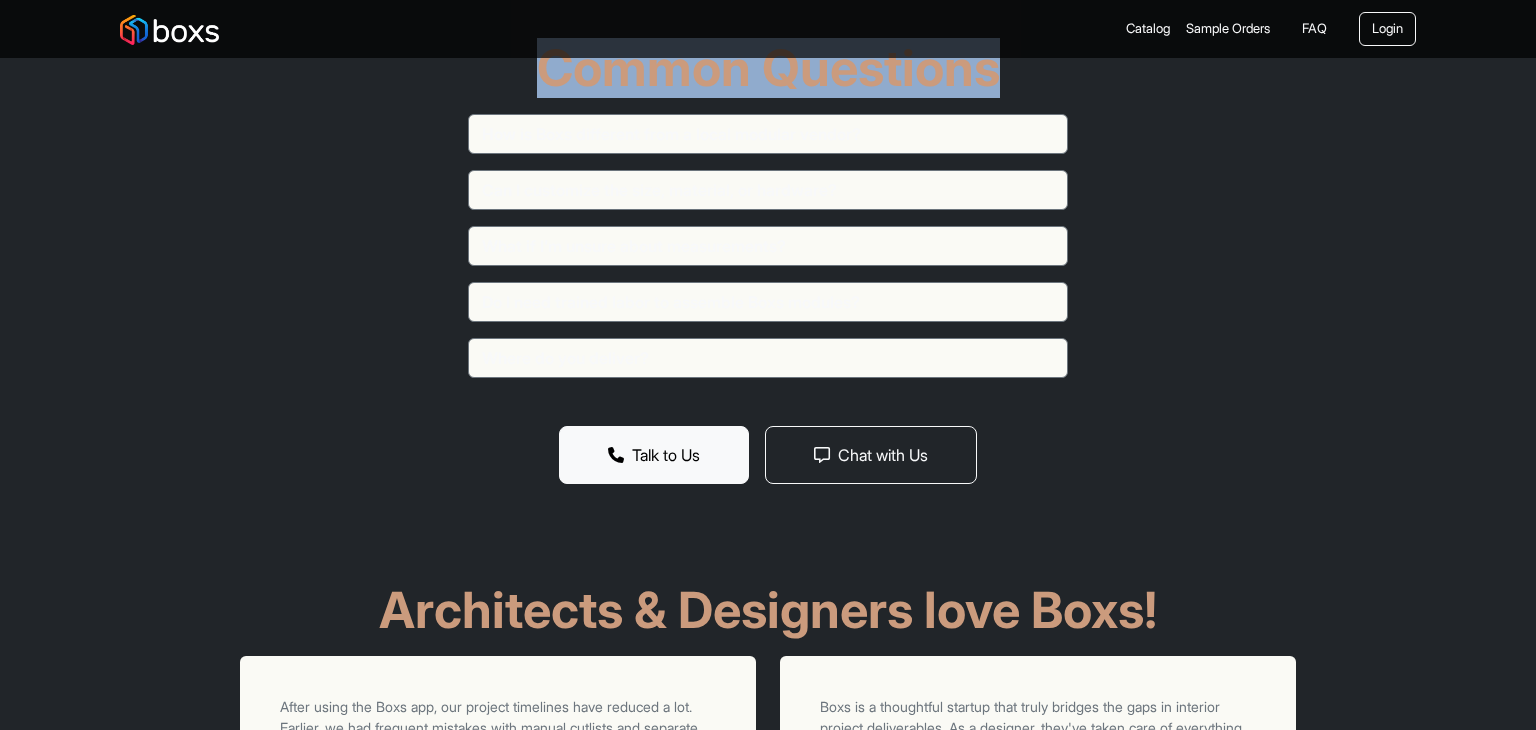 scroll, scrollTop: 5770, scrollLeft: 0, axis: vertical 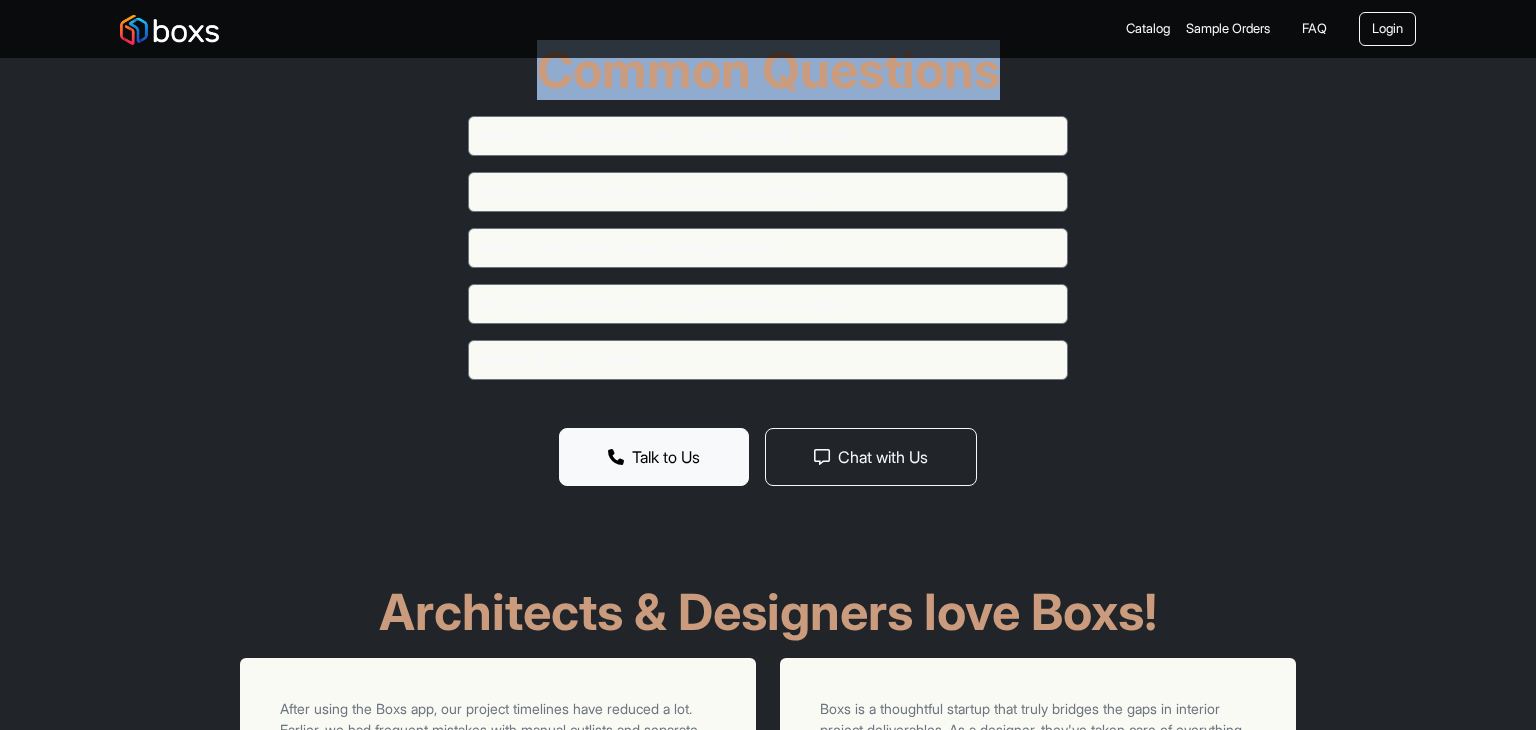 click on "Common Questions" at bounding box center [768, 70] 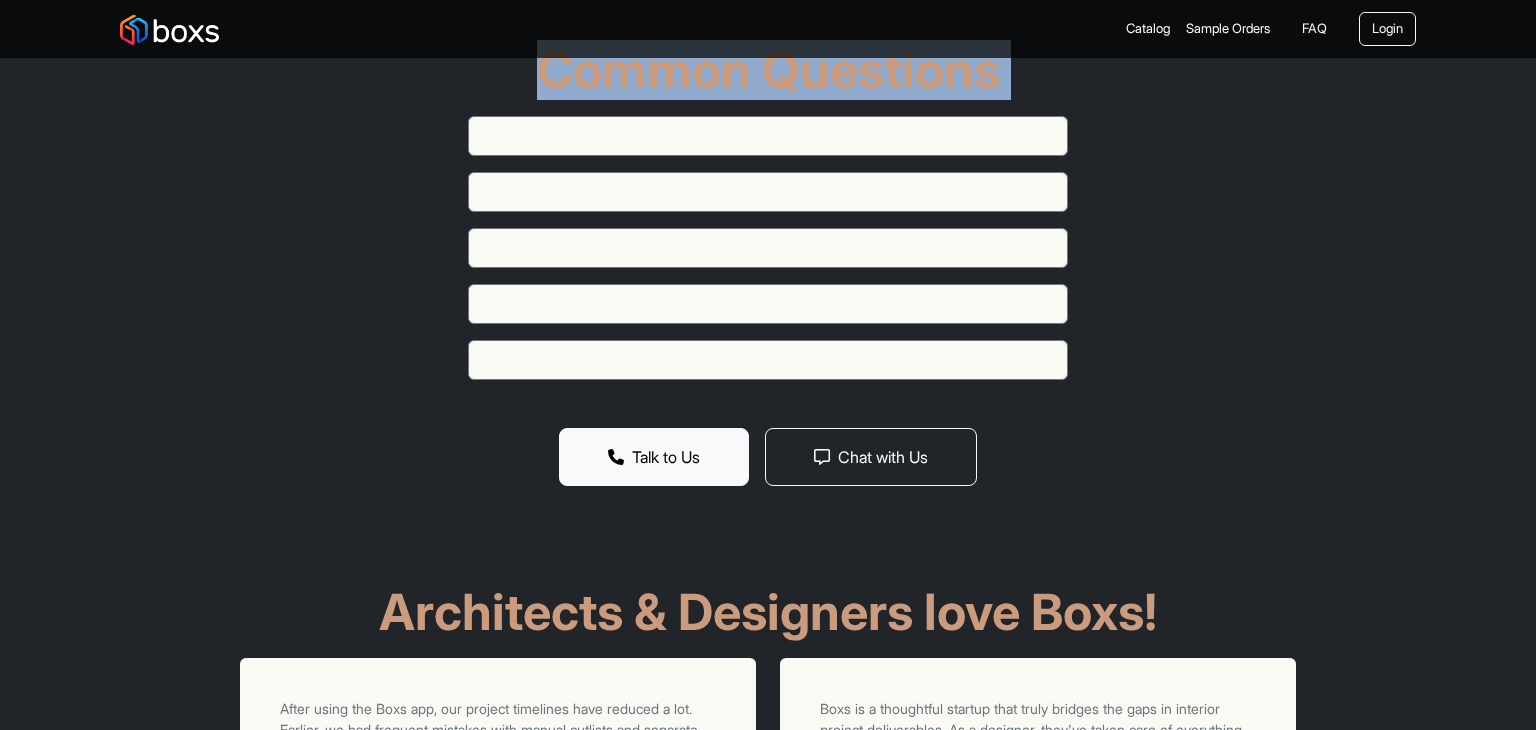 drag, startPoint x: 540, startPoint y: 73, endPoint x: 1028, endPoint y: 492, distance: 643.19904 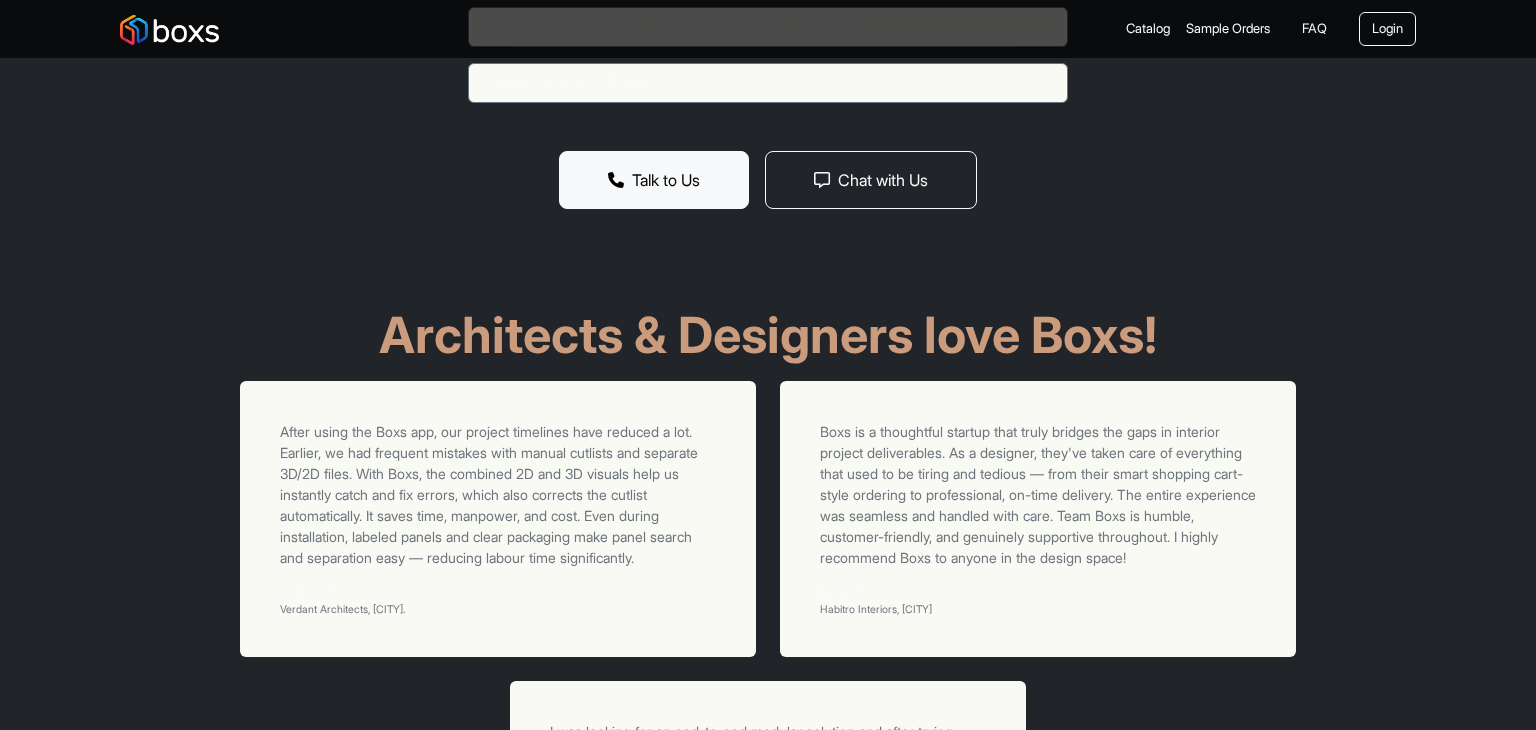 scroll, scrollTop: 6054, scrollLeft: 0, axis: vertical 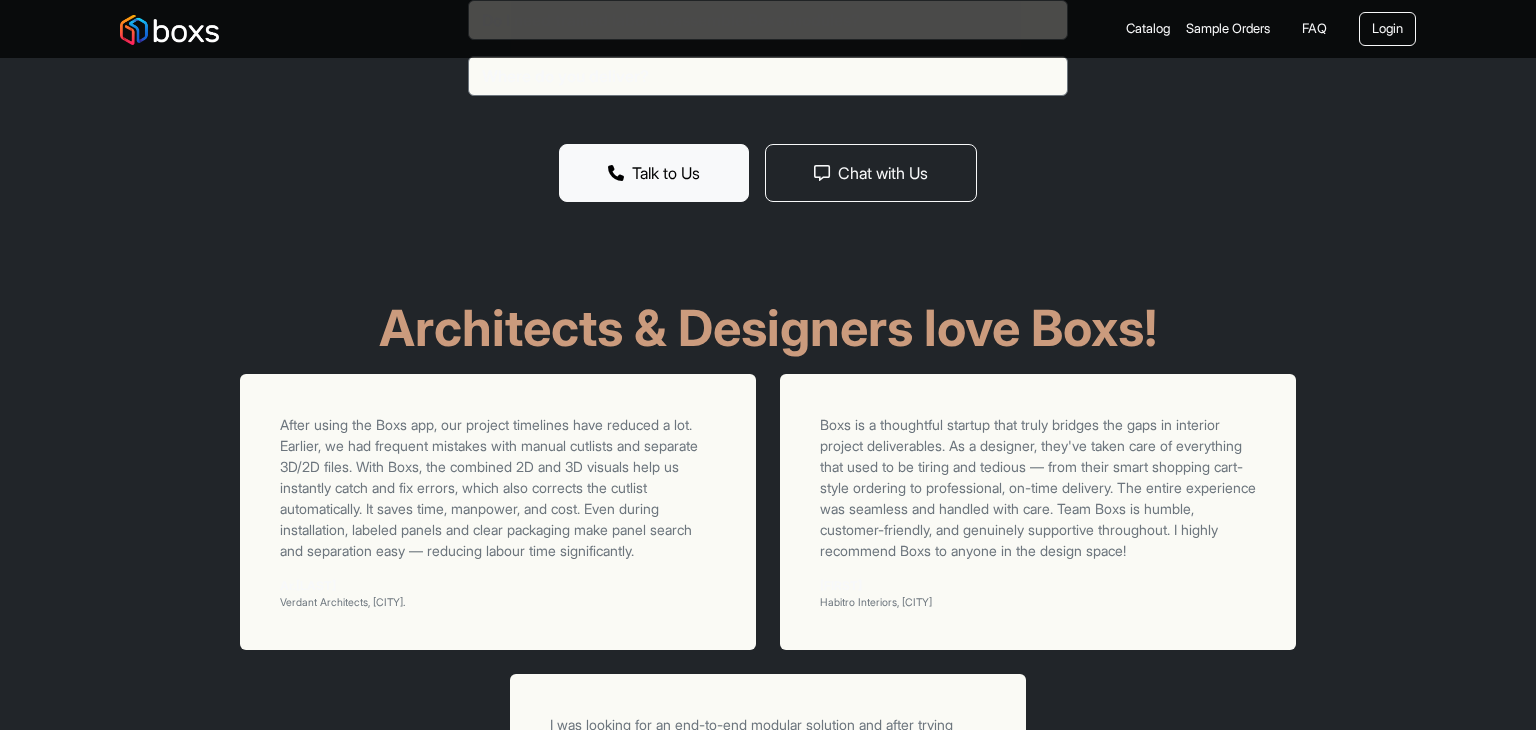 click on "Boxs is a thoughtful startup that truly bridges the gaps in interior project deliverables. As a designer, they've taken care of everything that used to be tiring and tedious — from their smart shopping cart-style ordering to professional, on-time delivery. The entire experience was seamless and handled with care. Team Boxs is humble, customer-friendly, and genuinely supportive throughout. I highly recommend Boxs to anyone in the design space! Jeyachandran Habitro Interiors, Chennai" at bounding box center [1038, 512] 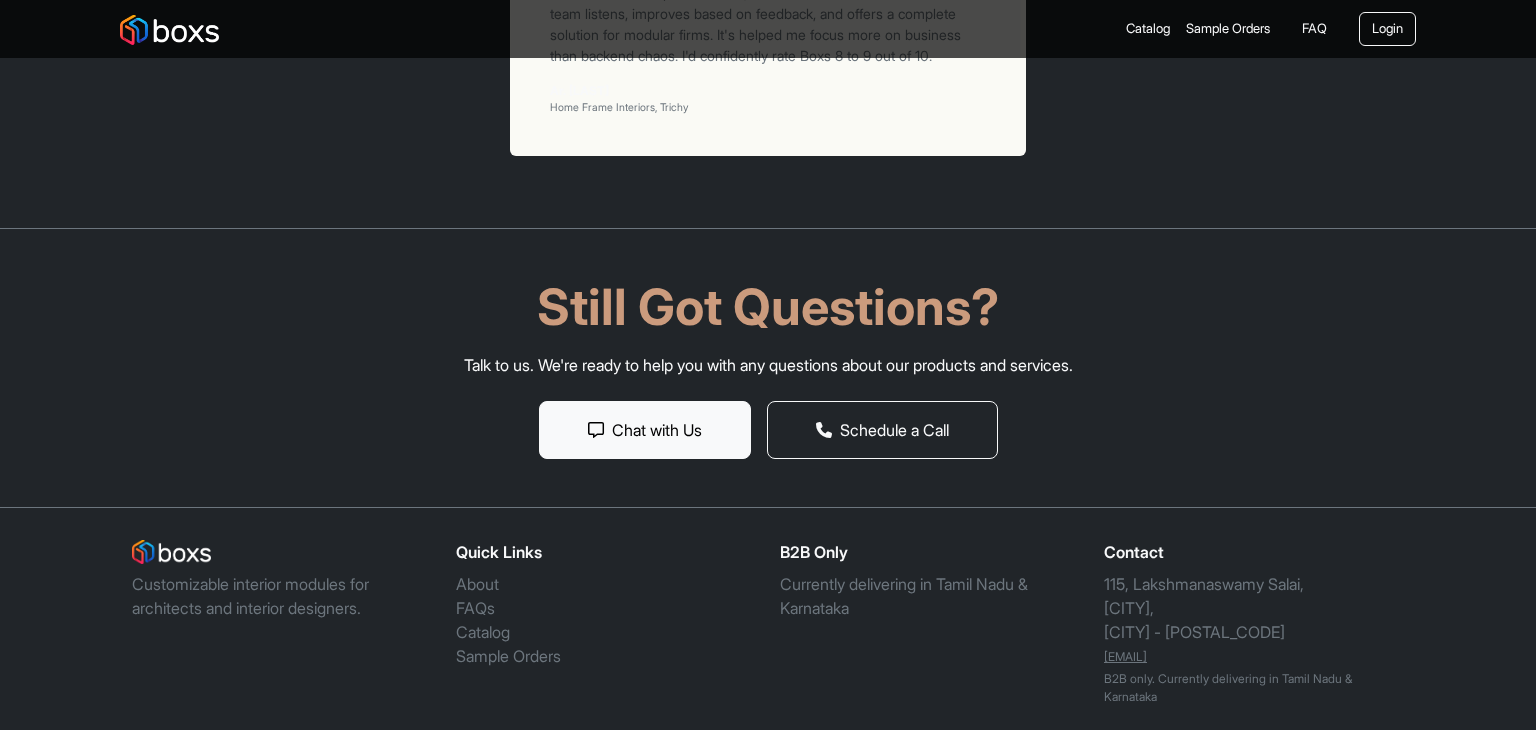 scroll, scrollTop: 6734, scrollLeft: 0, axis: vertical 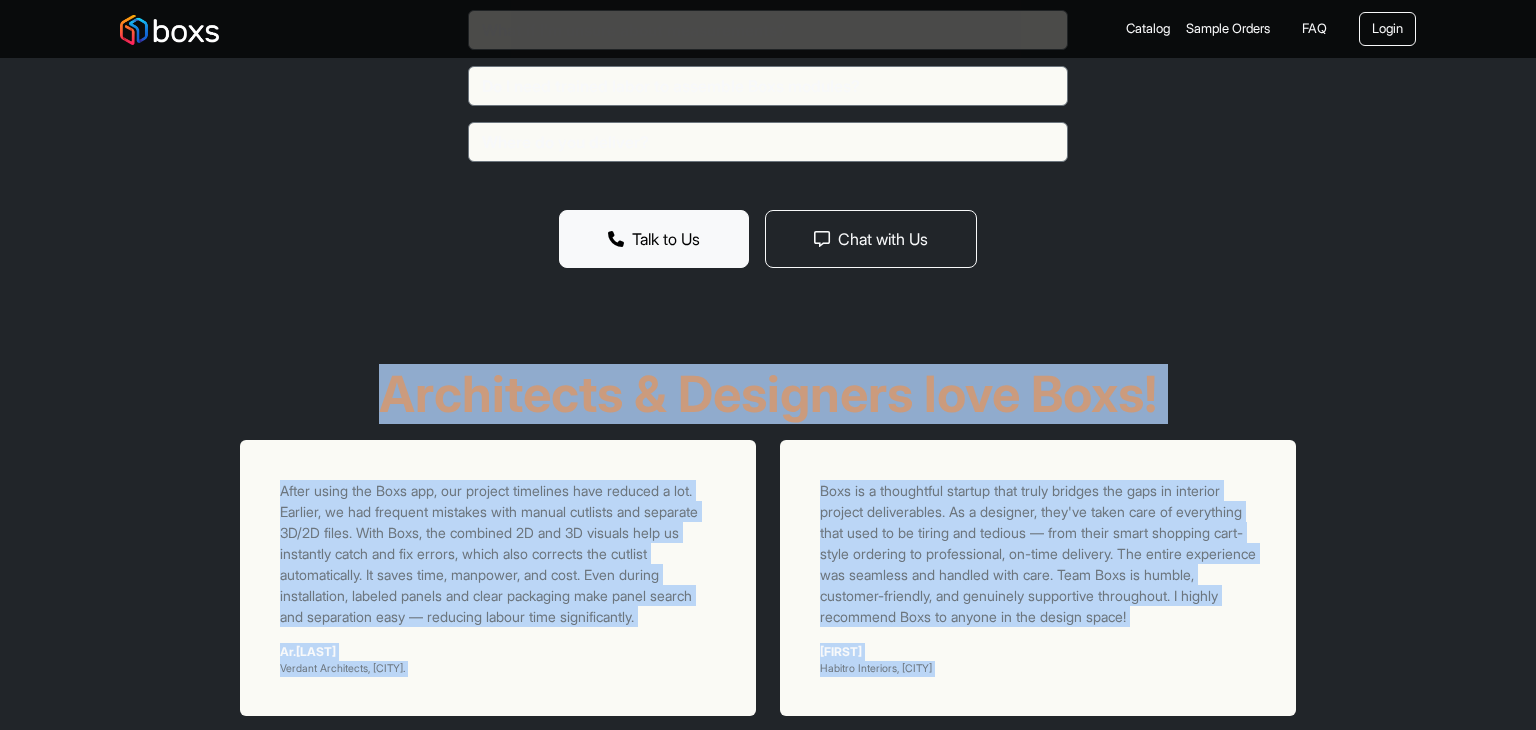 drag, startPoint x: 1045, startPoint y: 598, endPoint x: 361, endPoint y: 343, distance: 729.987 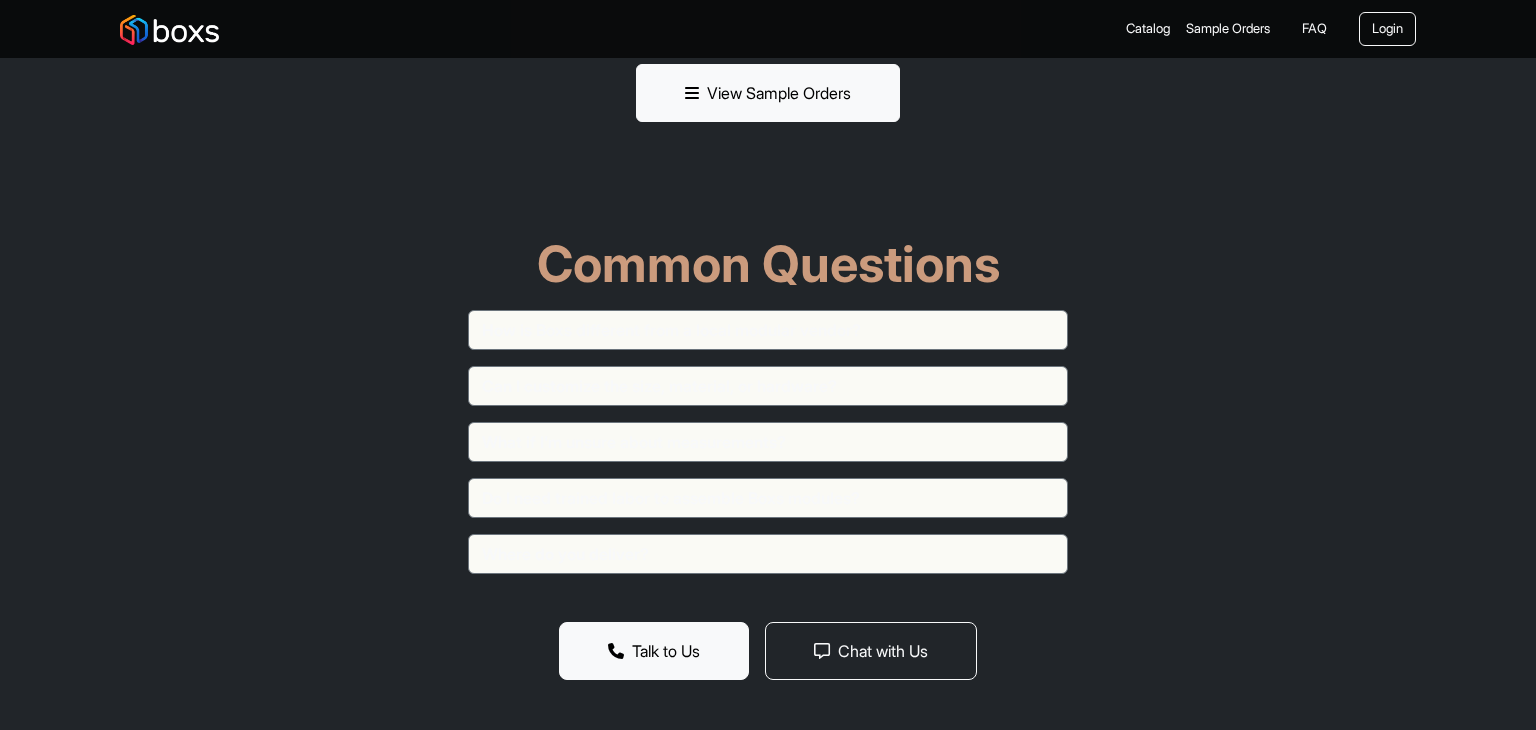 scroll, scrollTop: 5572, scrollLeft: 0, axis: vertical 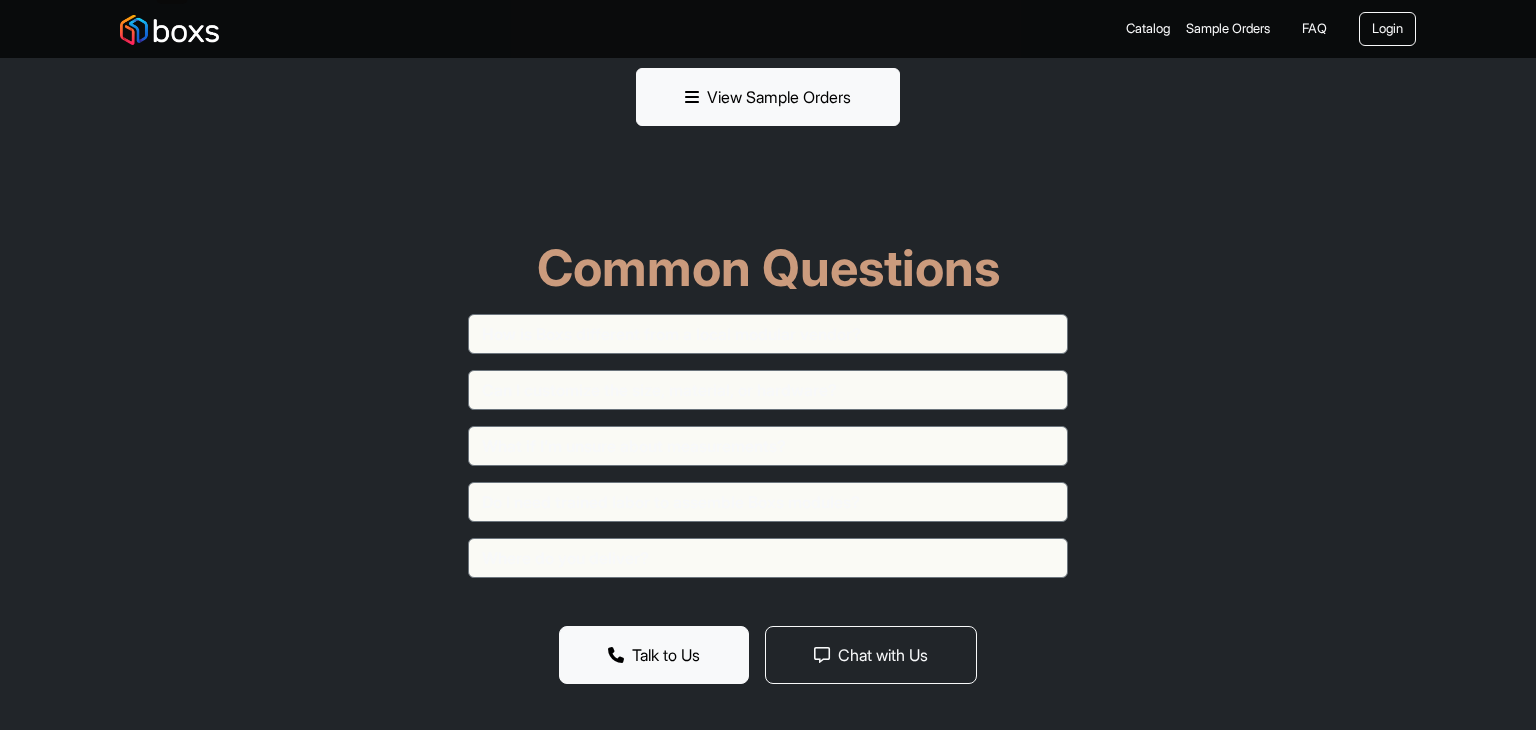 click on "Common Questions" at bounding box center [768, 268] 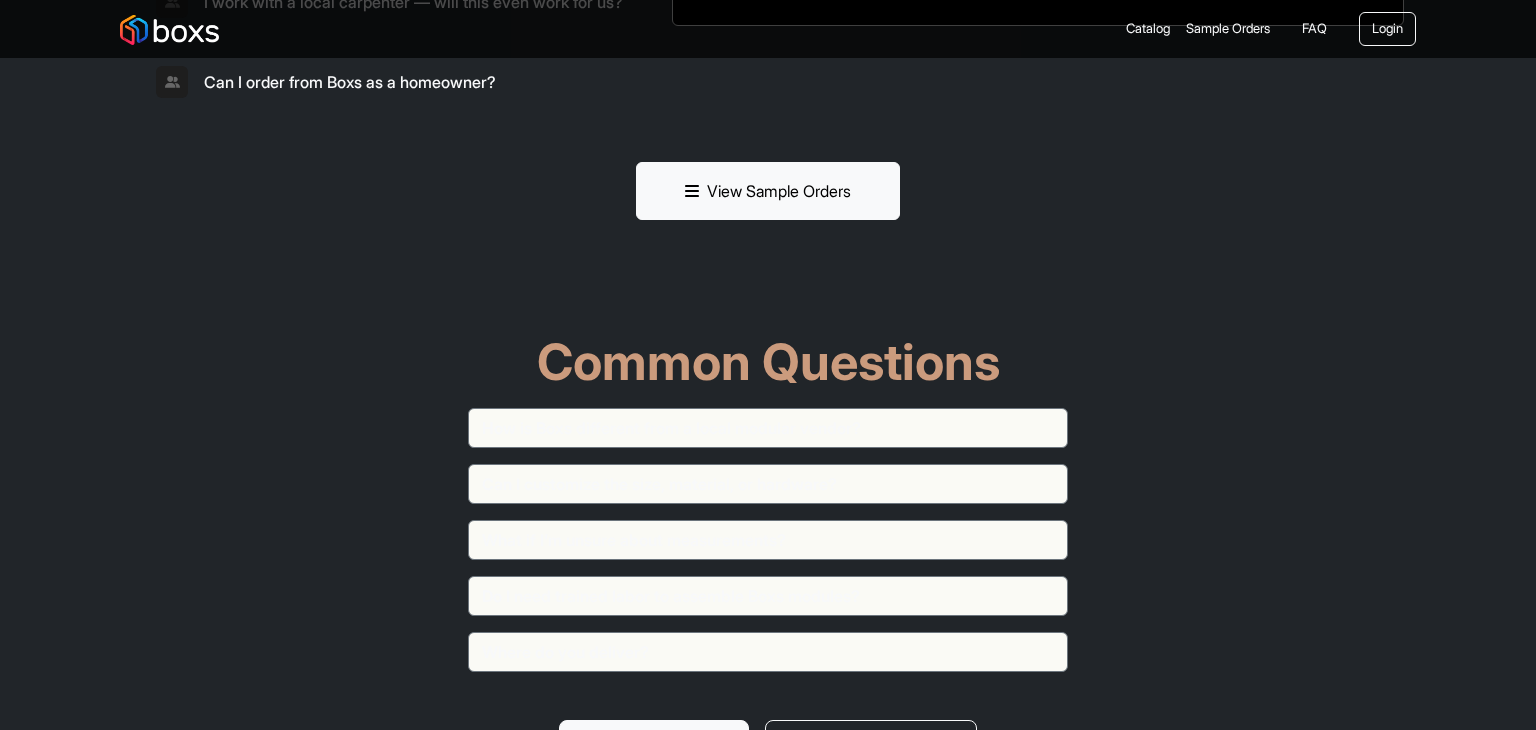 scroll, scrollTop: 5484, scrollLeft: 0, axis: vertical 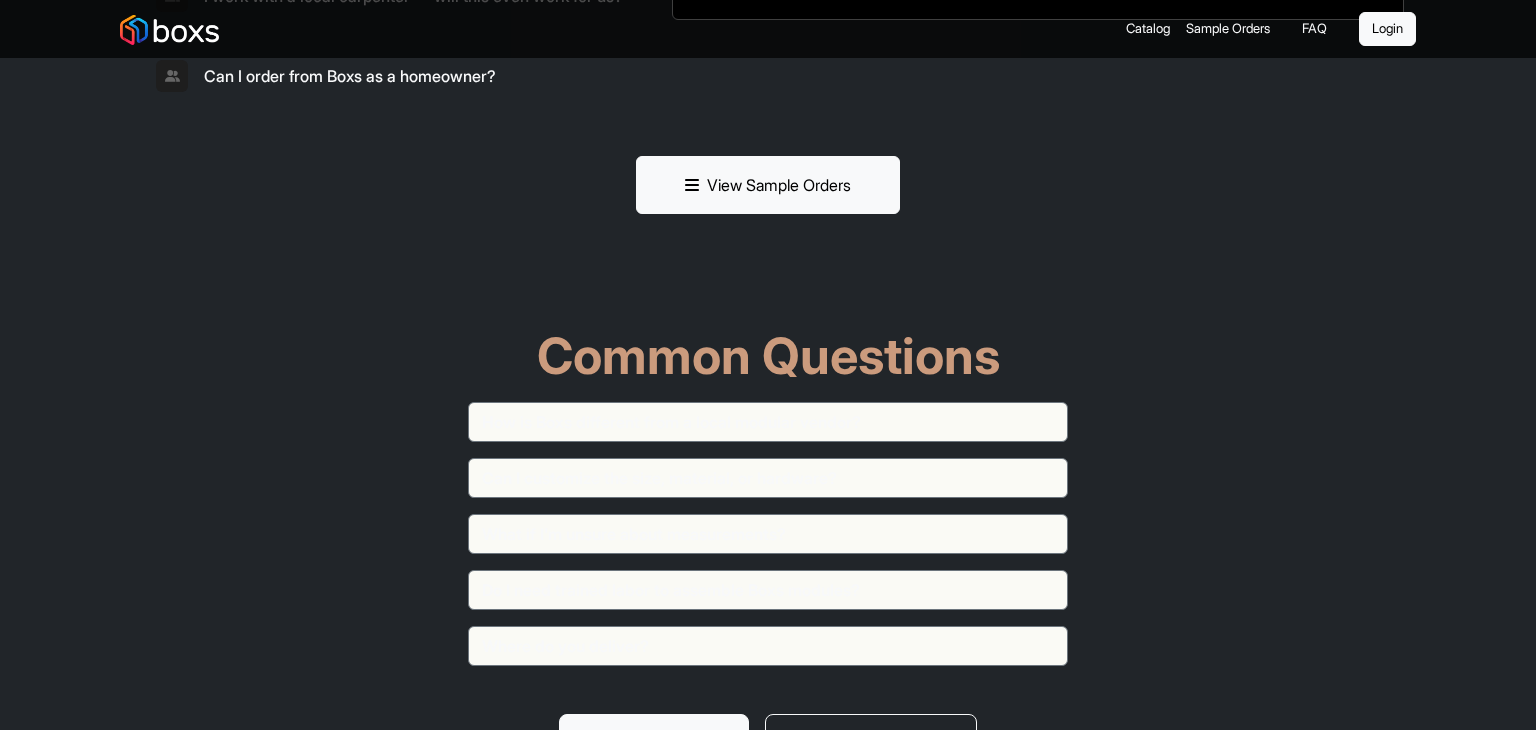 click on "Login" at bounding box center (1387, 29) 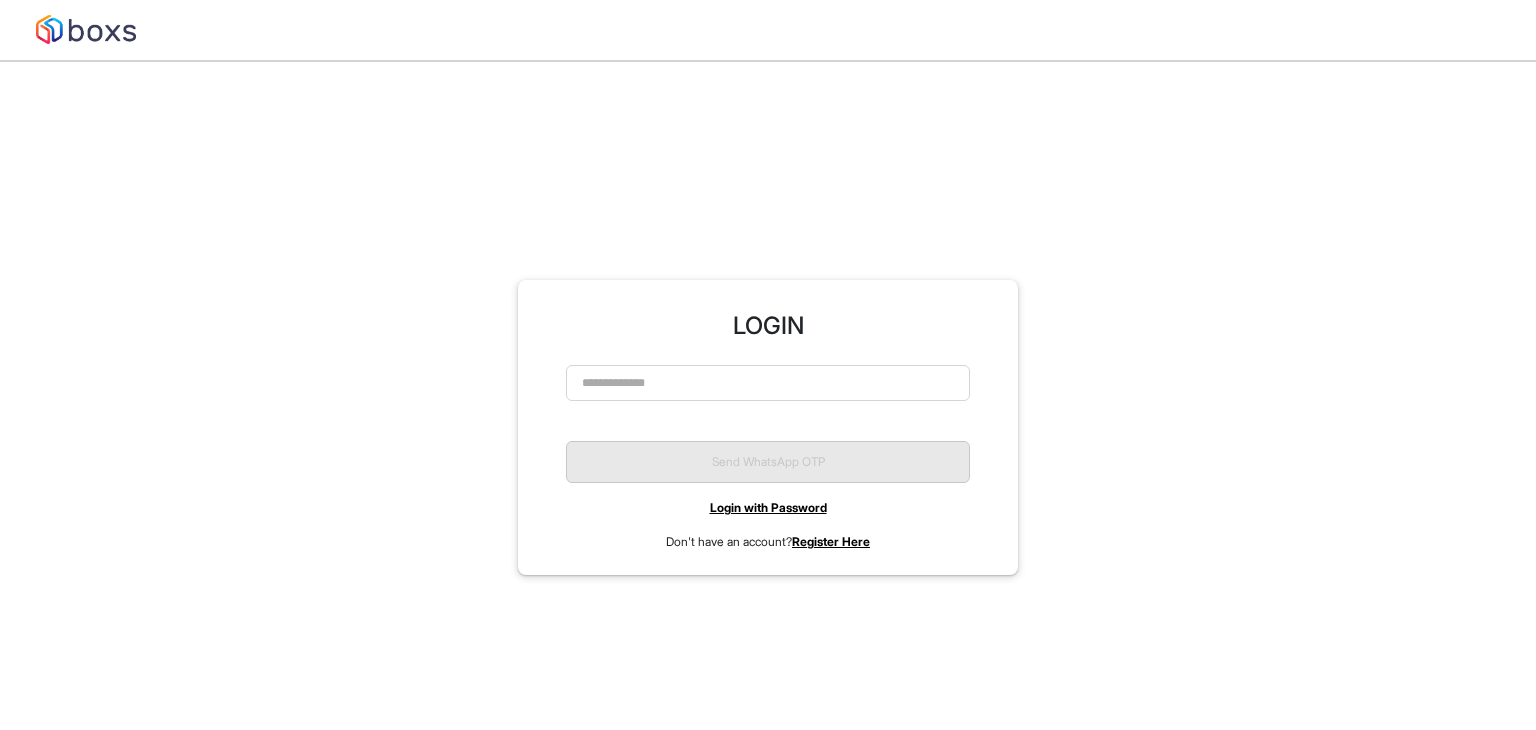 scroll, scrollTop: 0, scrollLeft: 0, axis: both 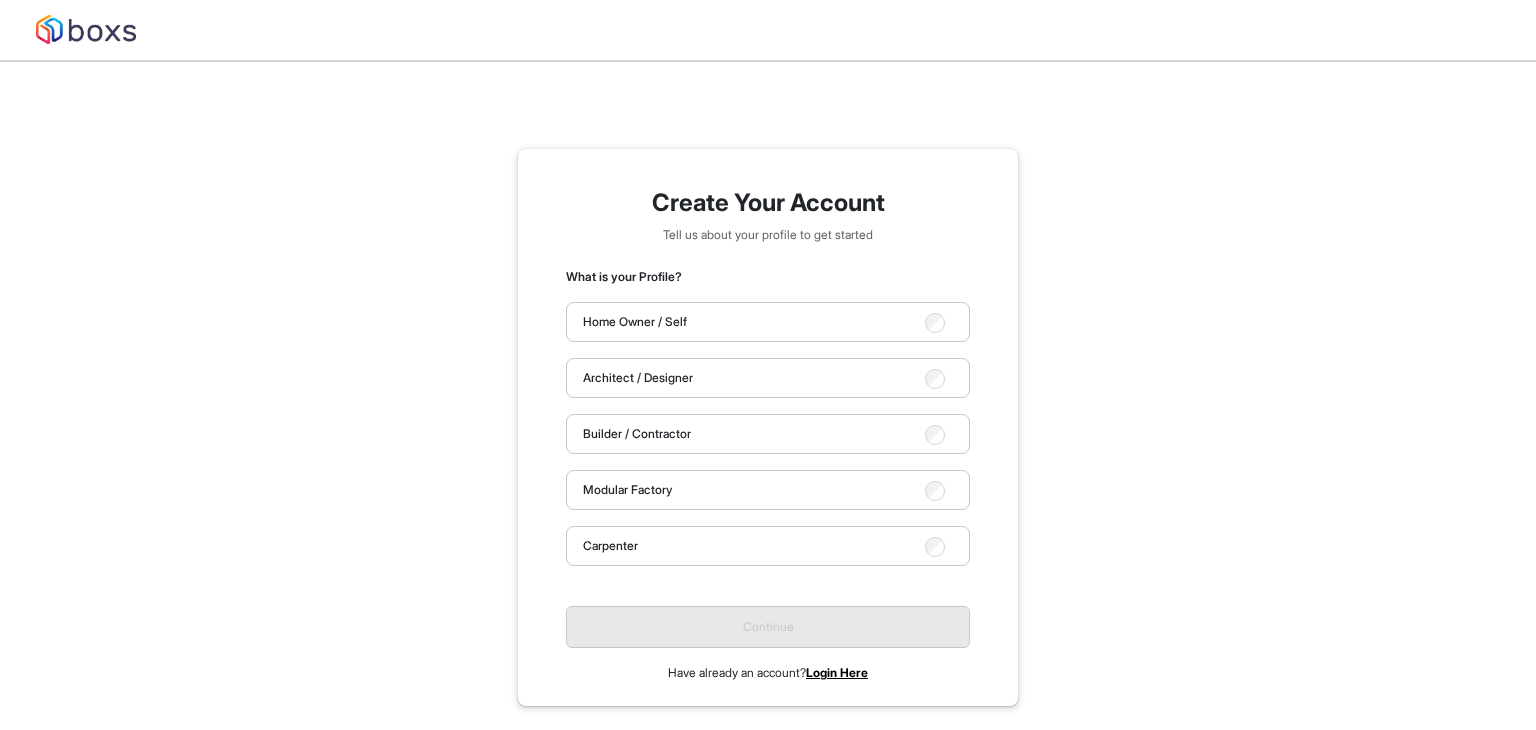 click on "Home Owner / Self Architect / Designer Builder / Contractor Modular Factory Carpenter" at bounding box center (768, 434) 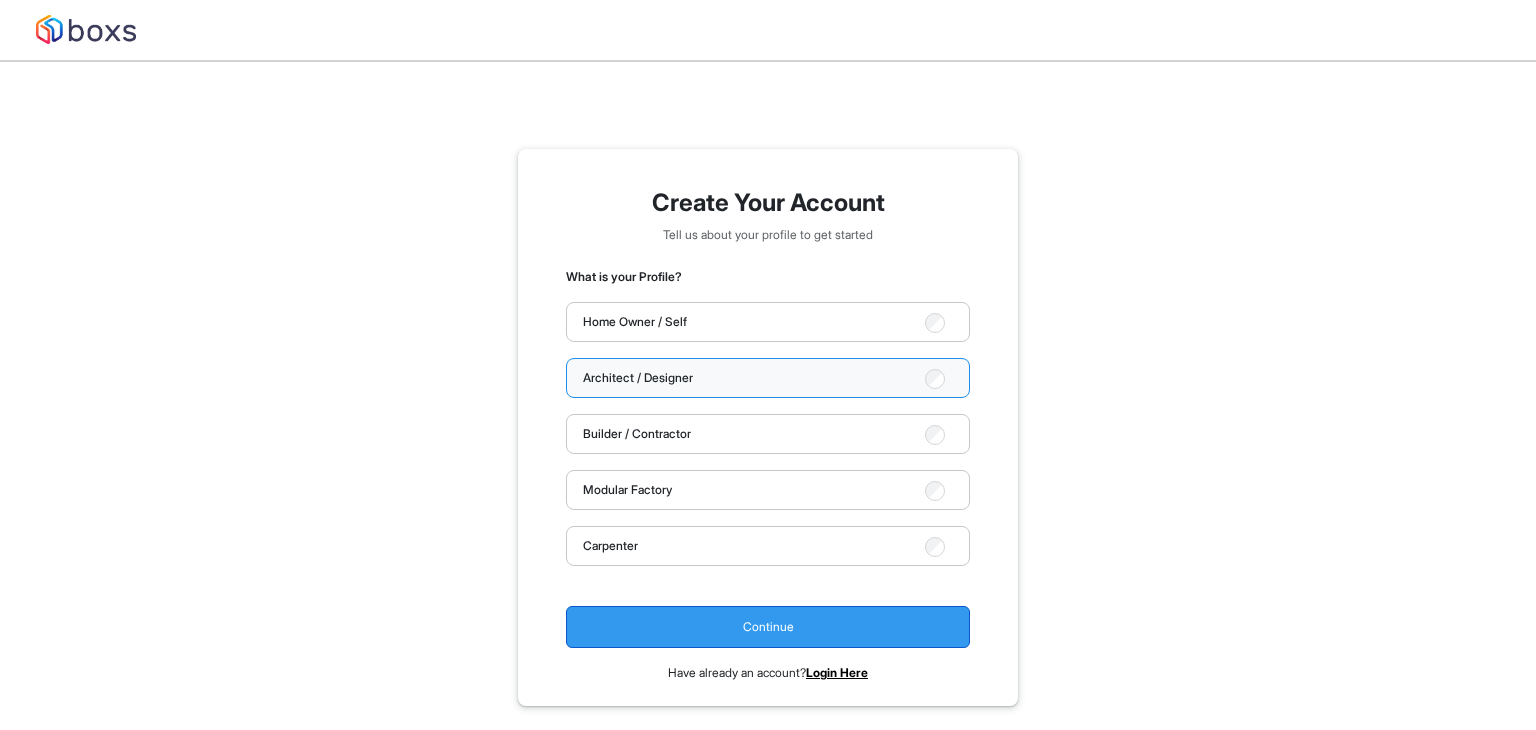 click on "Continue" at bounding box center (768, 627) 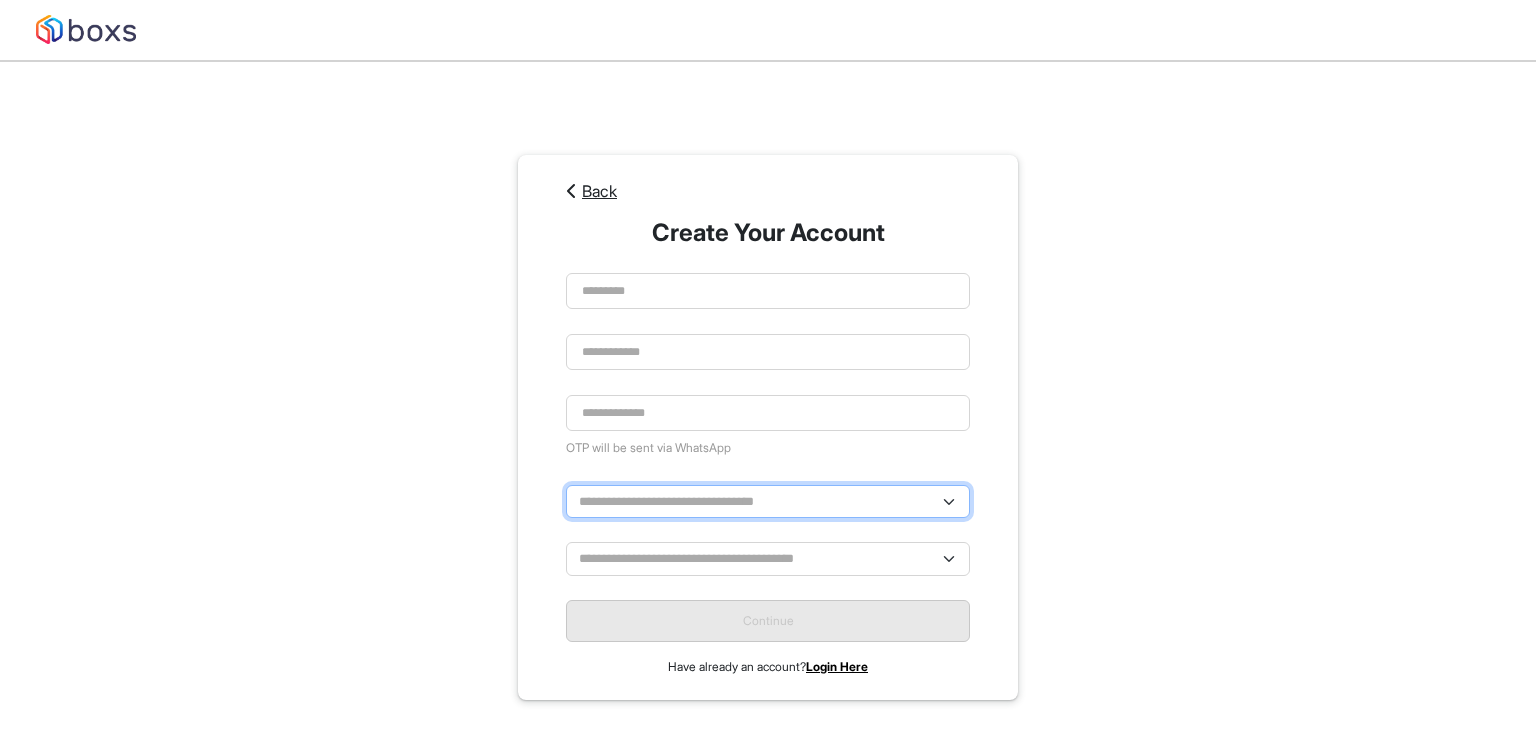 click on "**********" at bounding box center (768, 501) 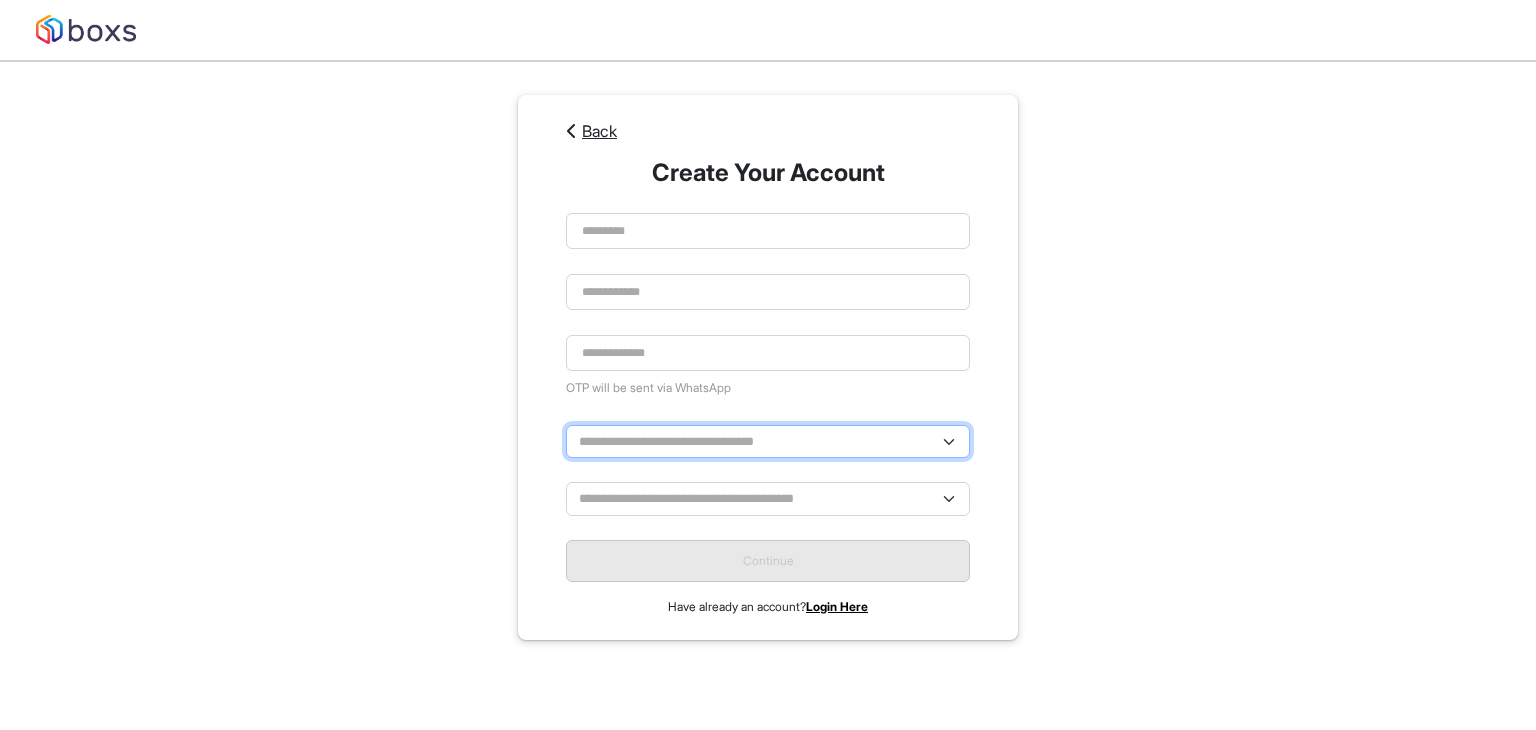 scroll, scrollTop: 58, scrollLeft: 0, axis: vertical 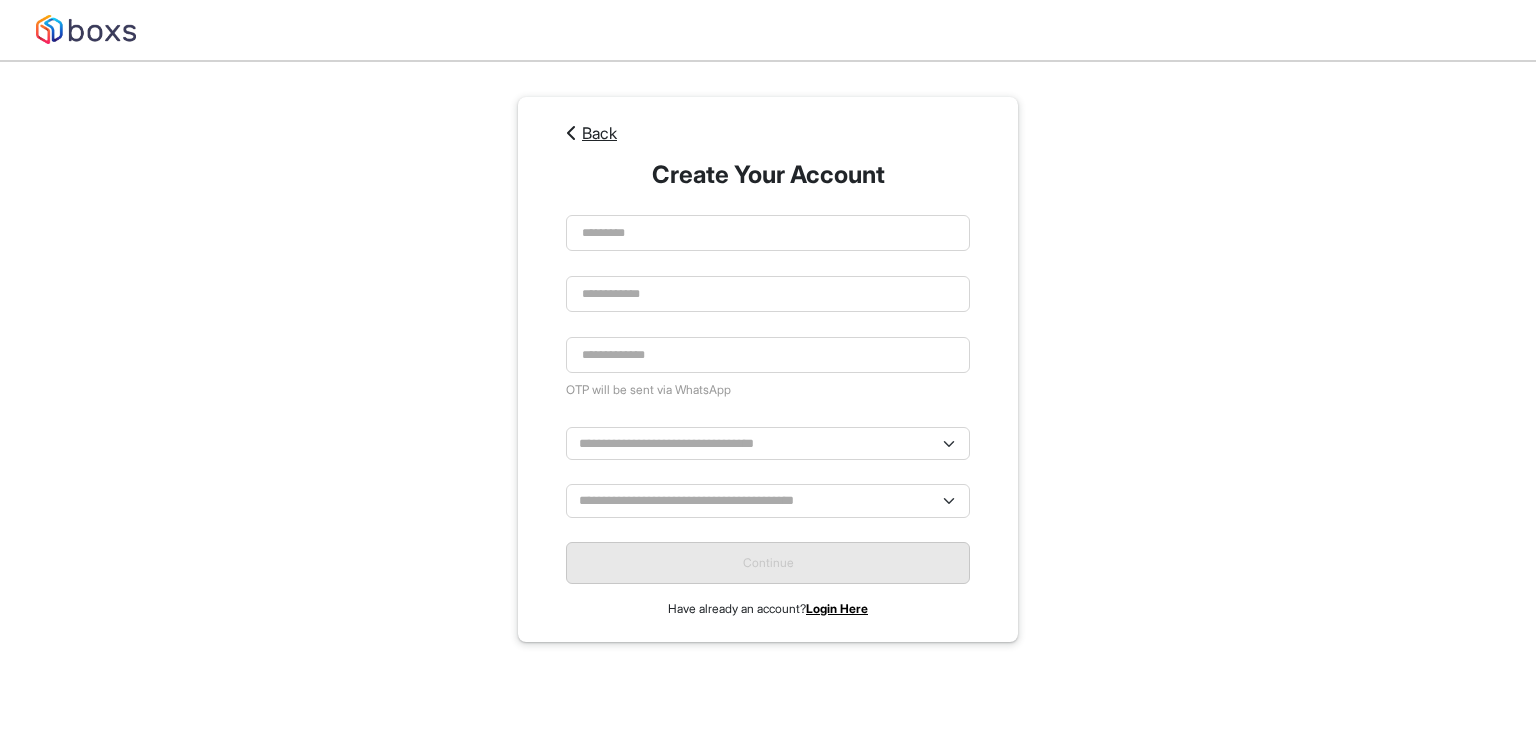 click on "**********" at bounding box center [768, 369] 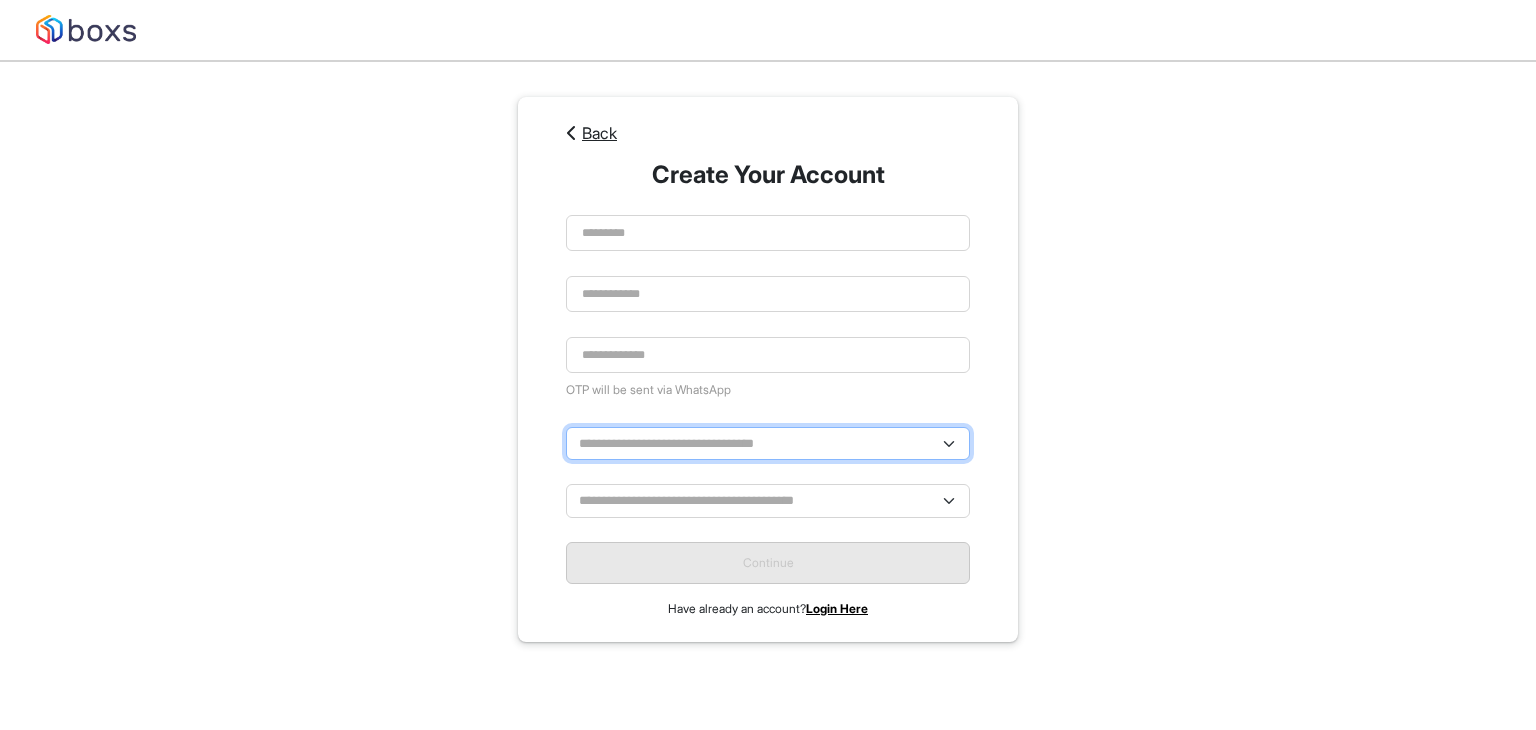 click on "**********" at bounding box center (768, 443) 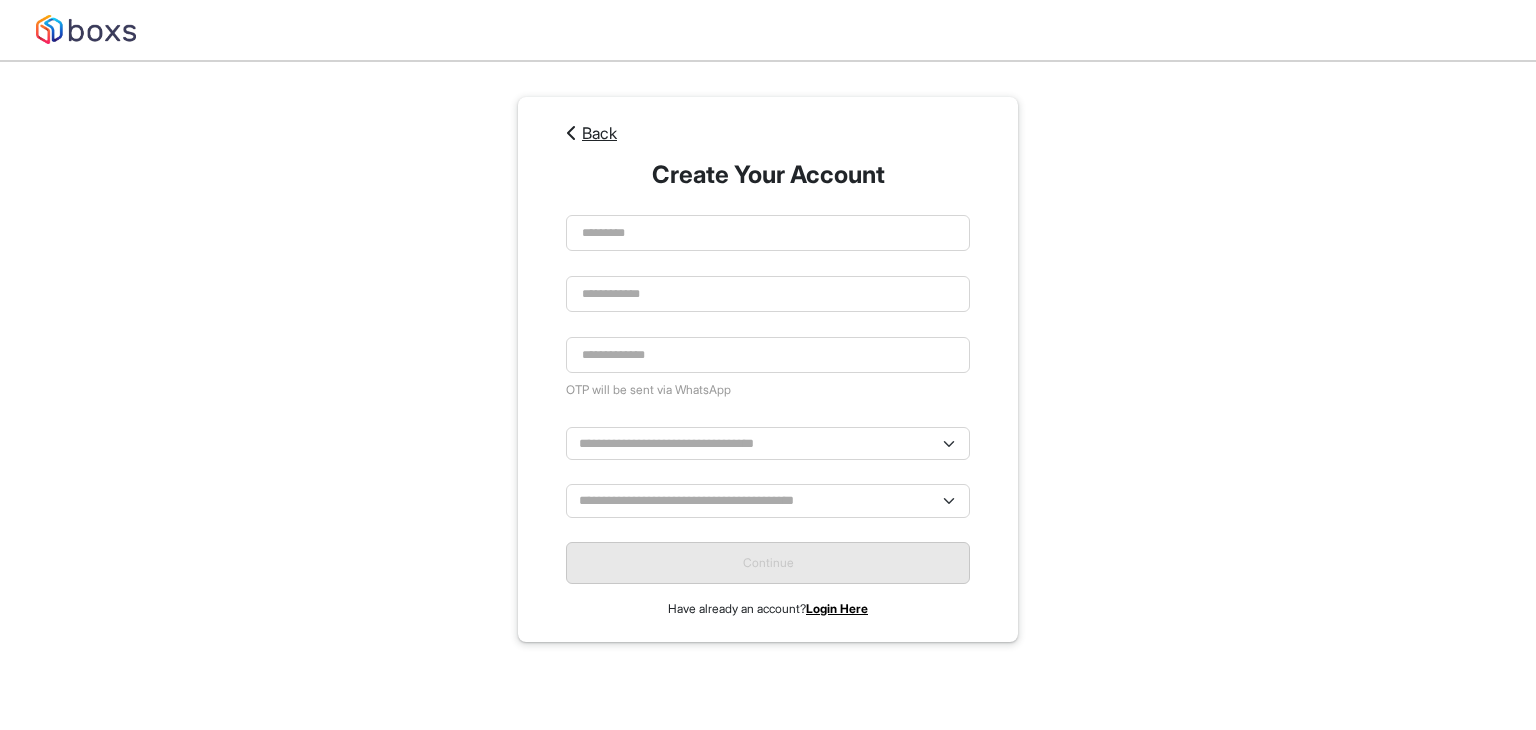 click on "**********" at bounding box center [768, 369] 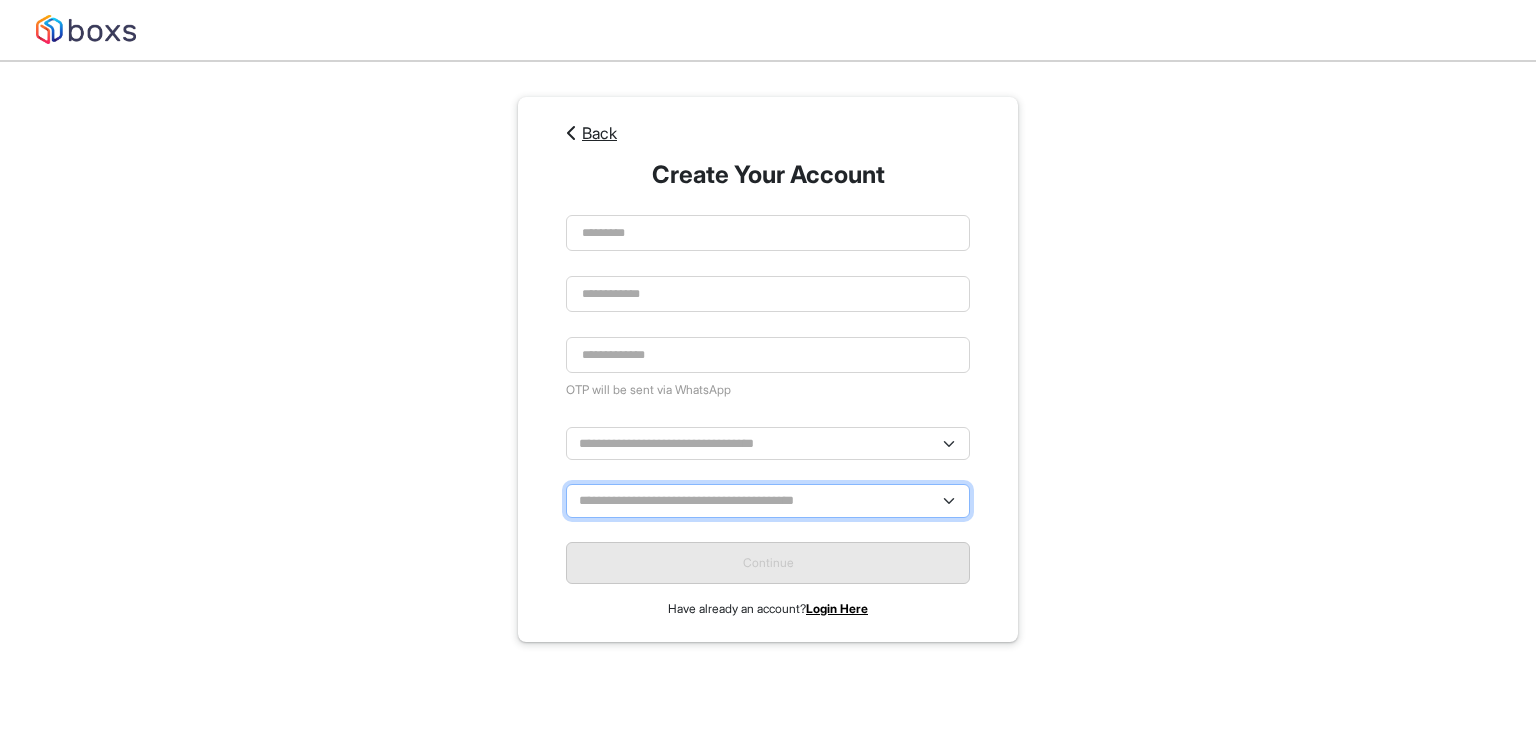 click on "**********" at bounding box center (768, 500) 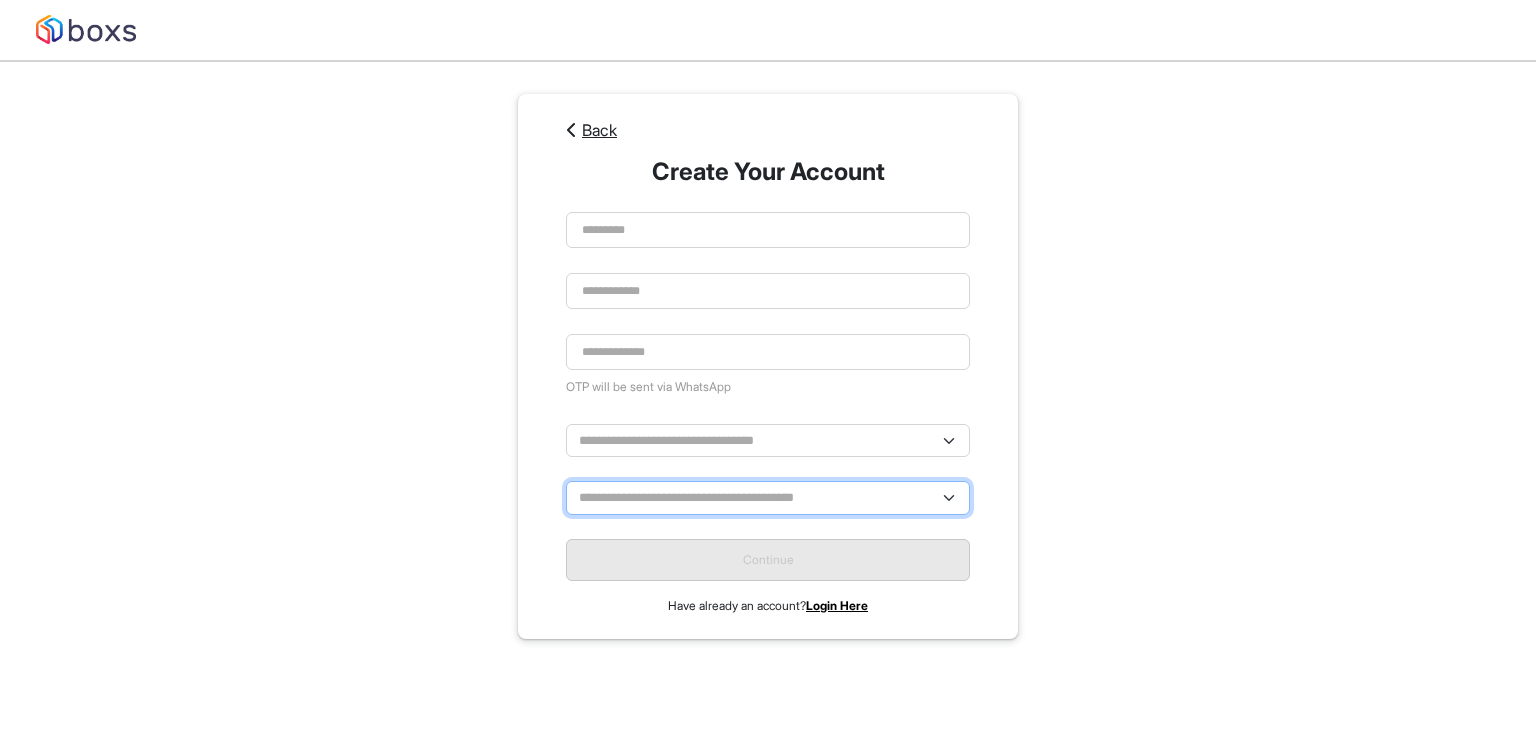 scroll, scrollTop: 60, scrollLeft: 0, axis: vertical 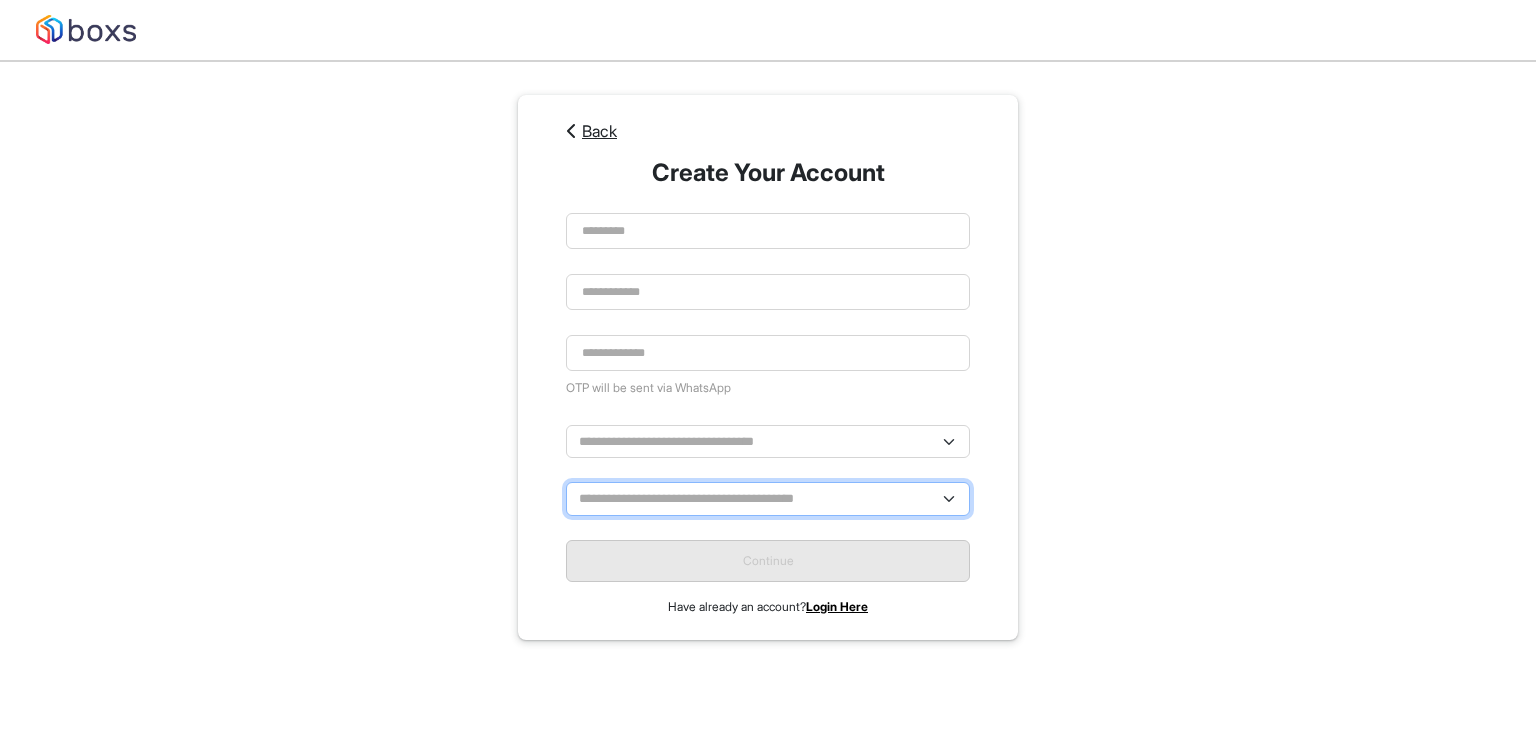 click on "**********" at bounding box center [768, 498] 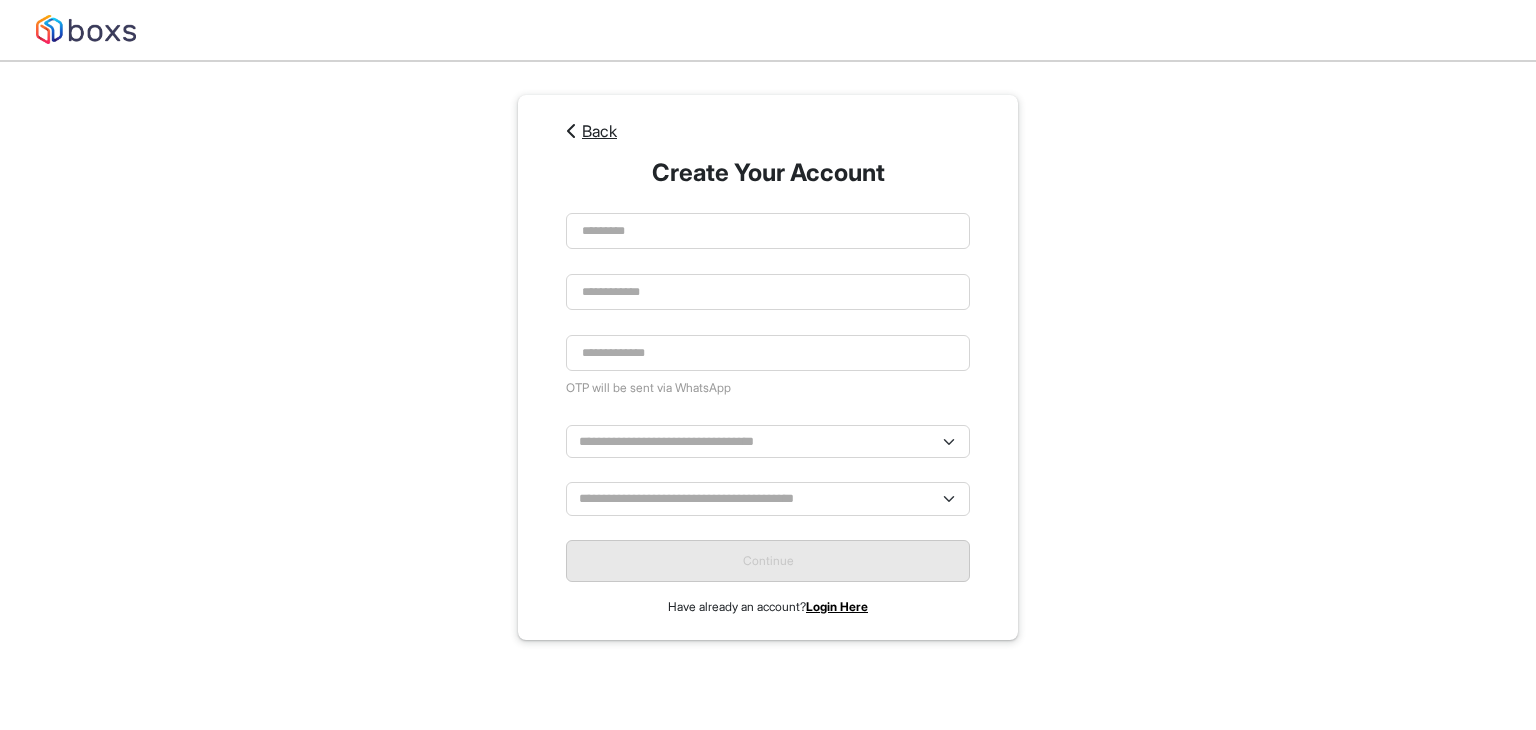 click on "**********" at bounding box center [768, 367] 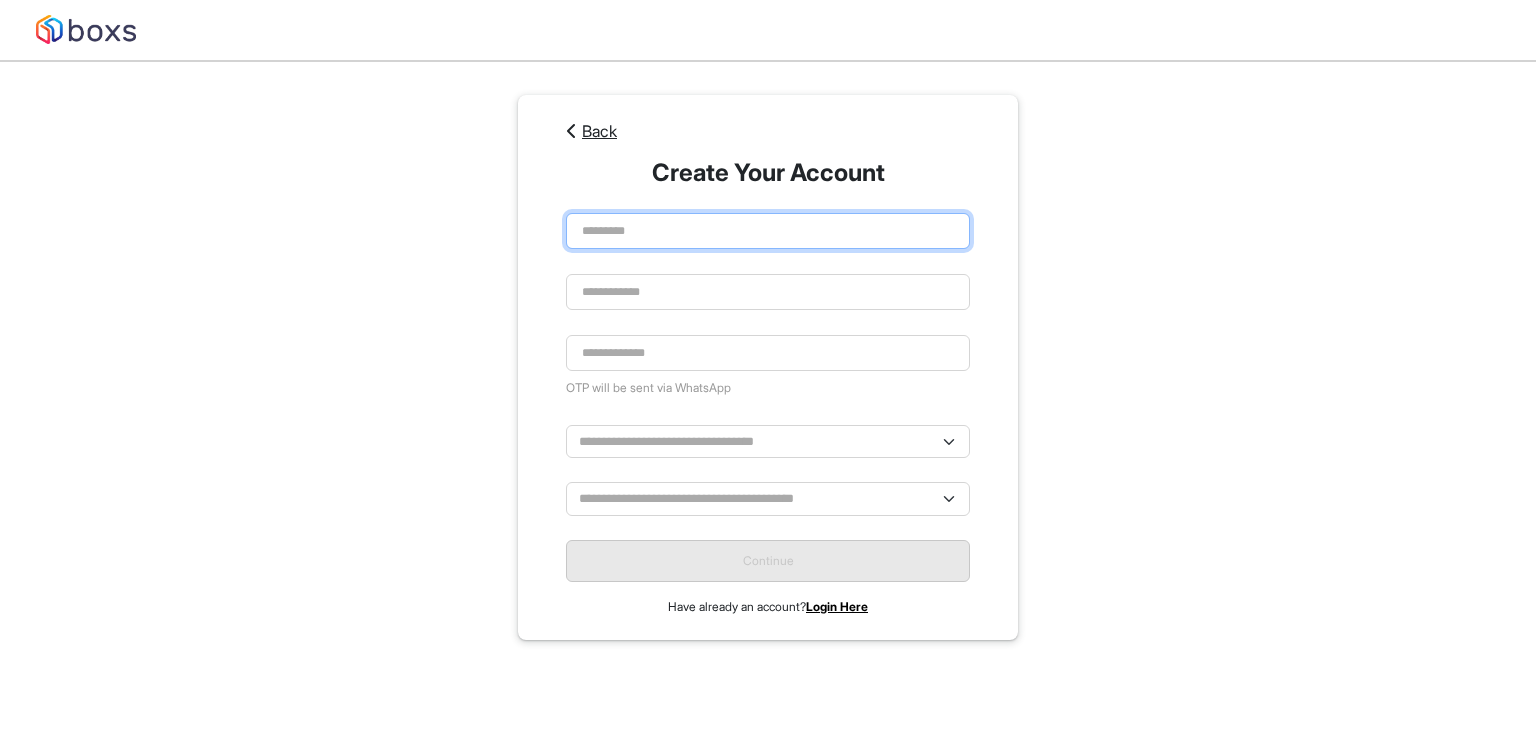 click at bounding box center [768, 231] 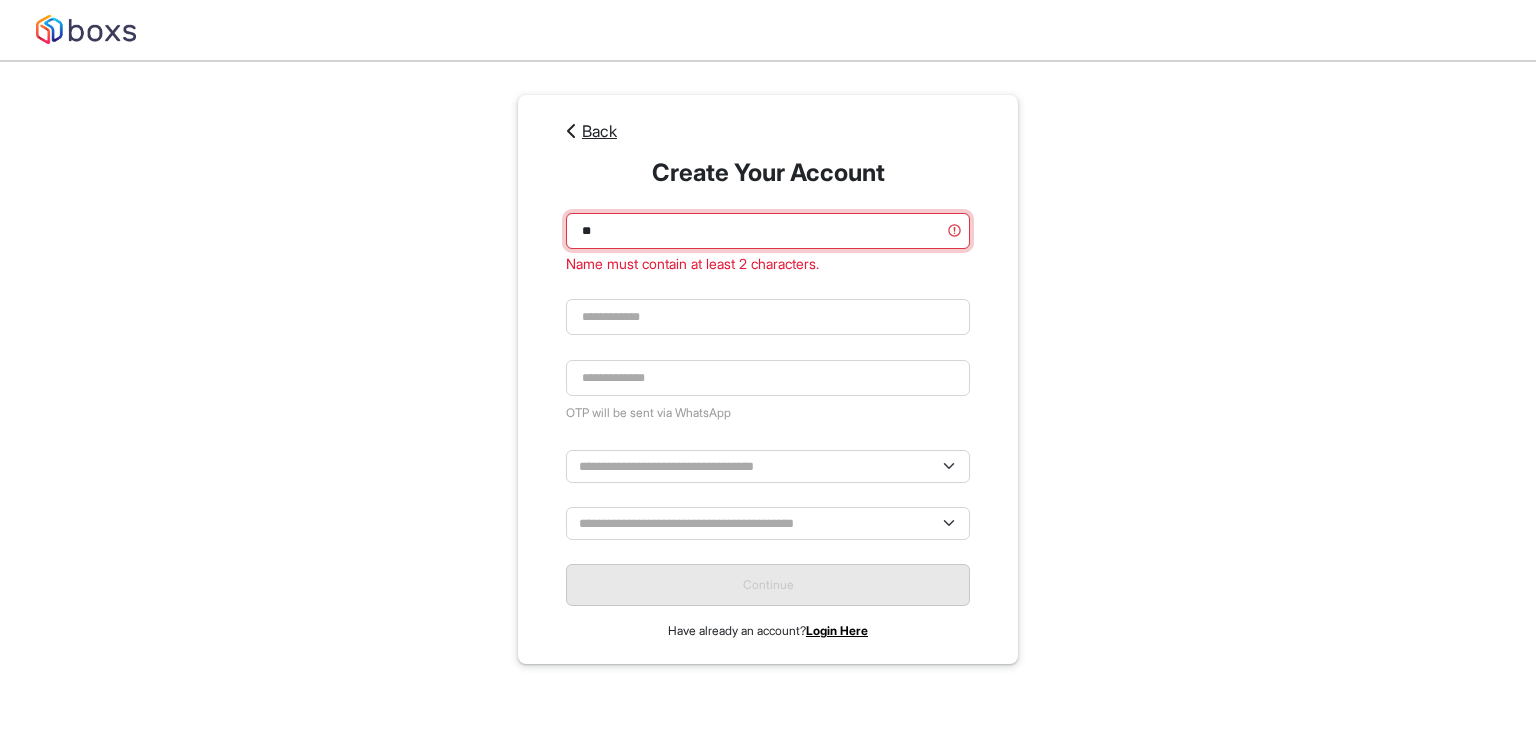 scroll, scrollTop: 60, scrollLeft: 0, axis: vertical 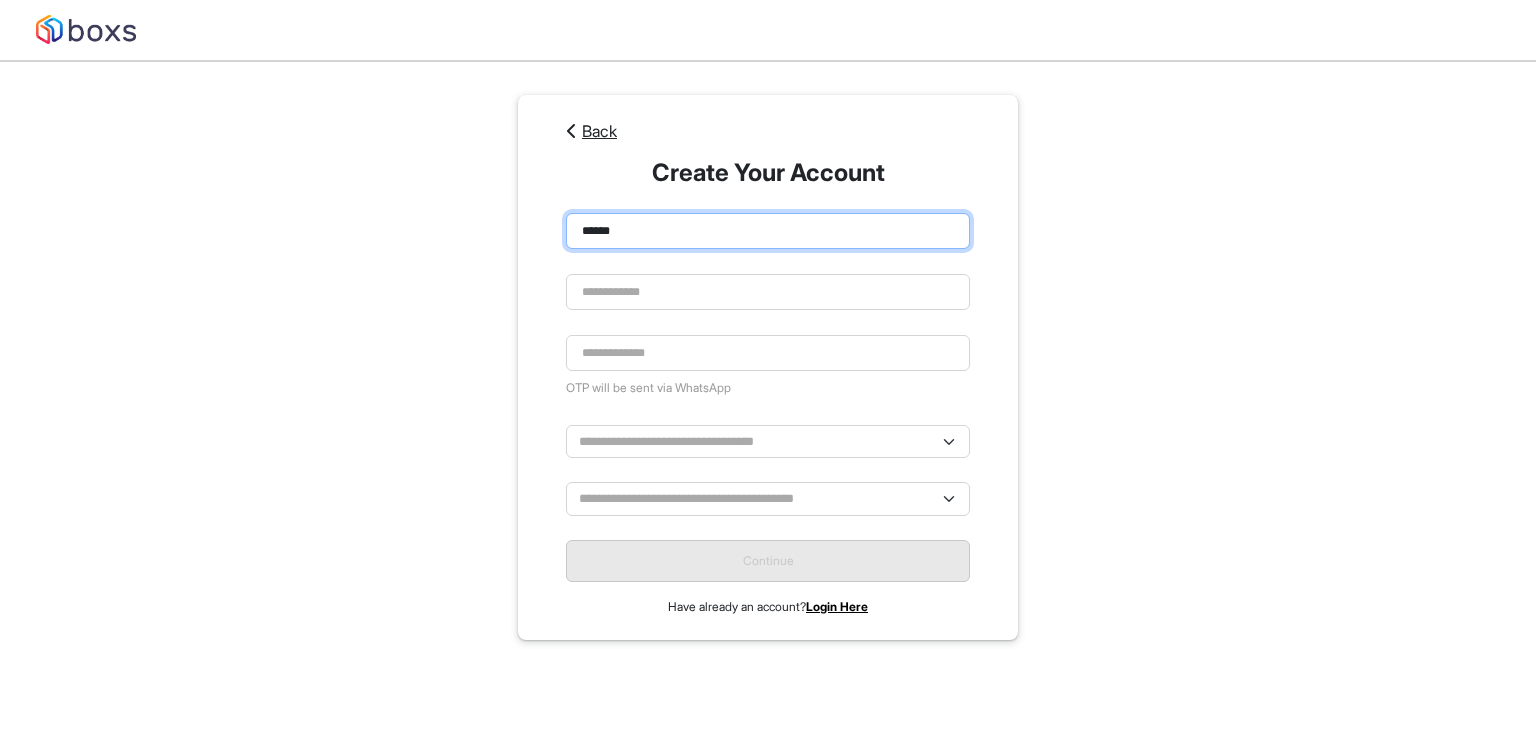 type on "******" 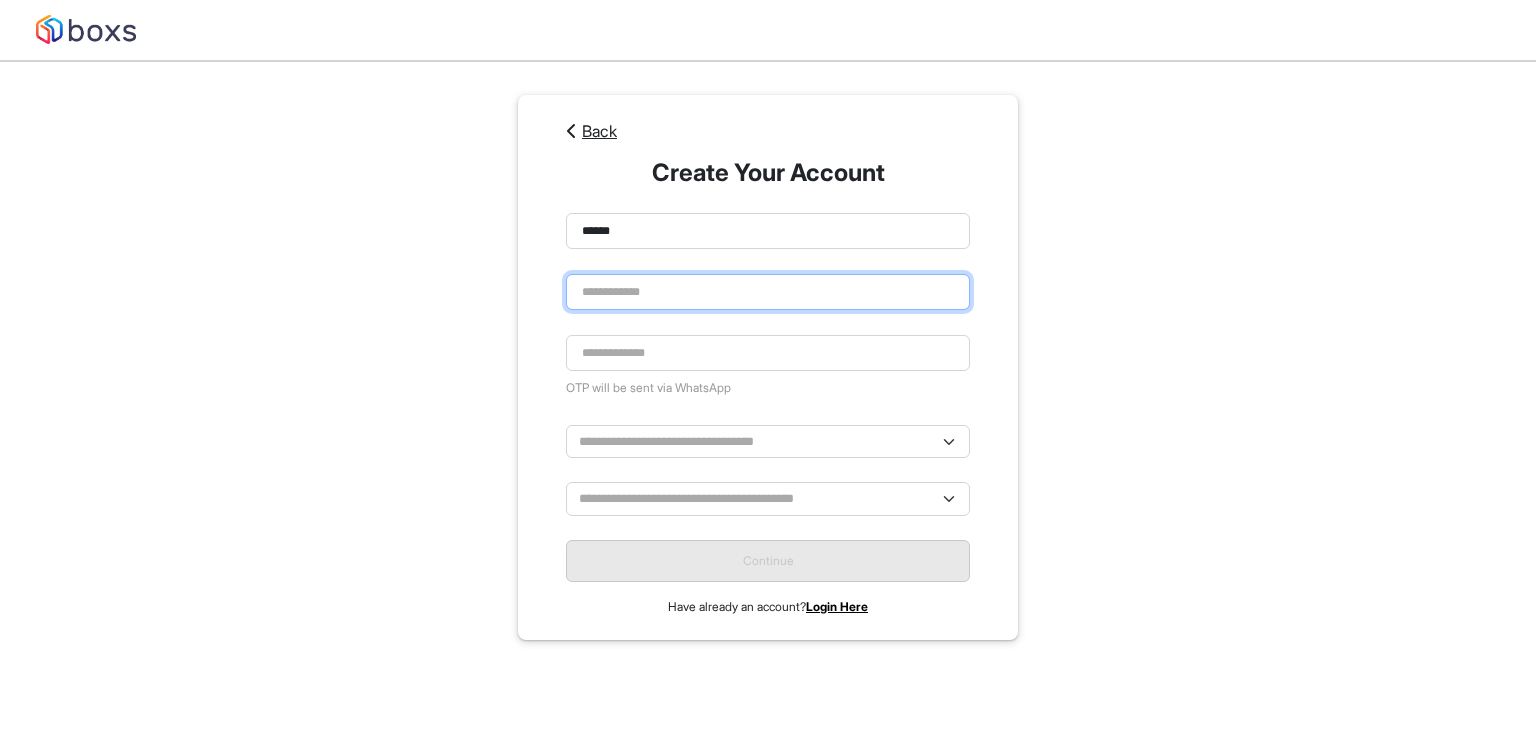 click at bounding box center [768, 292] 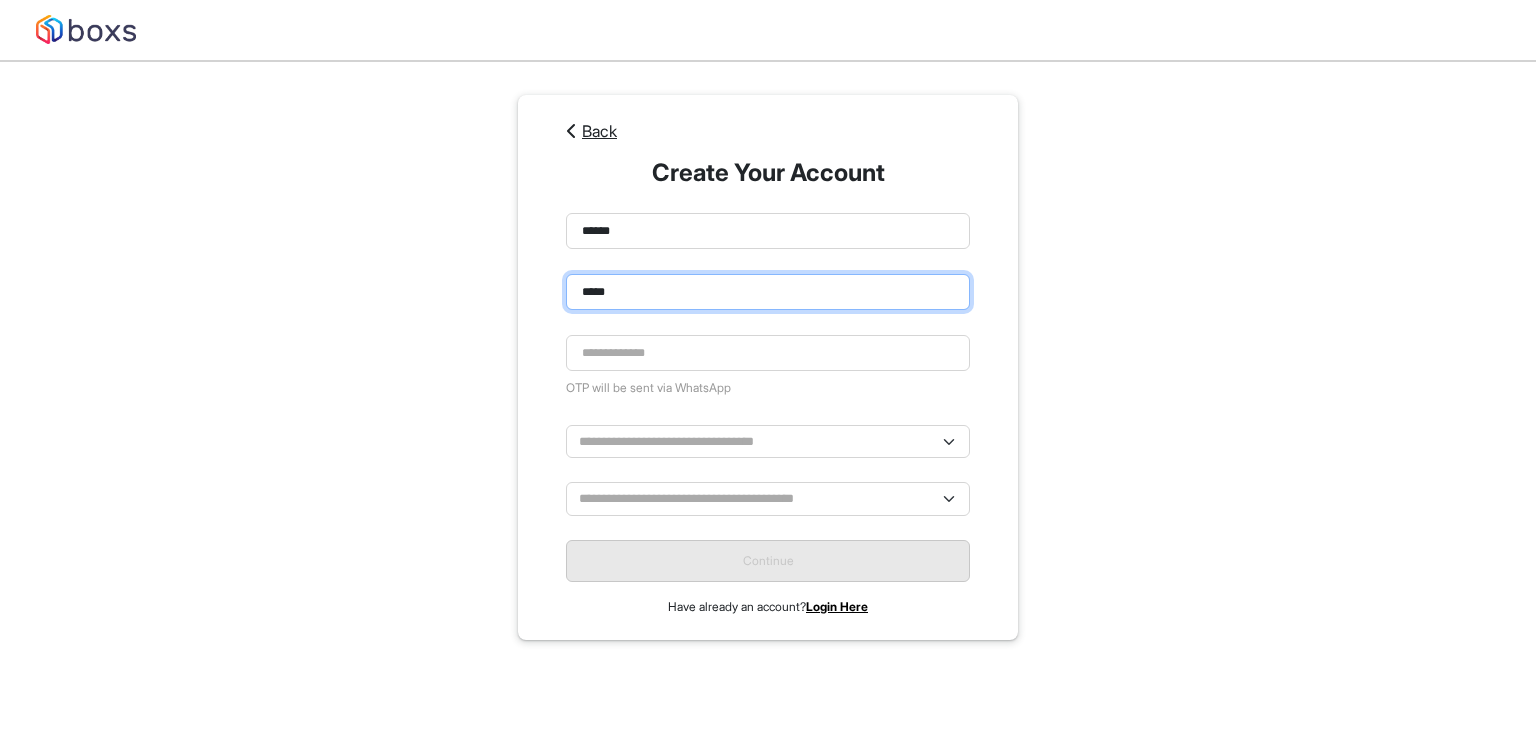 type on "*****" 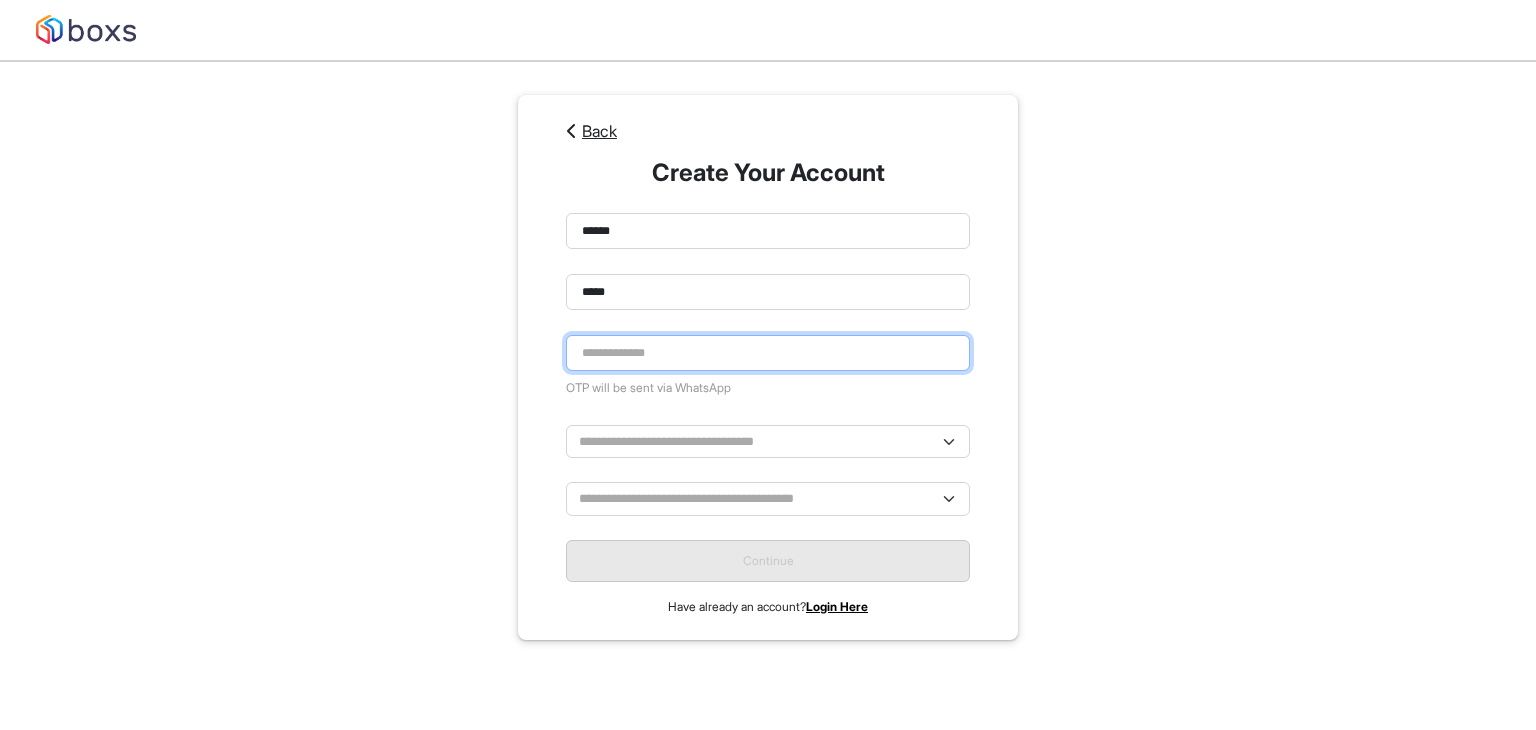 click at bounding box center [768, 353] 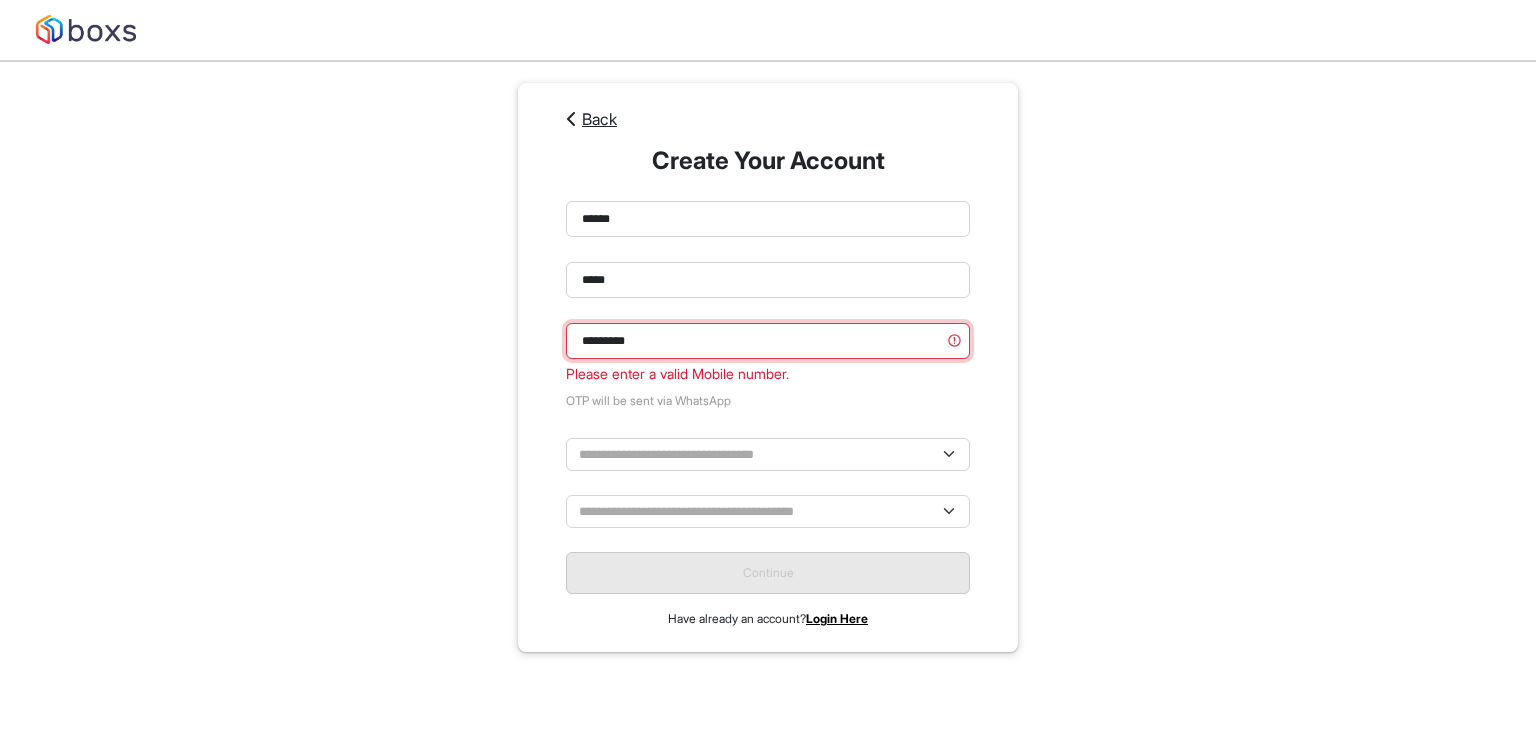 scroll, scrollTop: 48, scrollLeft: 0, axis: vertical 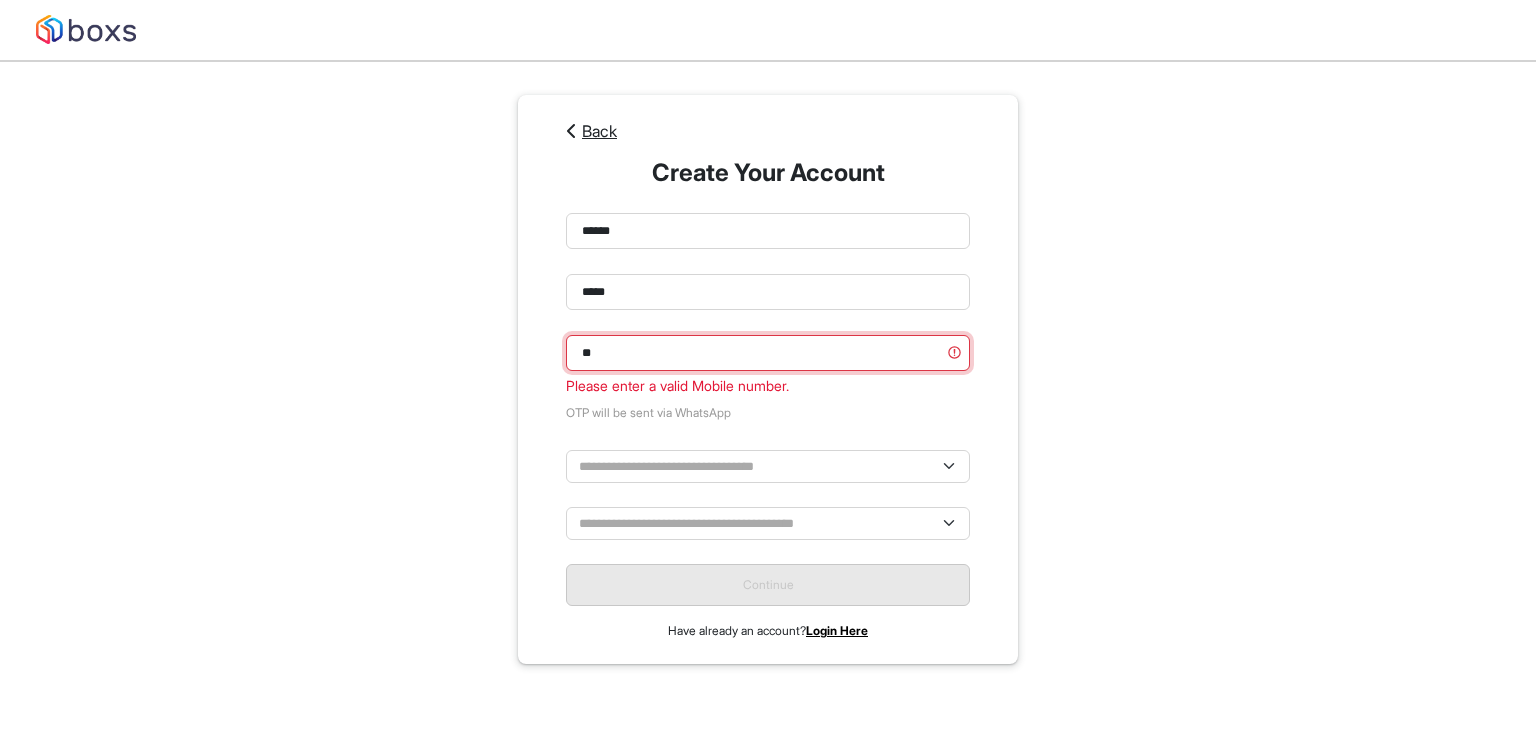 type on "*" 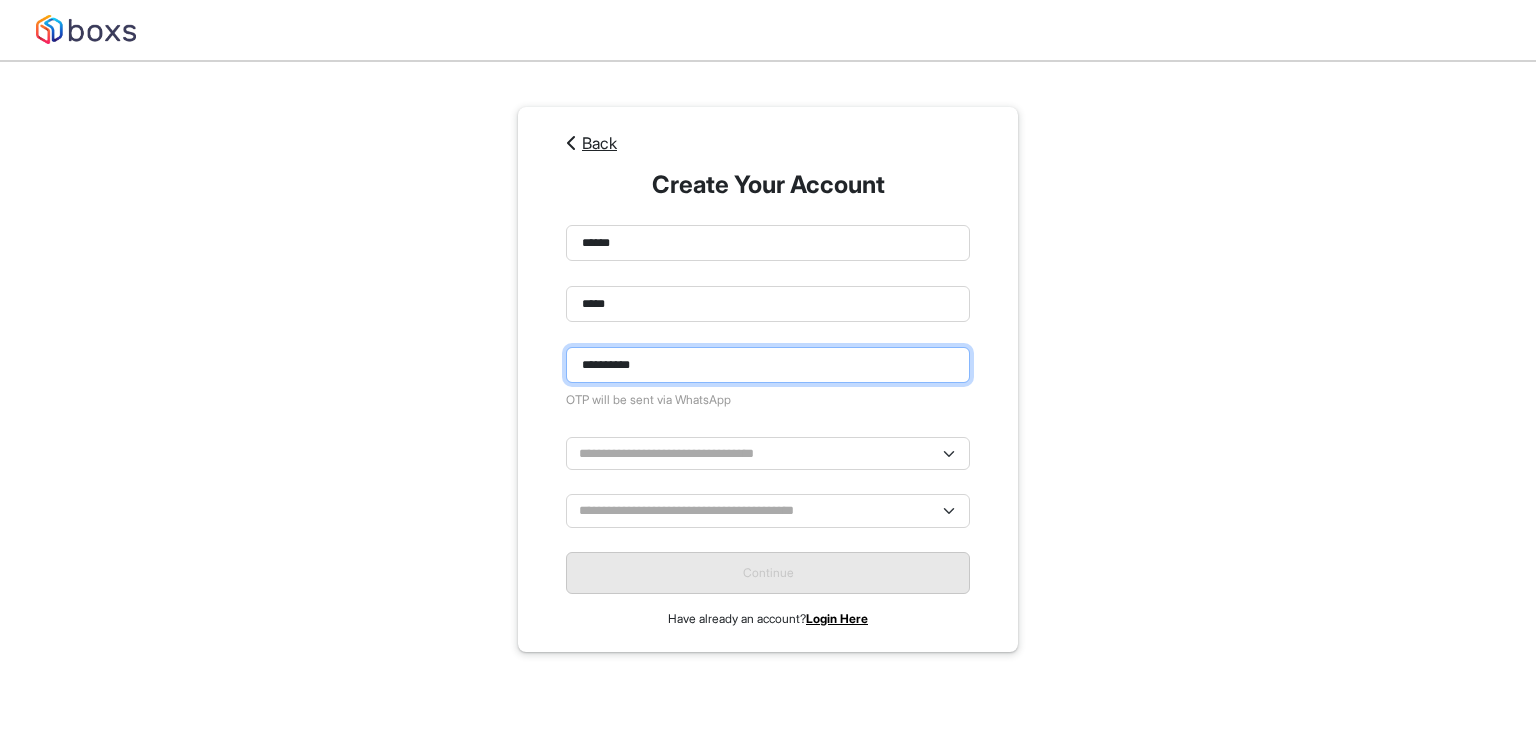 scroll, scrollTop: 60, scrollLeft: 0, axis: vertical 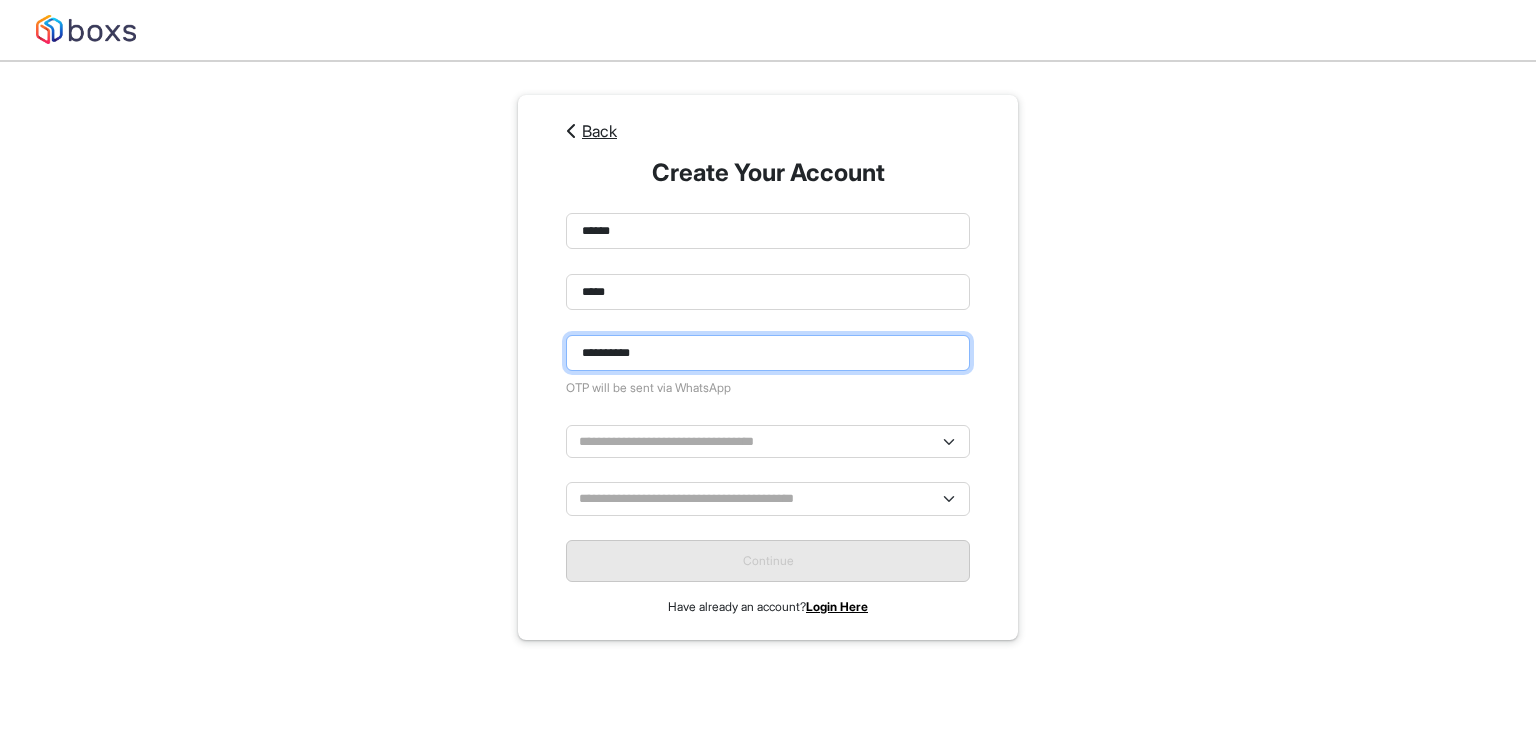 type on "**********" 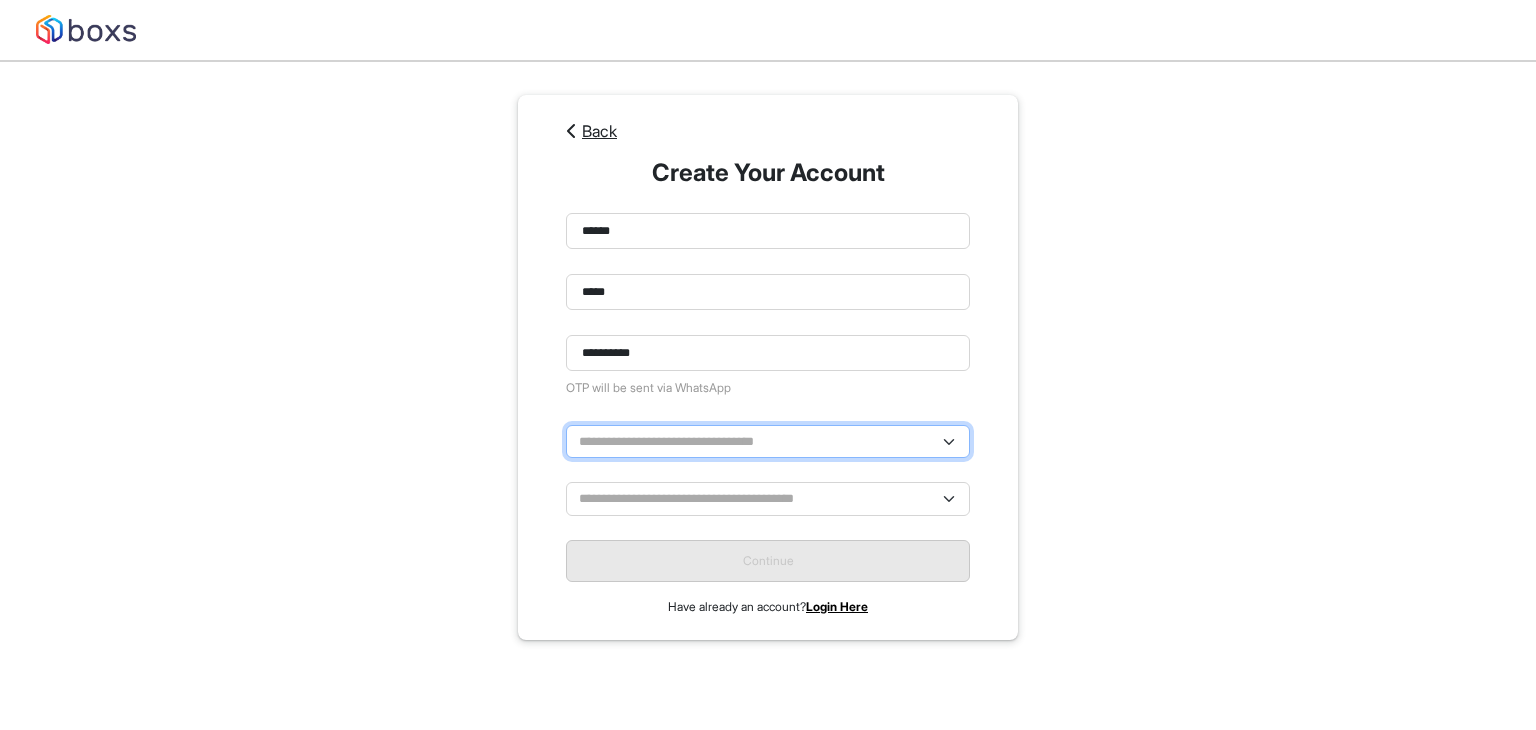 click on "**********" at bounding box center (768, 441) 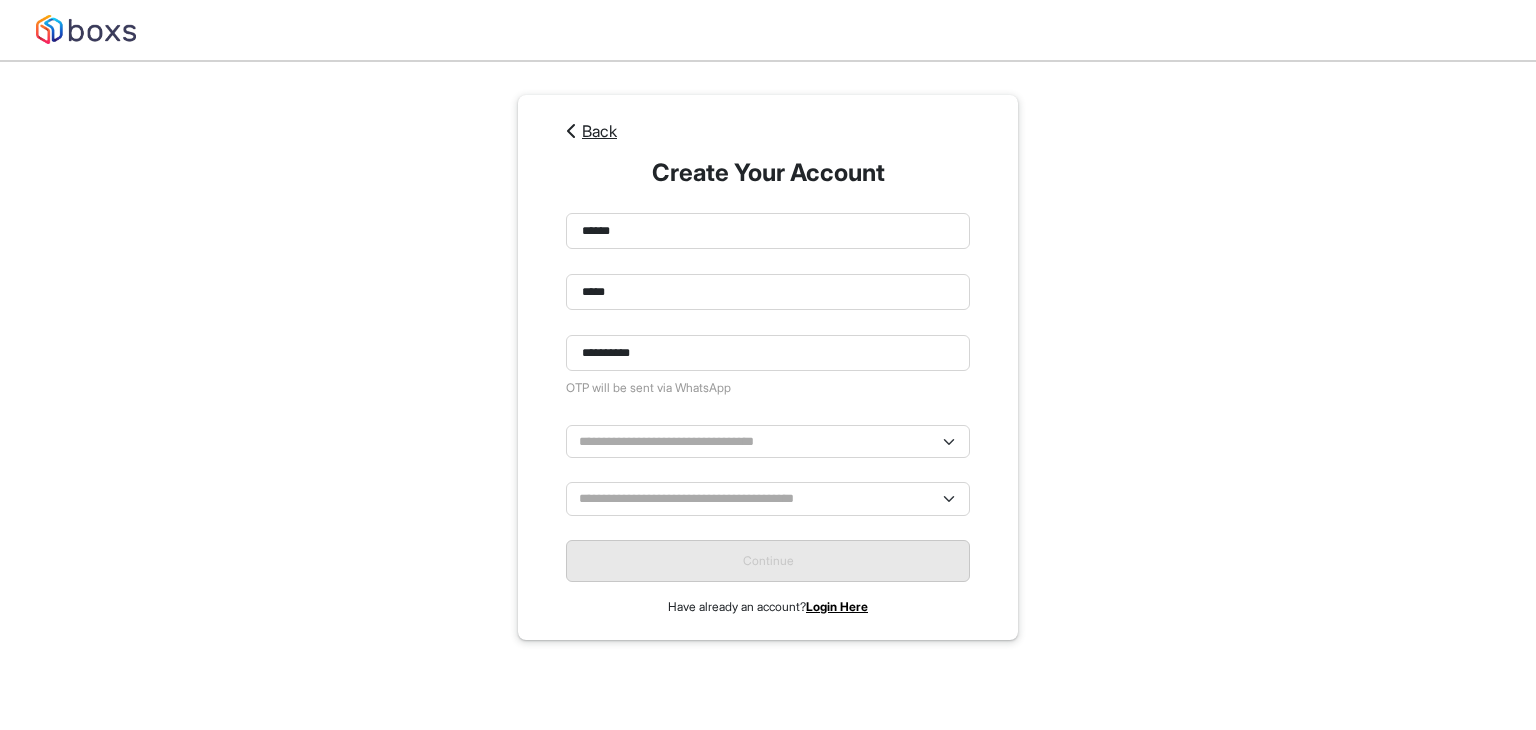 click on "**********" at bounding box center [768, 367] 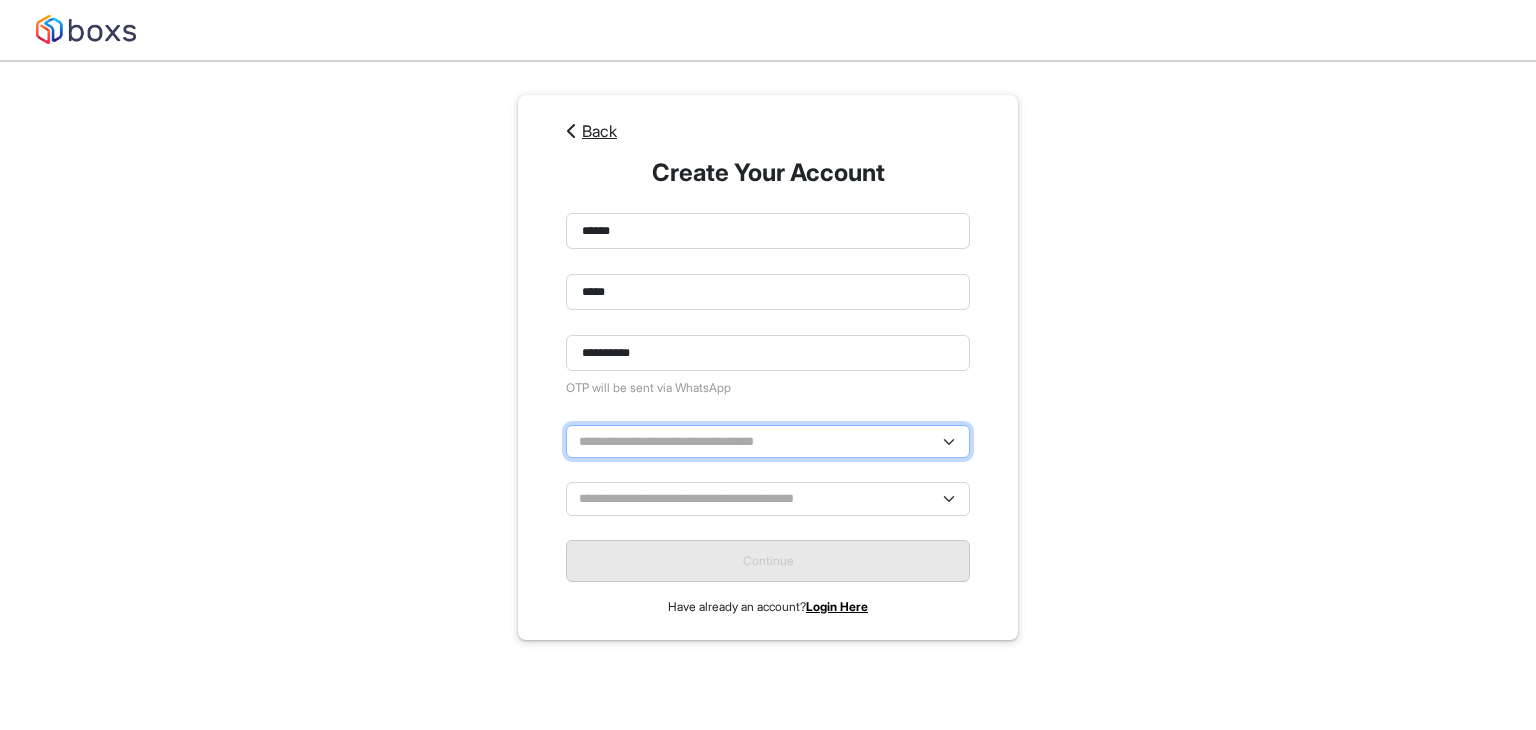 click on "**********" at bounding box center (768, 441) 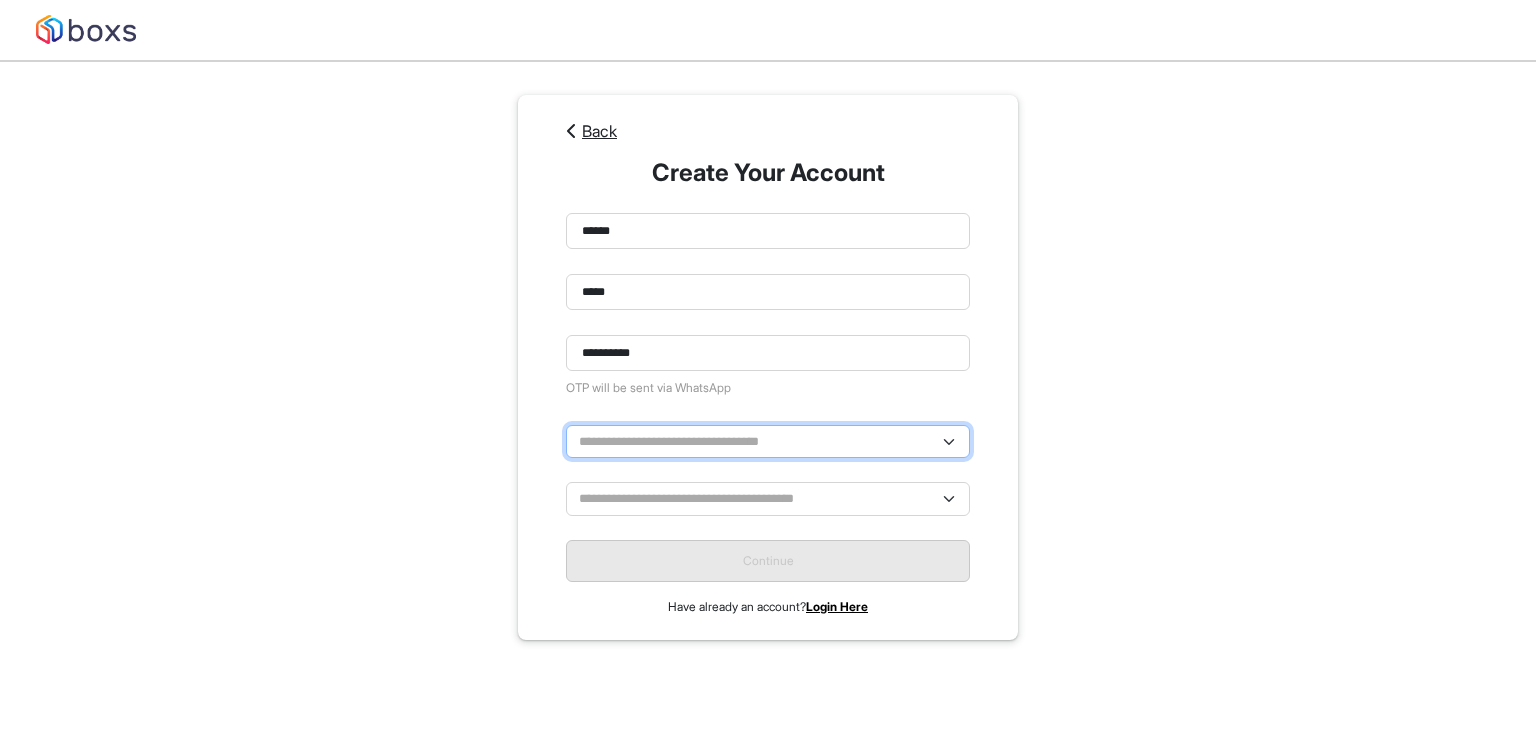 click on "**********" at bounding box center (768, 441) 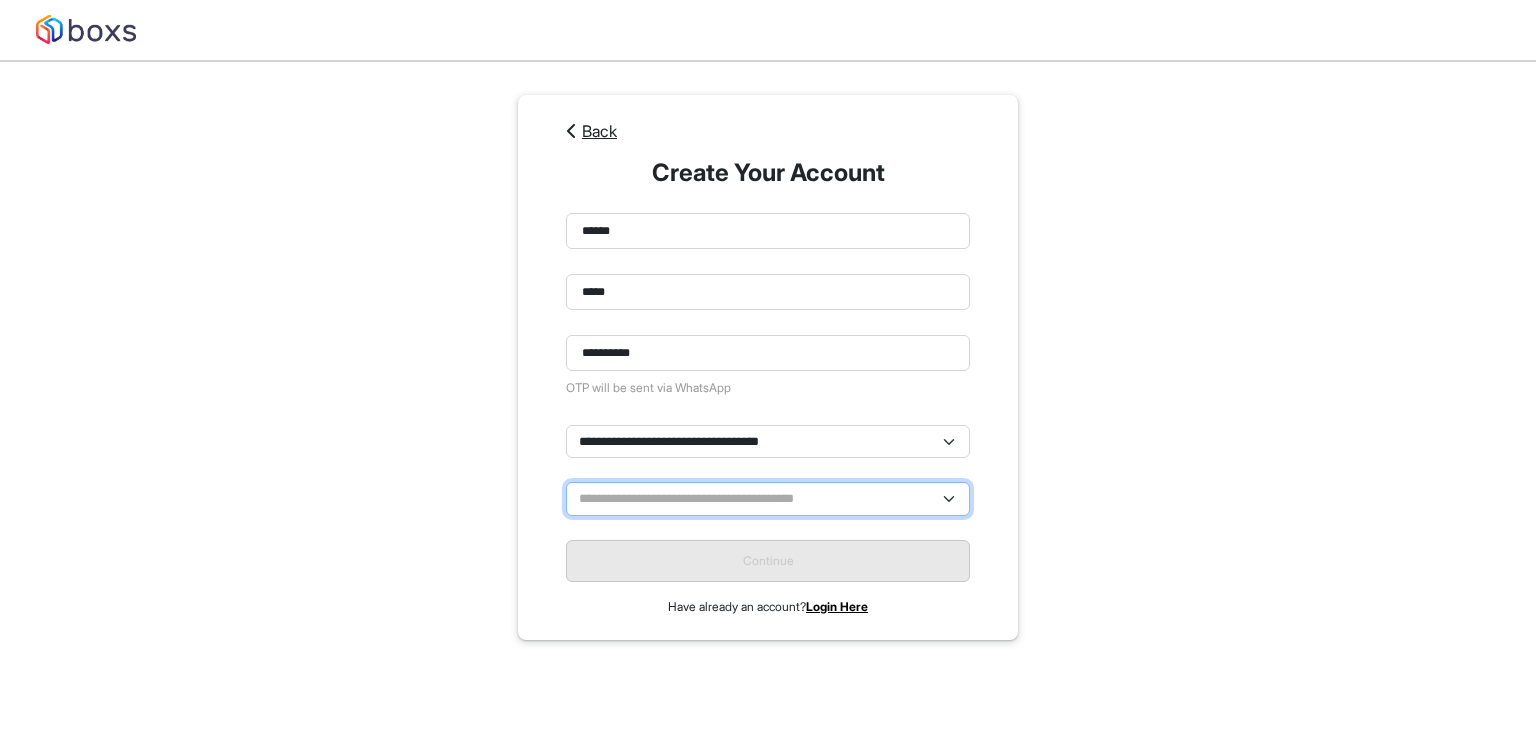 click on "**********" at bounding box center [768, 498] 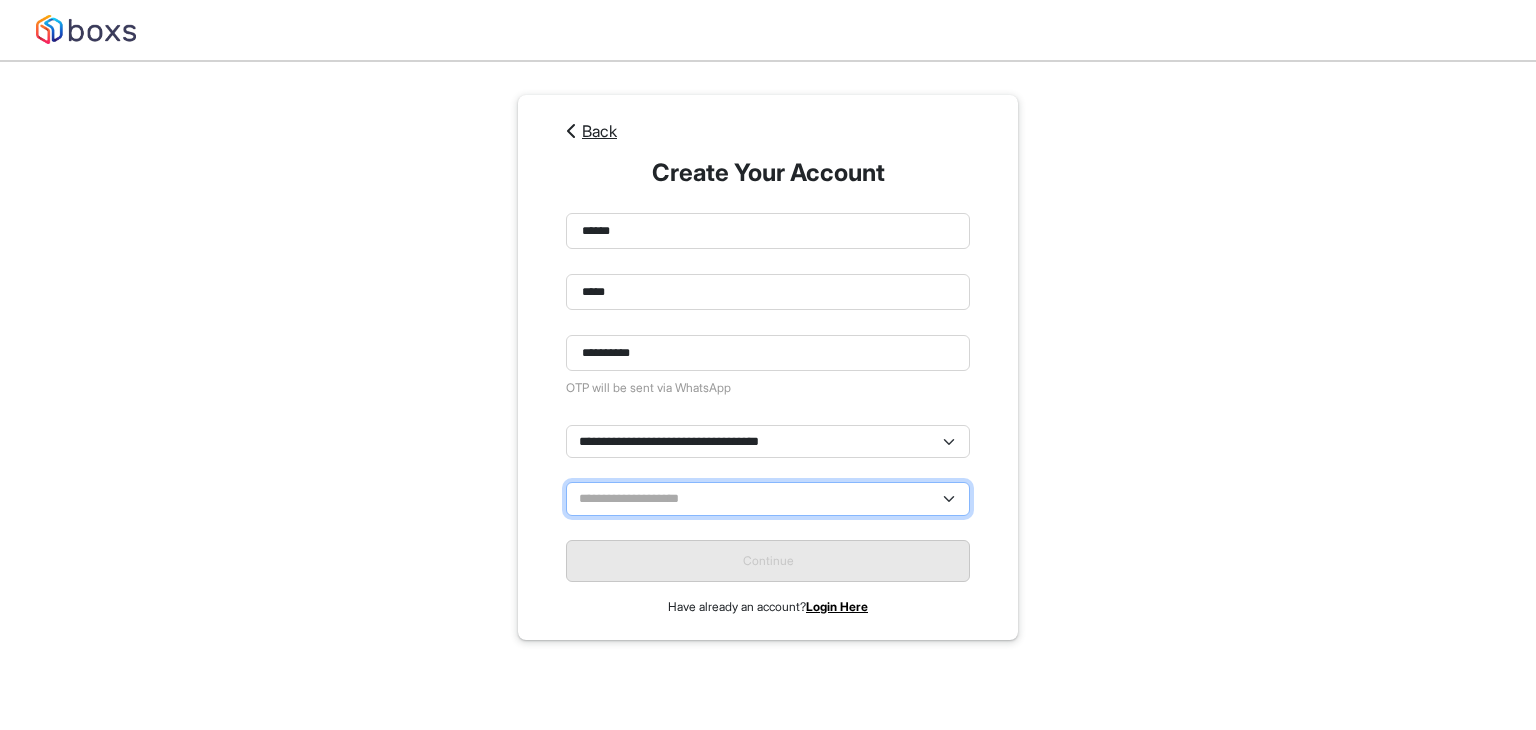 click on "**********" at bounding box center [768, 498] 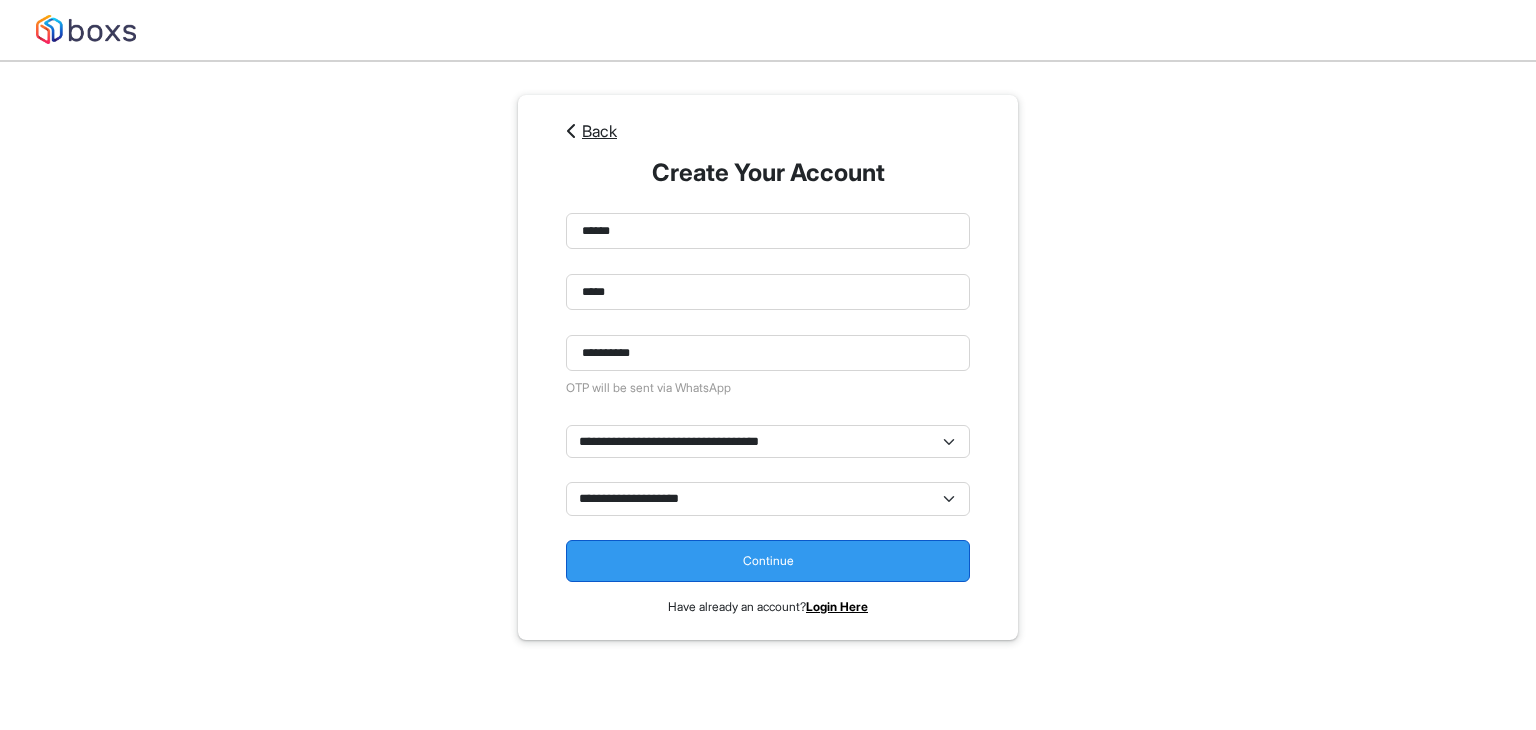 click on "Continue" at bounding box center (768, 561) 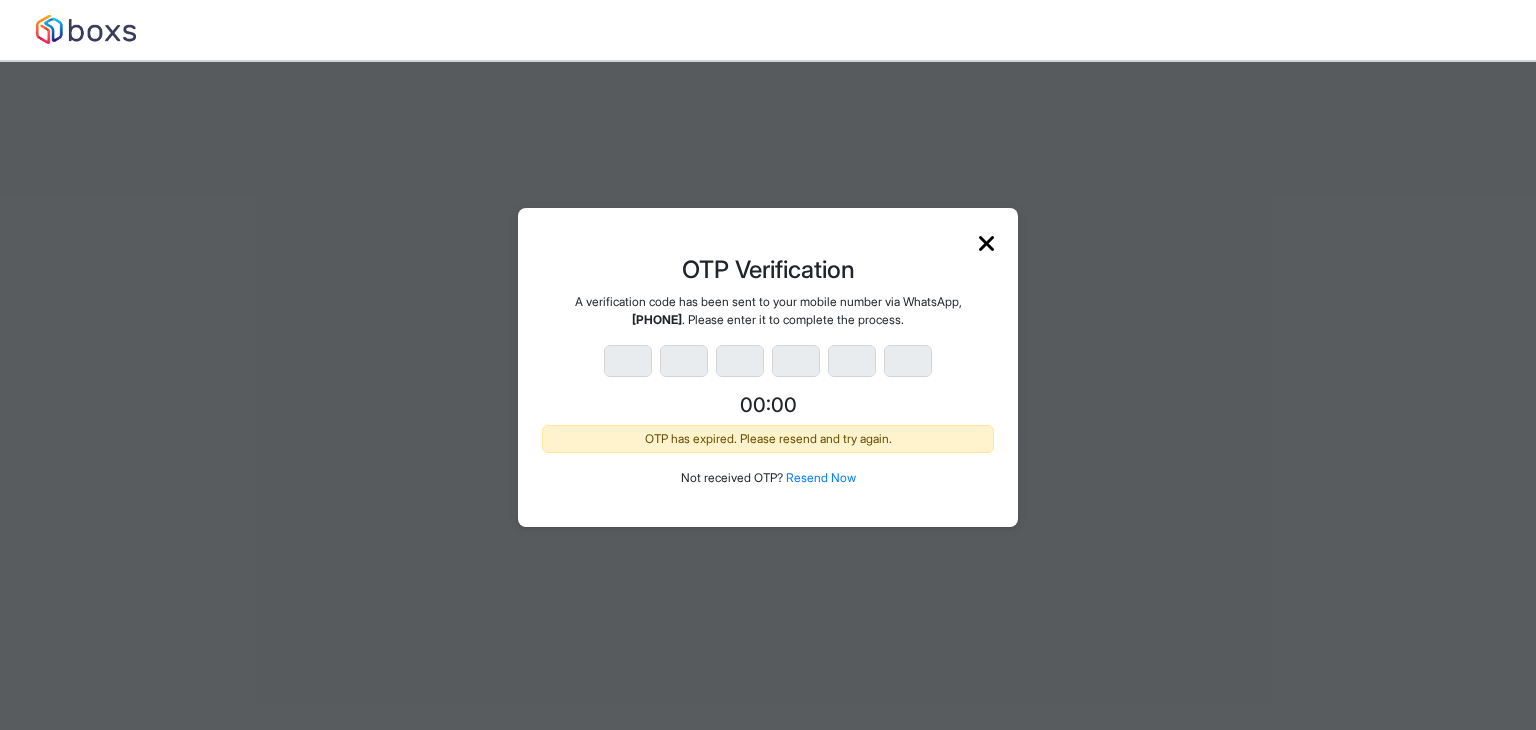 click at bounding box center (986, 244) 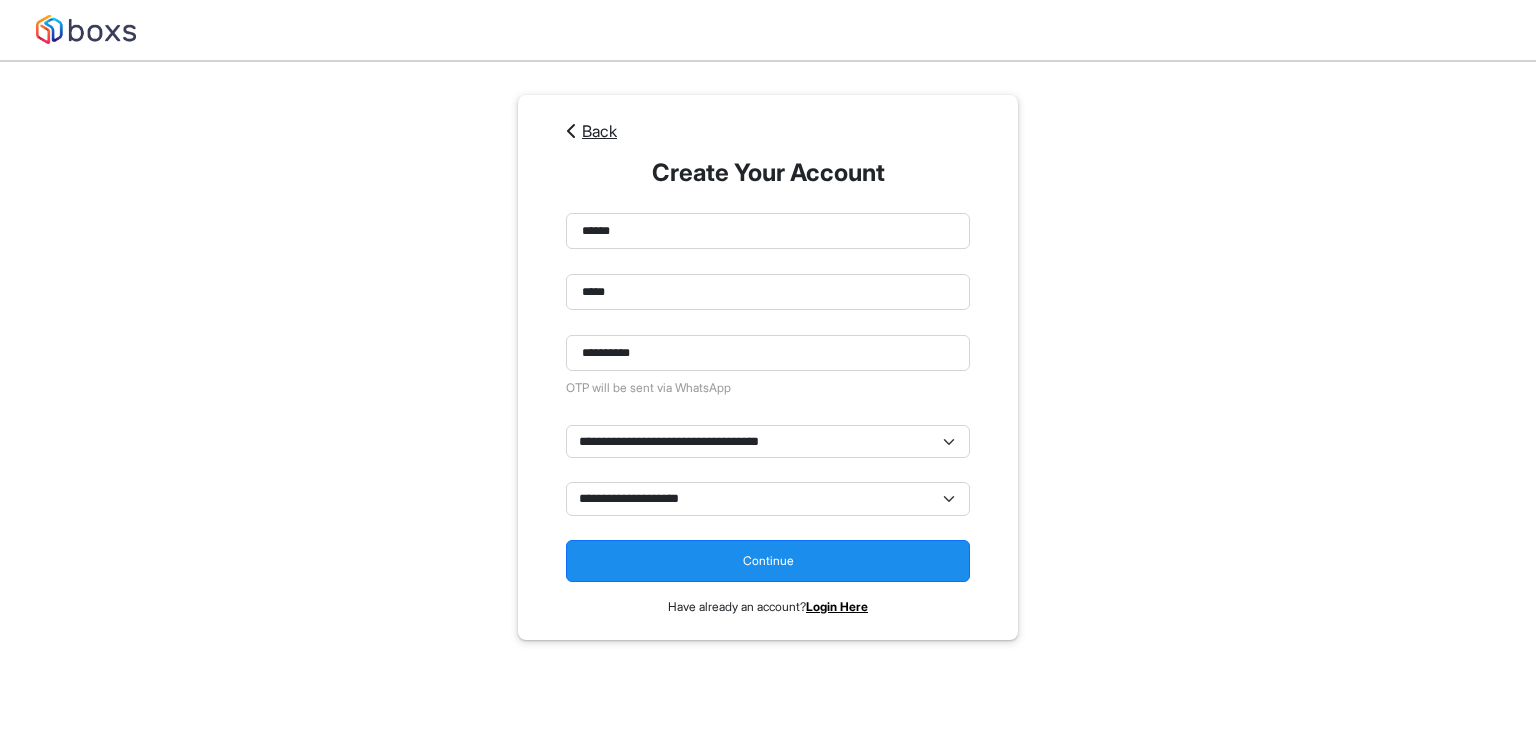 click on "**********" at bounding box center [768, 367] 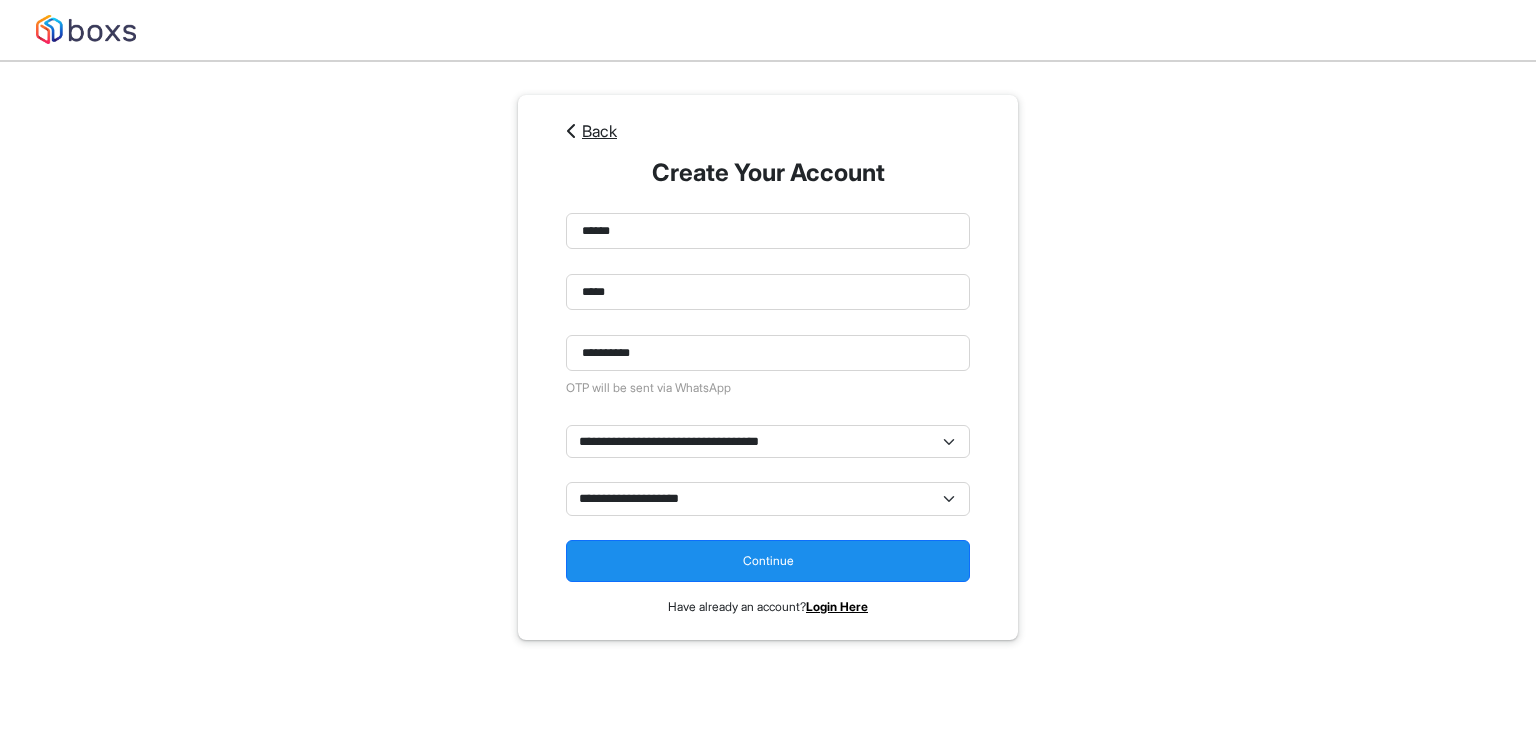 click at bounding box center (572, 131) 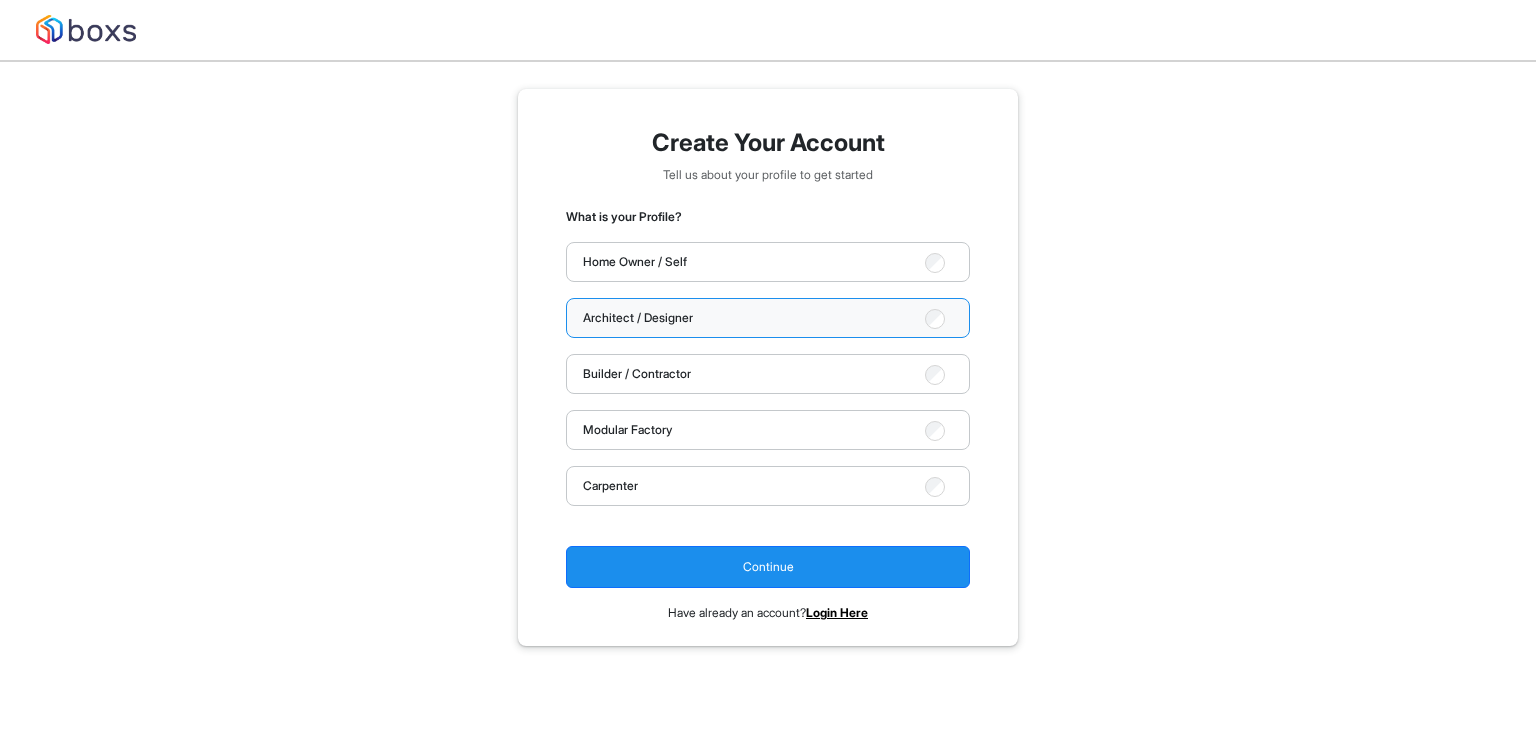 scroll, scrollTop: 0, scrollLeft: 0, axis: both 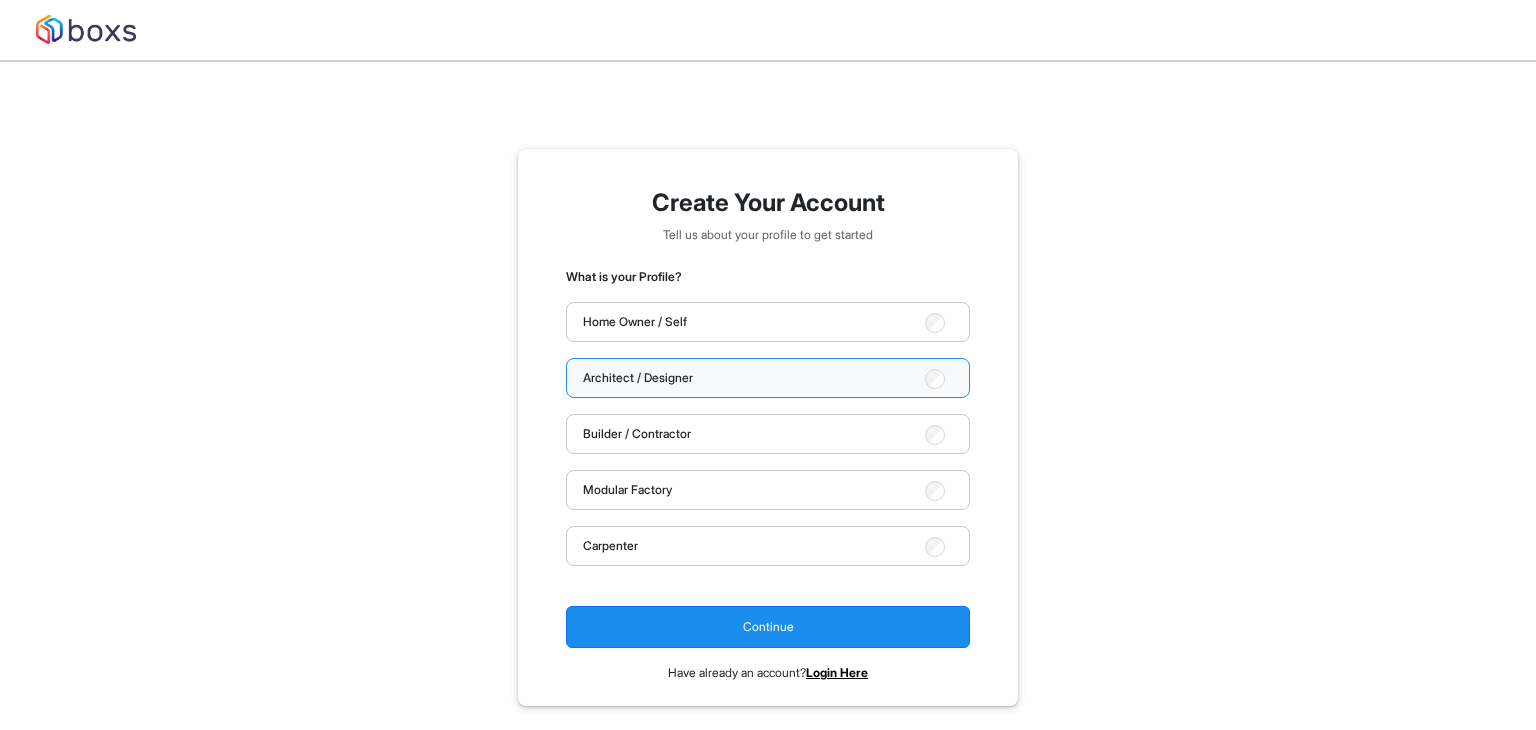 click at bounding box center (86, 29) 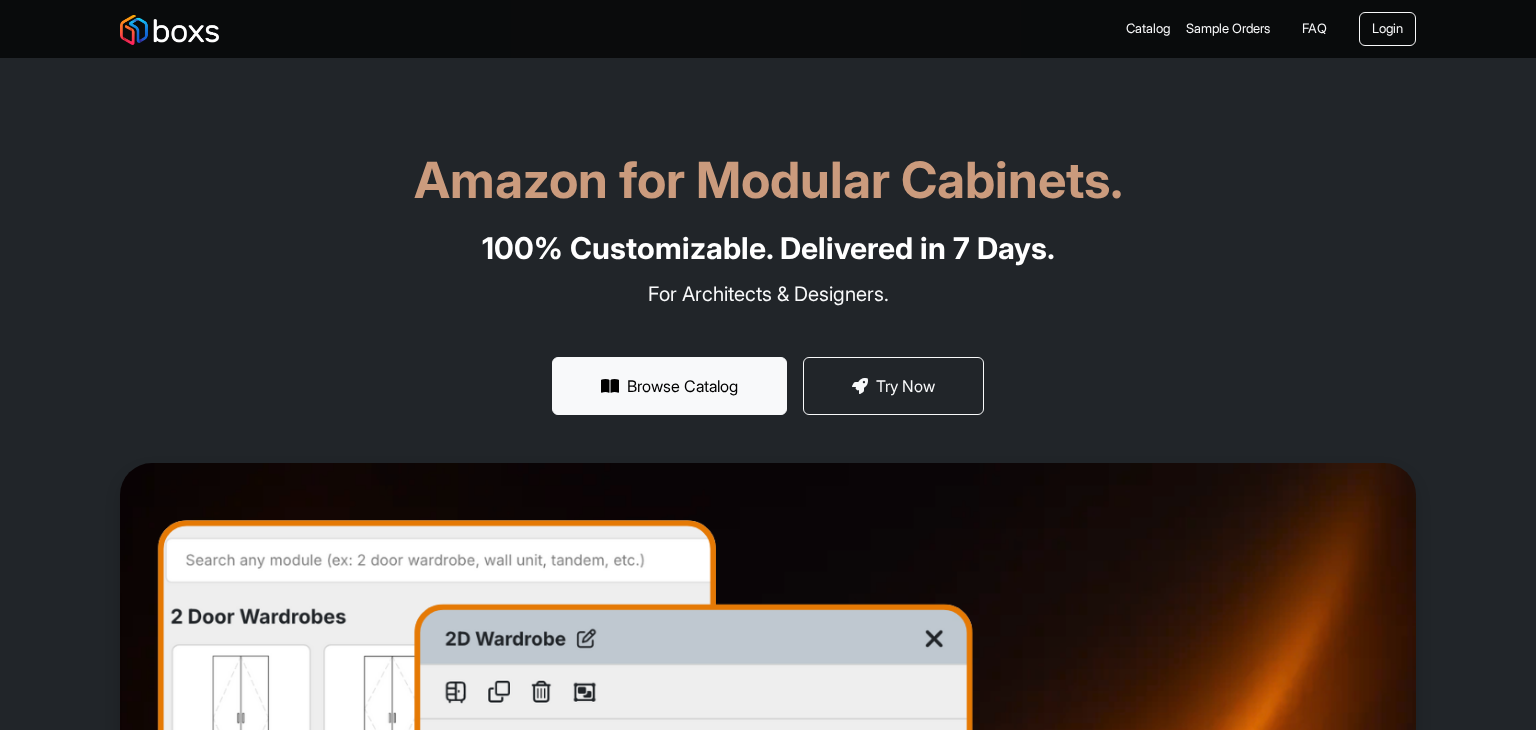 scroll, scrollTop: 0, scrollLeft: 0, axis: both 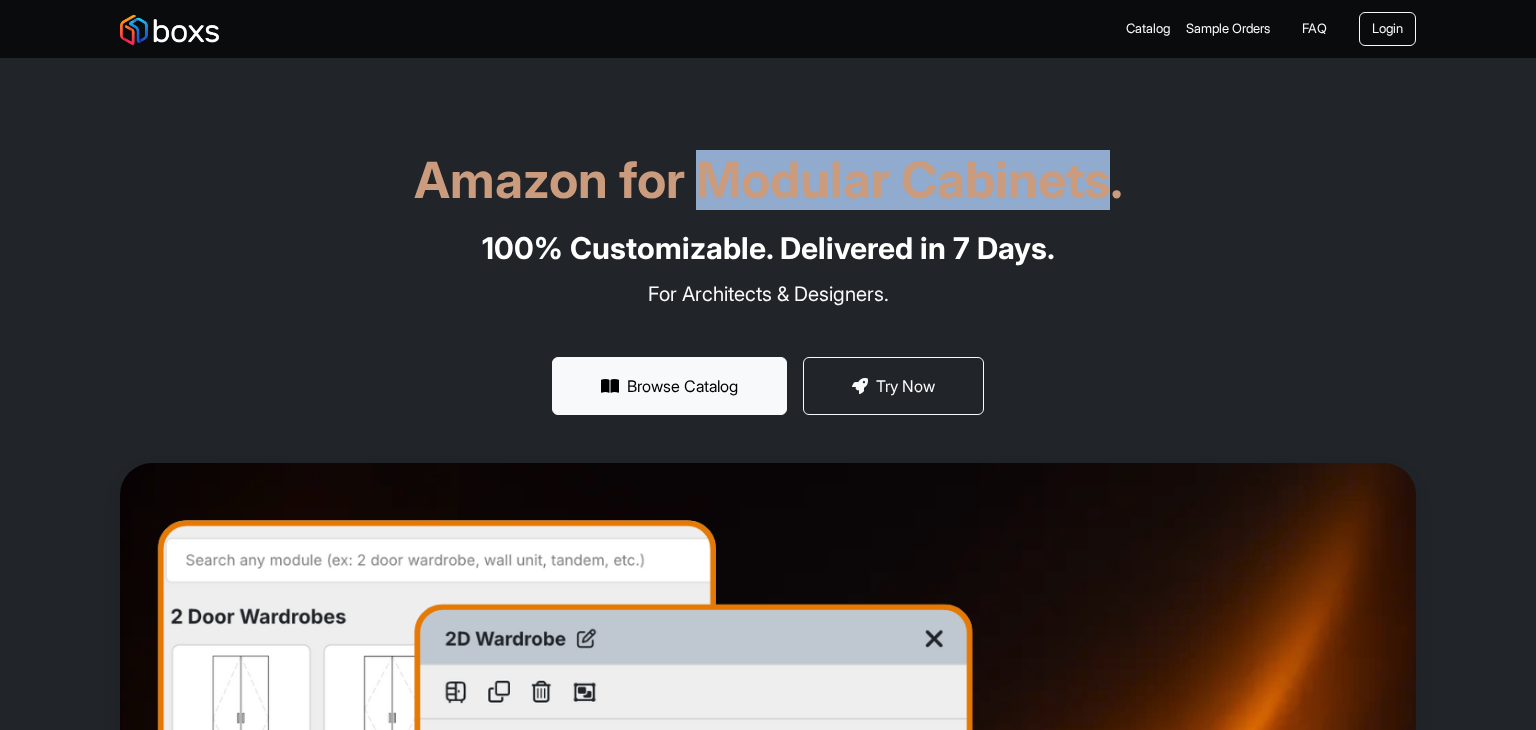 drag, startPoint x: 695, startPoint y: 188, endPoint x: 1101, endPoint y: 181, distance: 406.06033 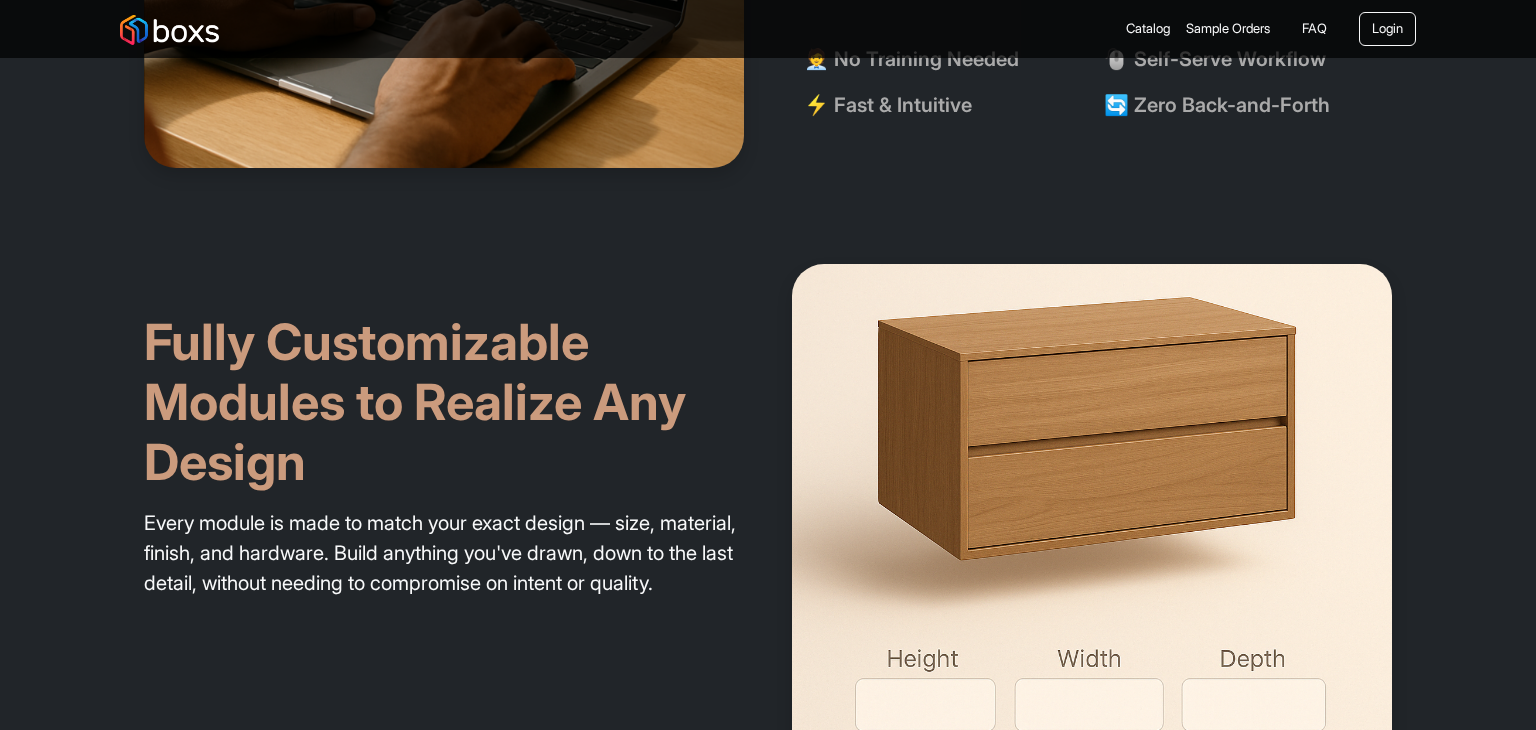 scroll, scrollTop: 2244, scrollLeft: 0, axis: vertical 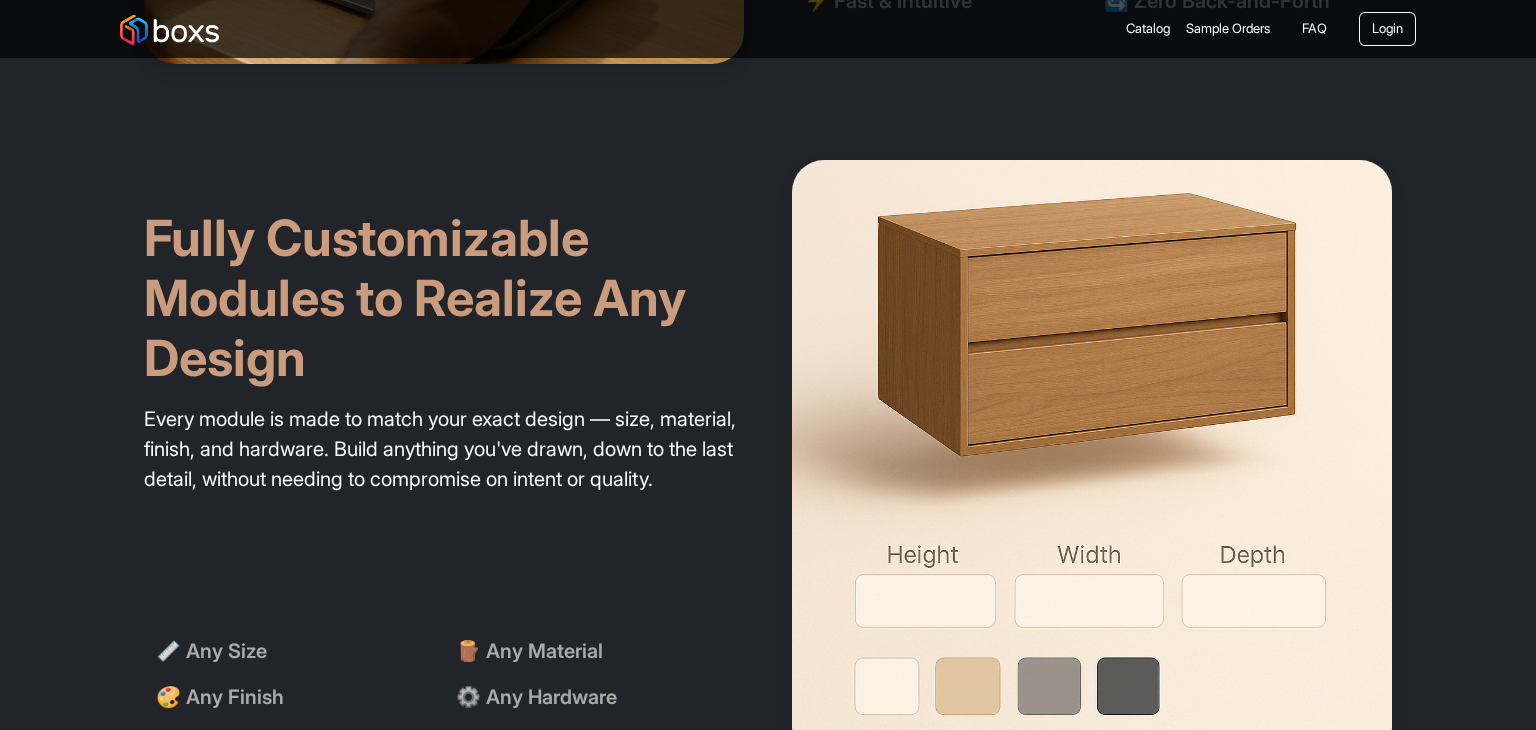 click at bounding box center (1092, 460) 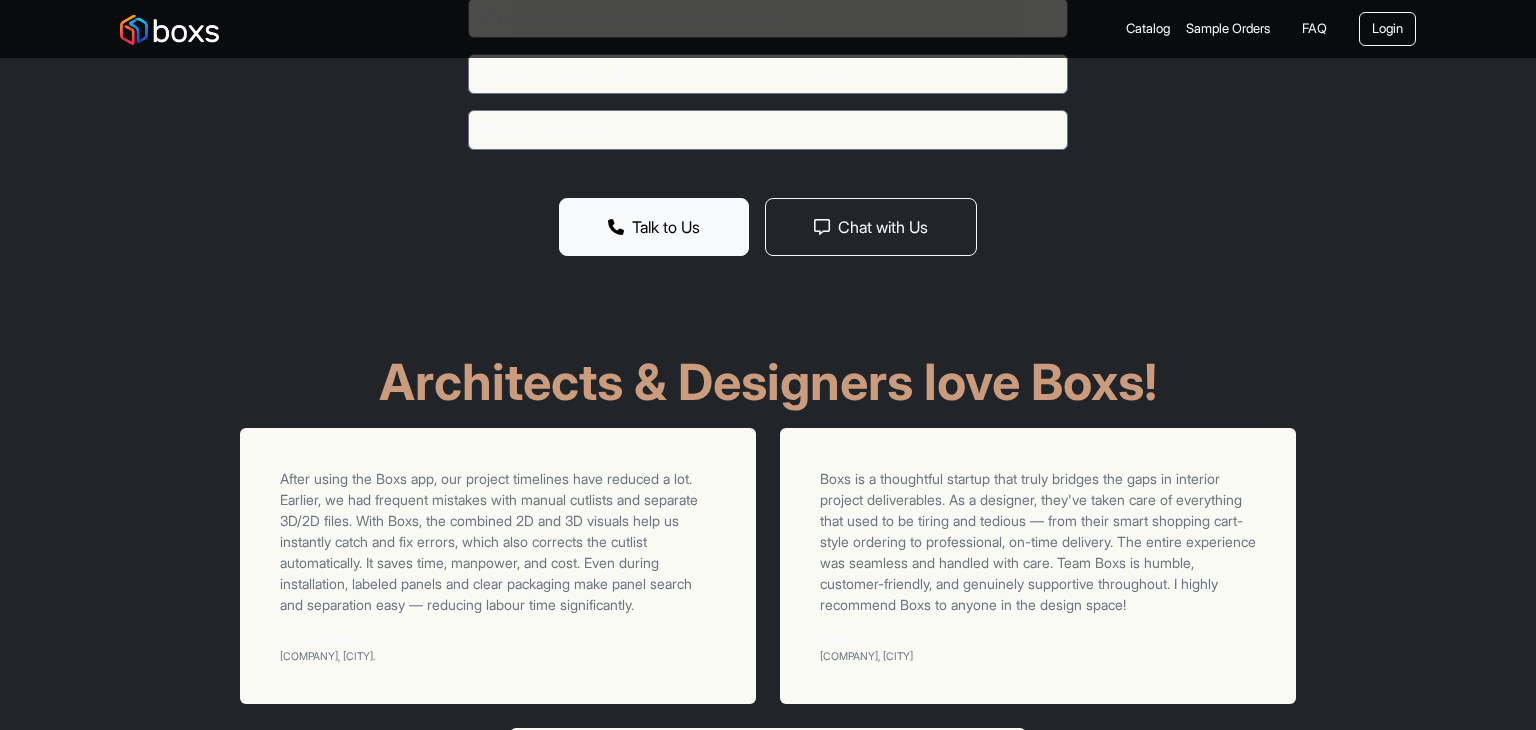 scroll, scrollTop: 5988, scrollLeft: 0, axis: vertical 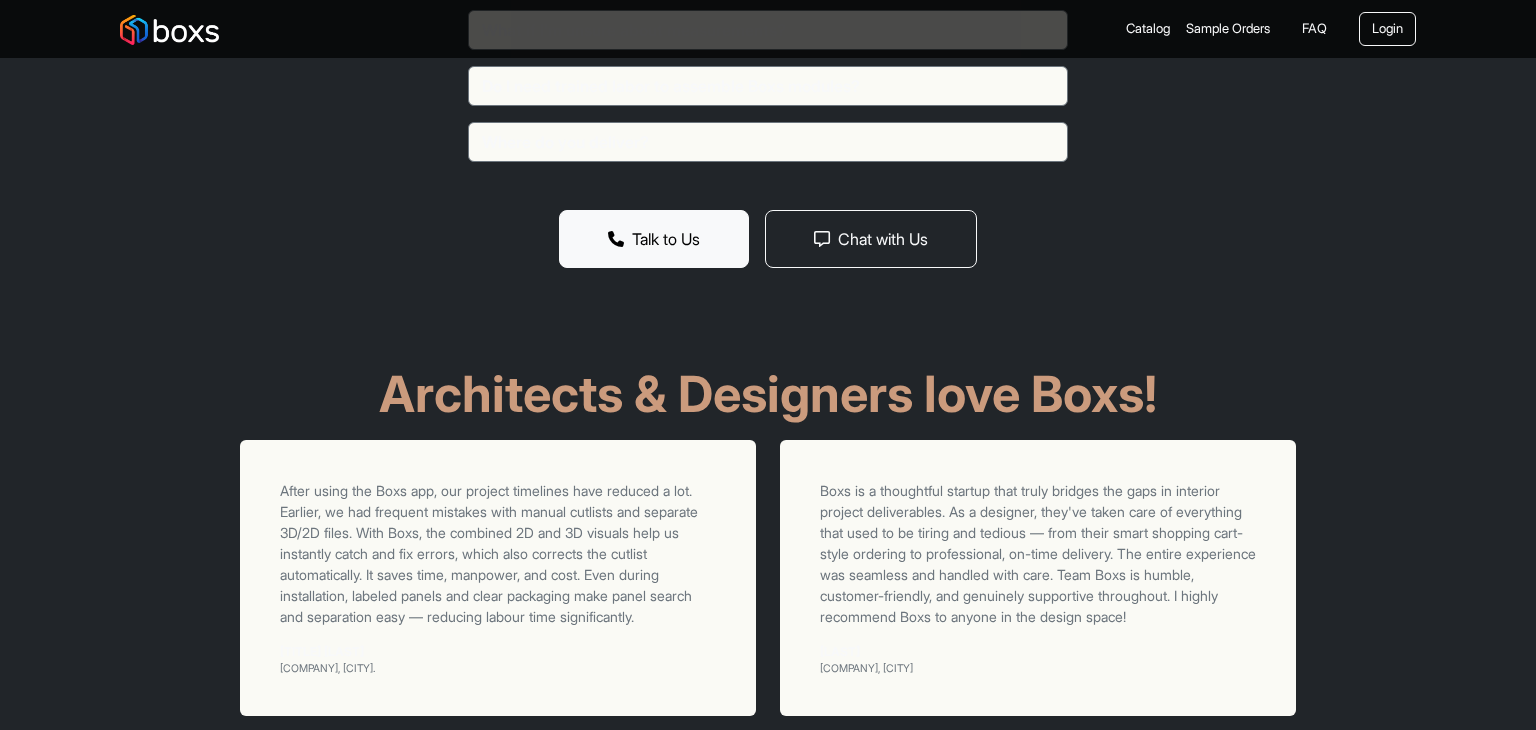 click on "Sample Orders" at bounding box center (1228, 29) 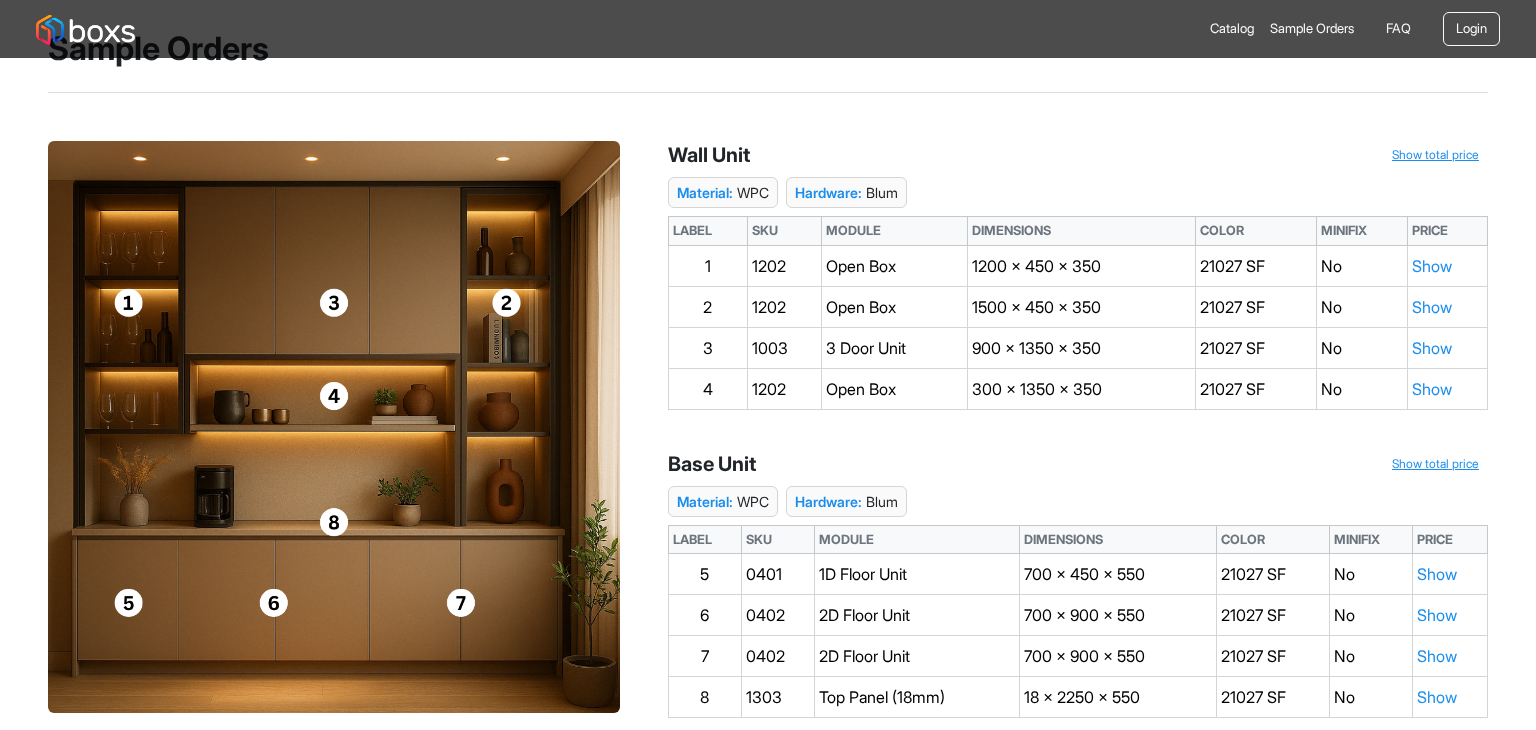 scroll, scrollTop: 0, scrollLeft: 0, axis: both 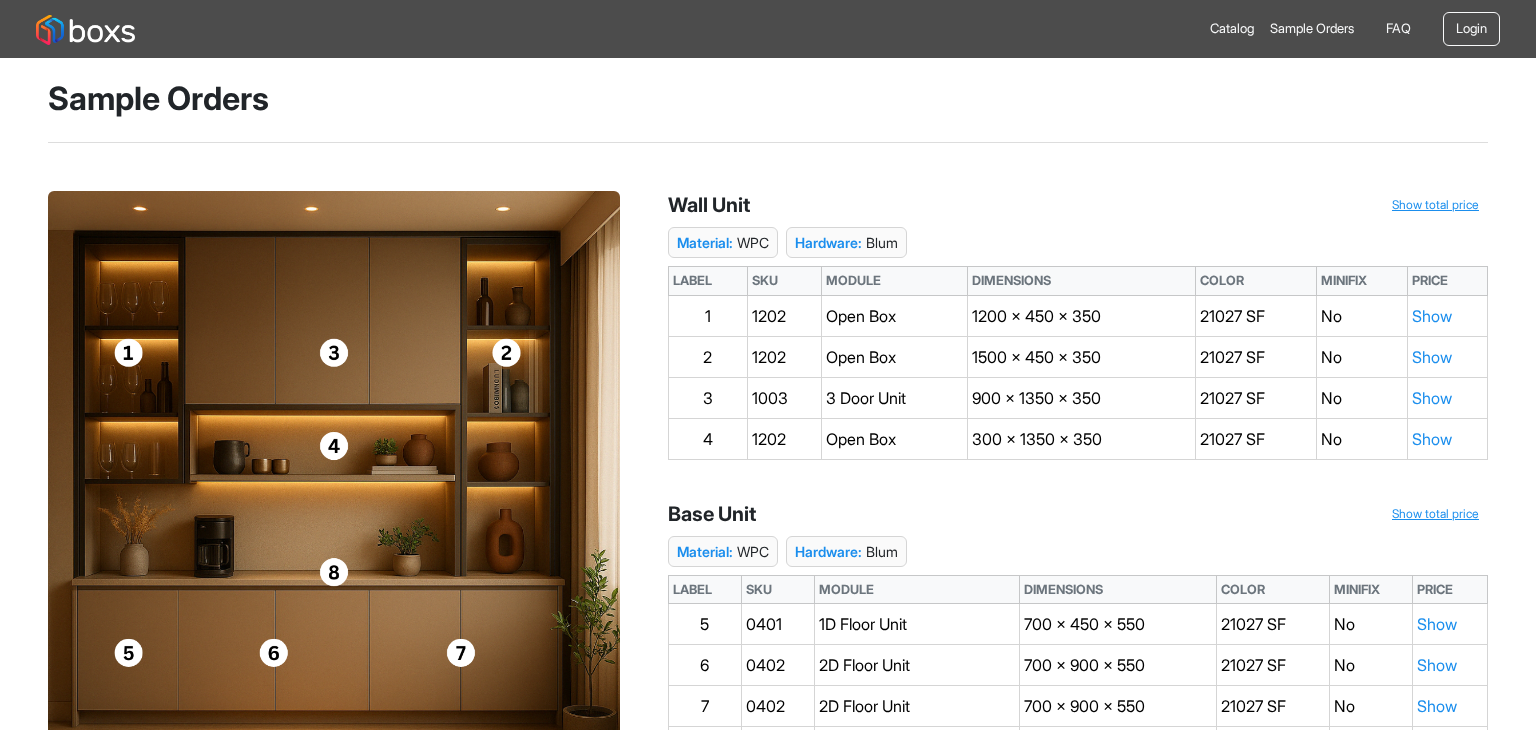 click on "FAQ" at bounding box center (1398, 29) 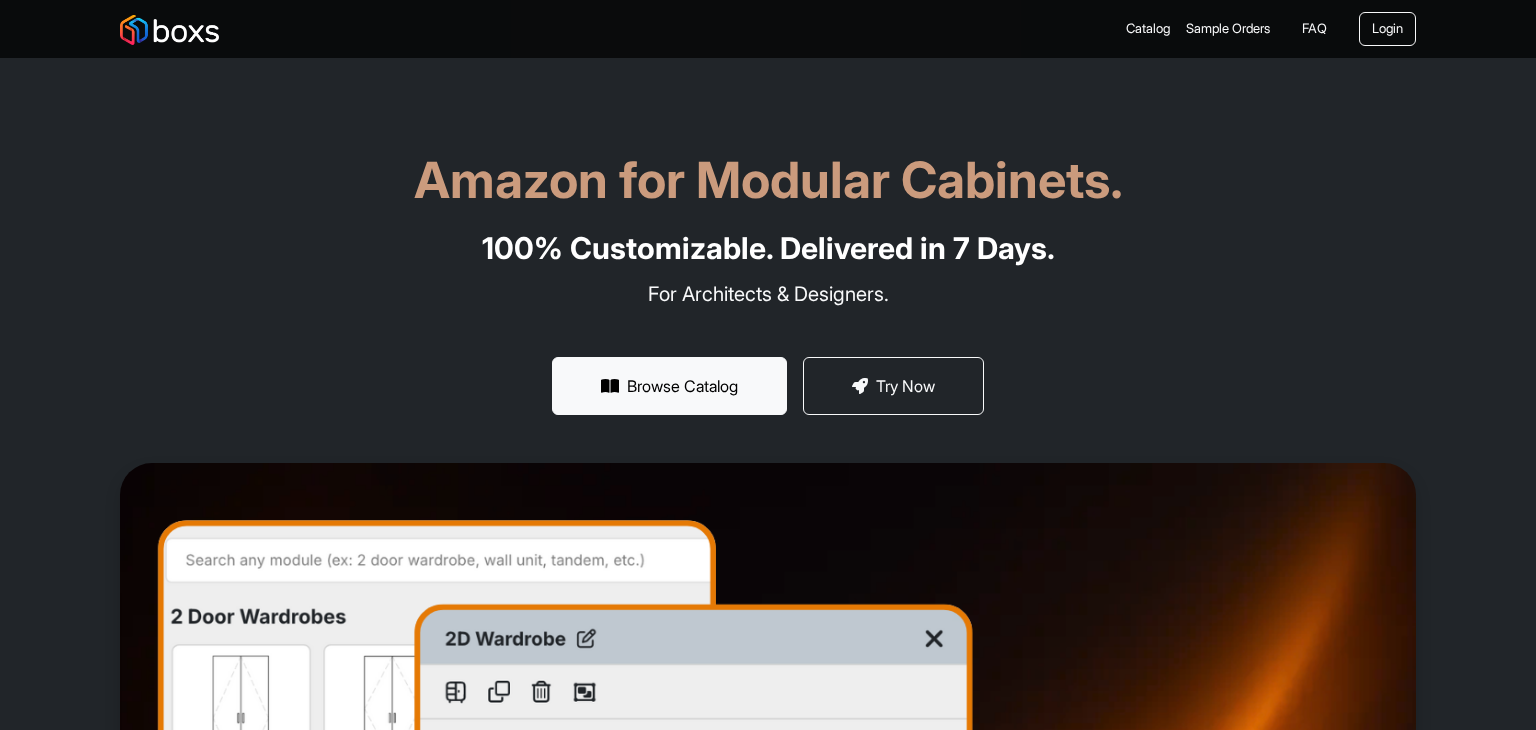 scroll, scrollTop: 0, scrollLeft: 0, axis: both 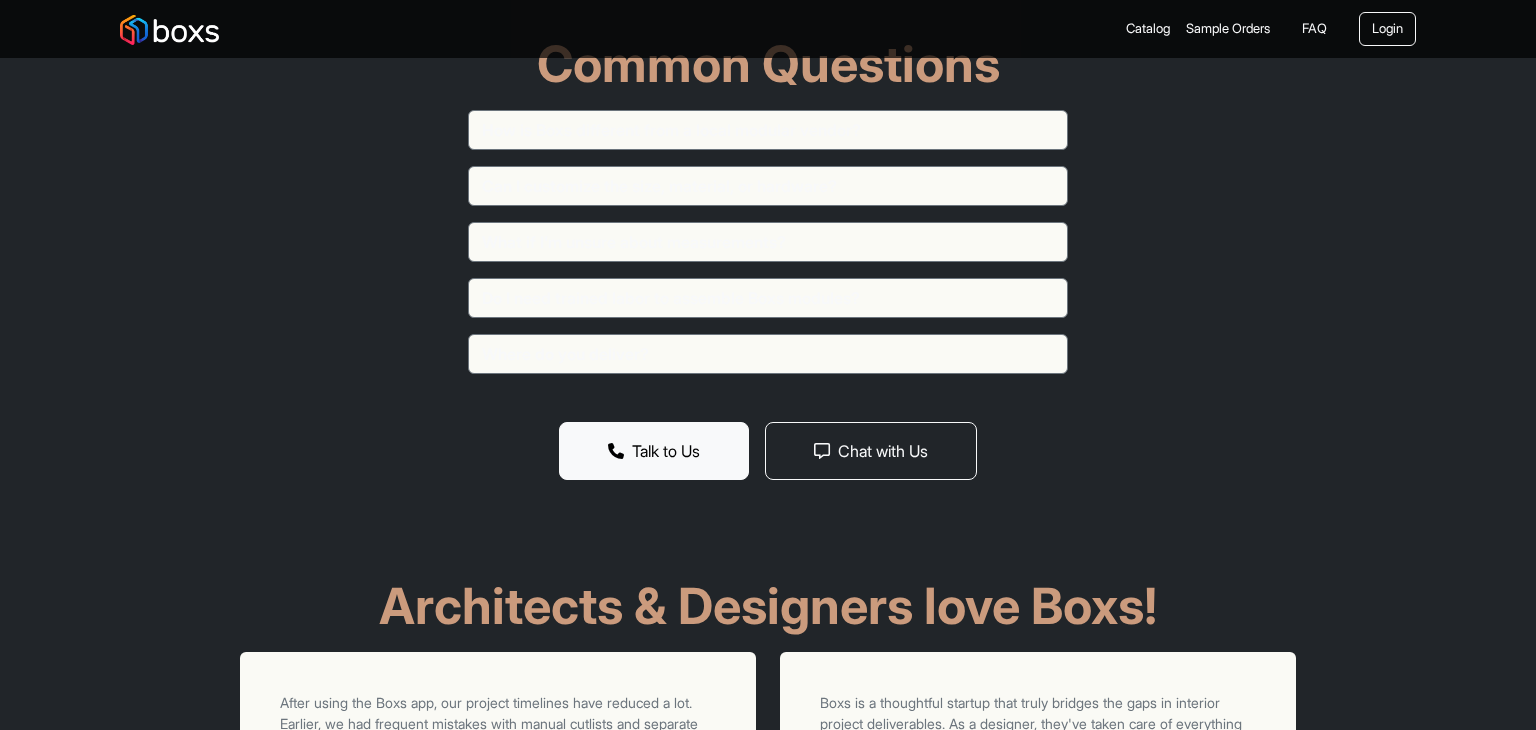click on "FAQ" at bounding box center [1314, 29] 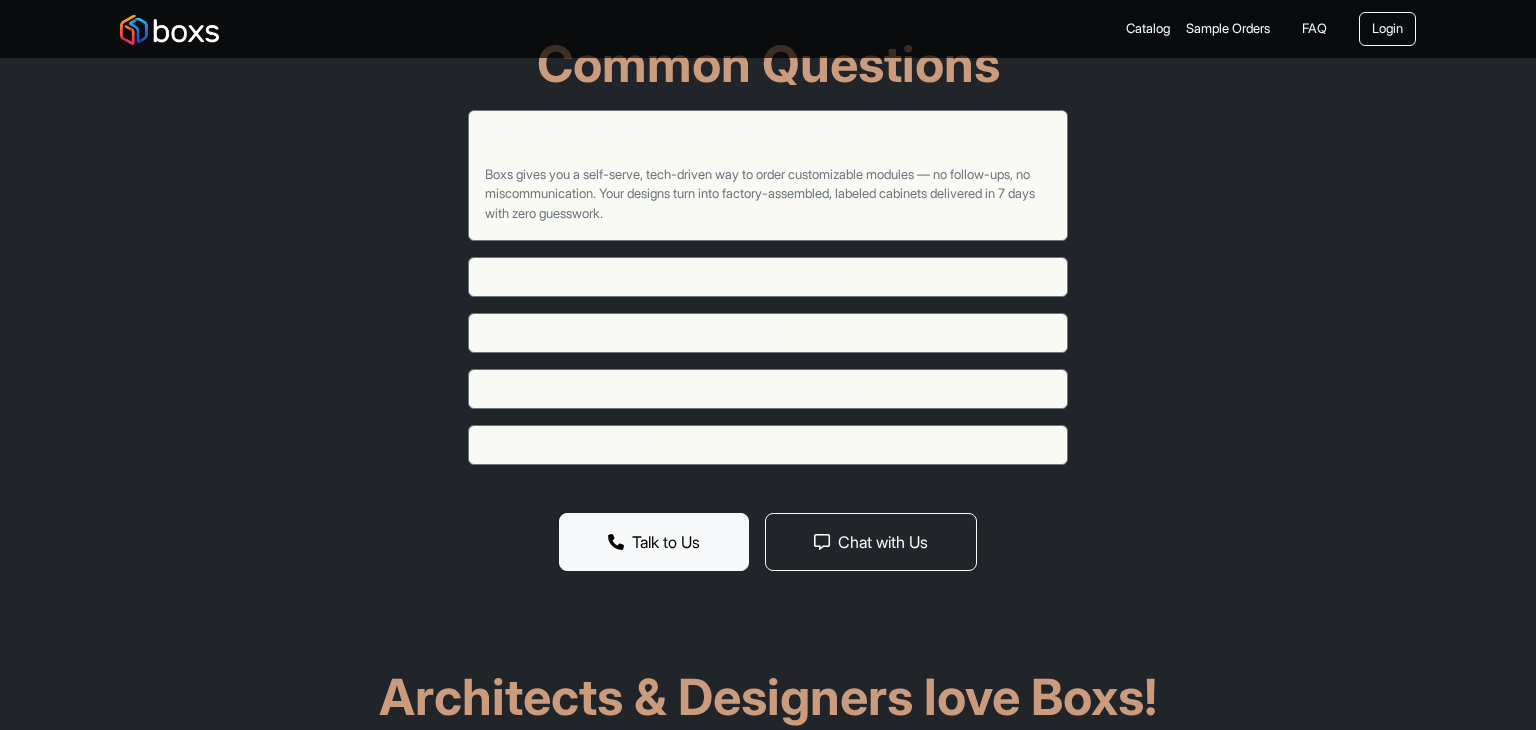 click on "How is Boxs different from a local modular vendor?" at bounding box center [768, 130] 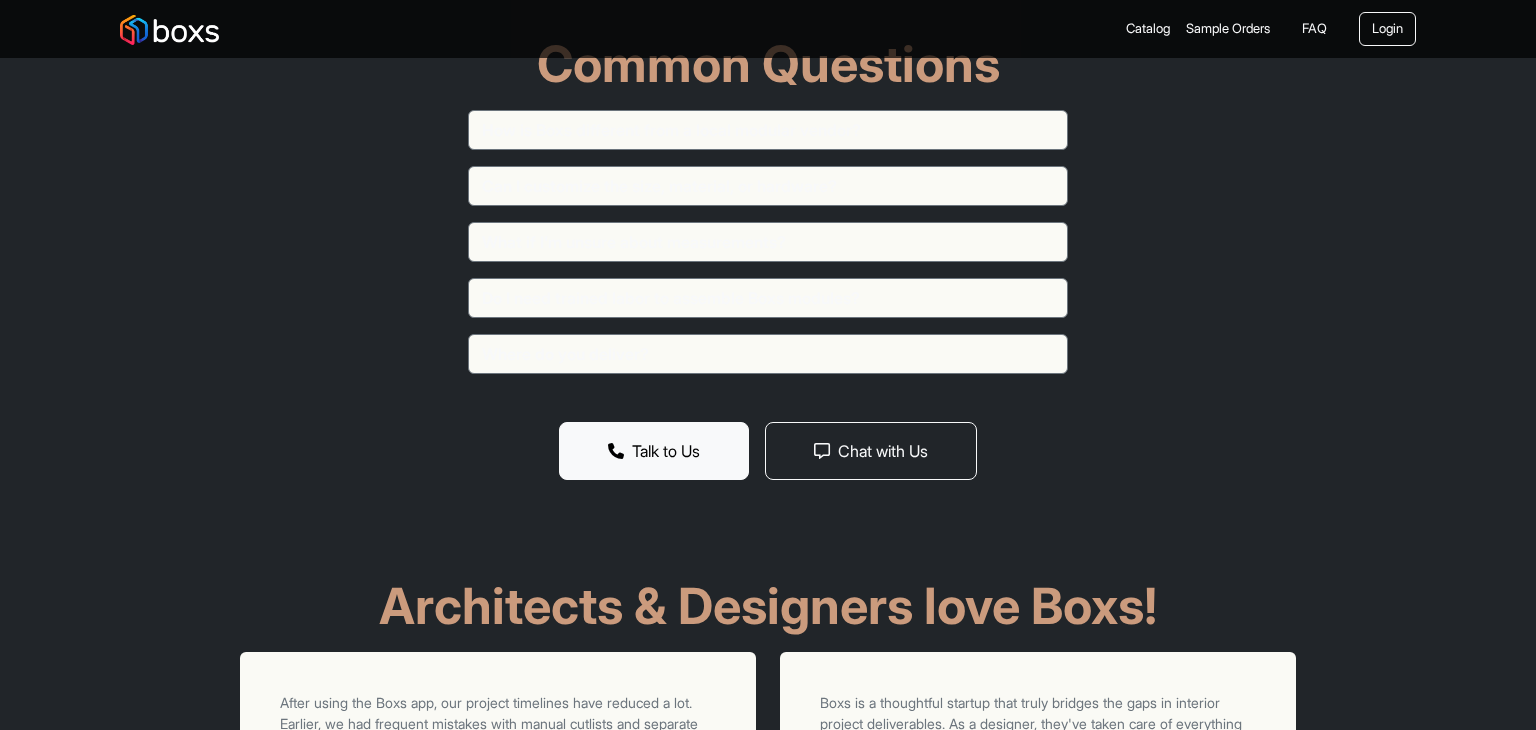 click on "How is Boxs different from a local modular vendor?" at bounding box center [768, 130] 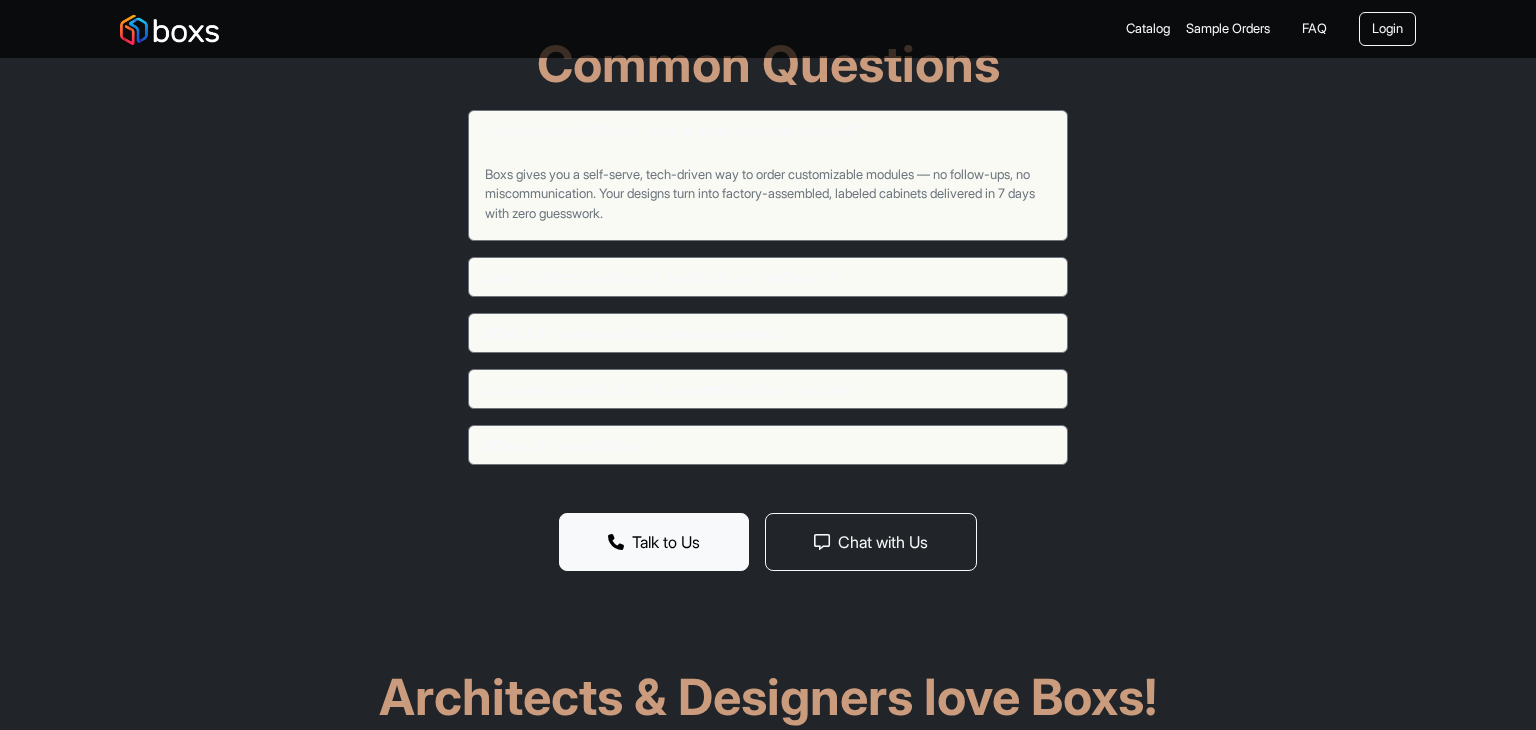 click on "How is Boxs different from a local modular vendor?" at bounding box center [768, 130] 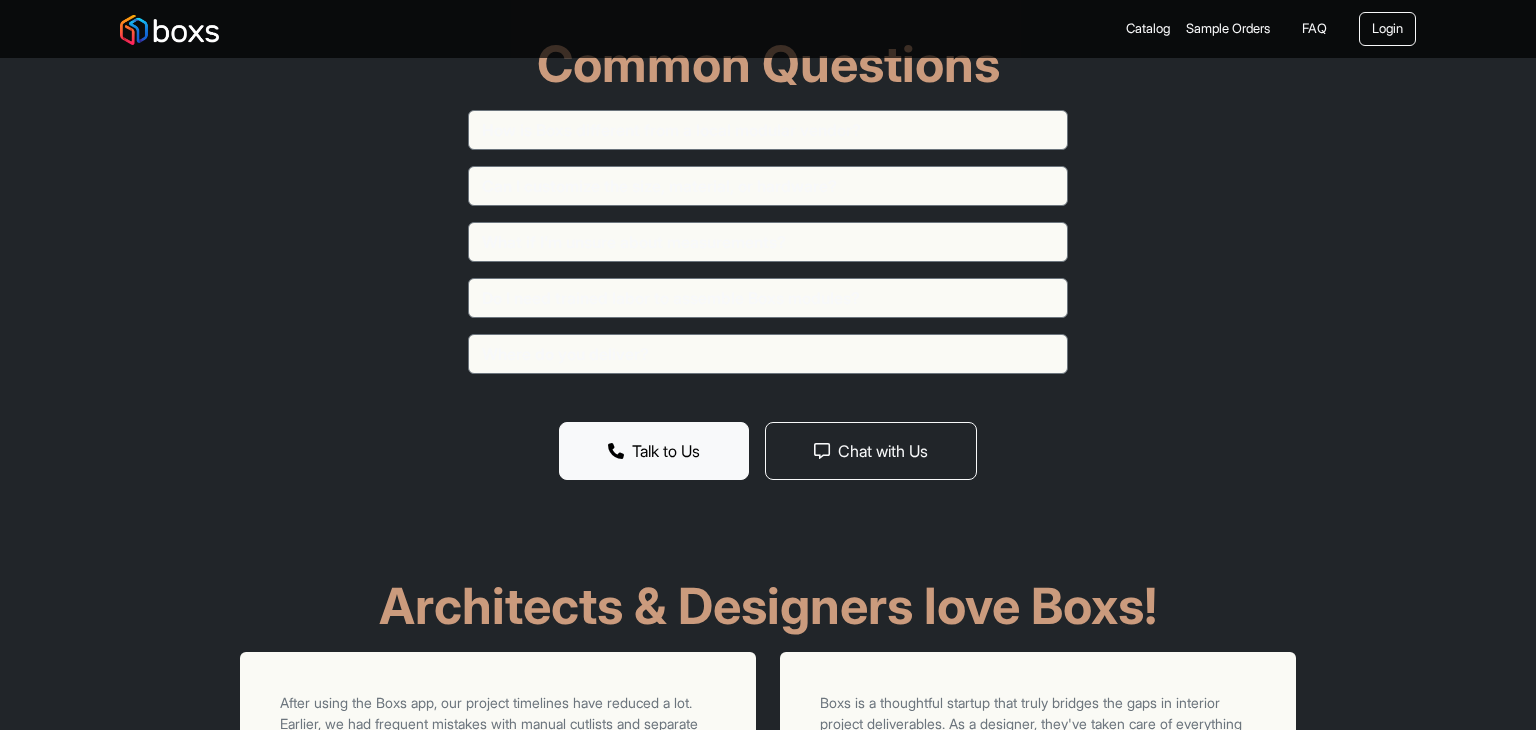click on "Can I customize the size, material, or hardware?" at bounding box center (768, 186) 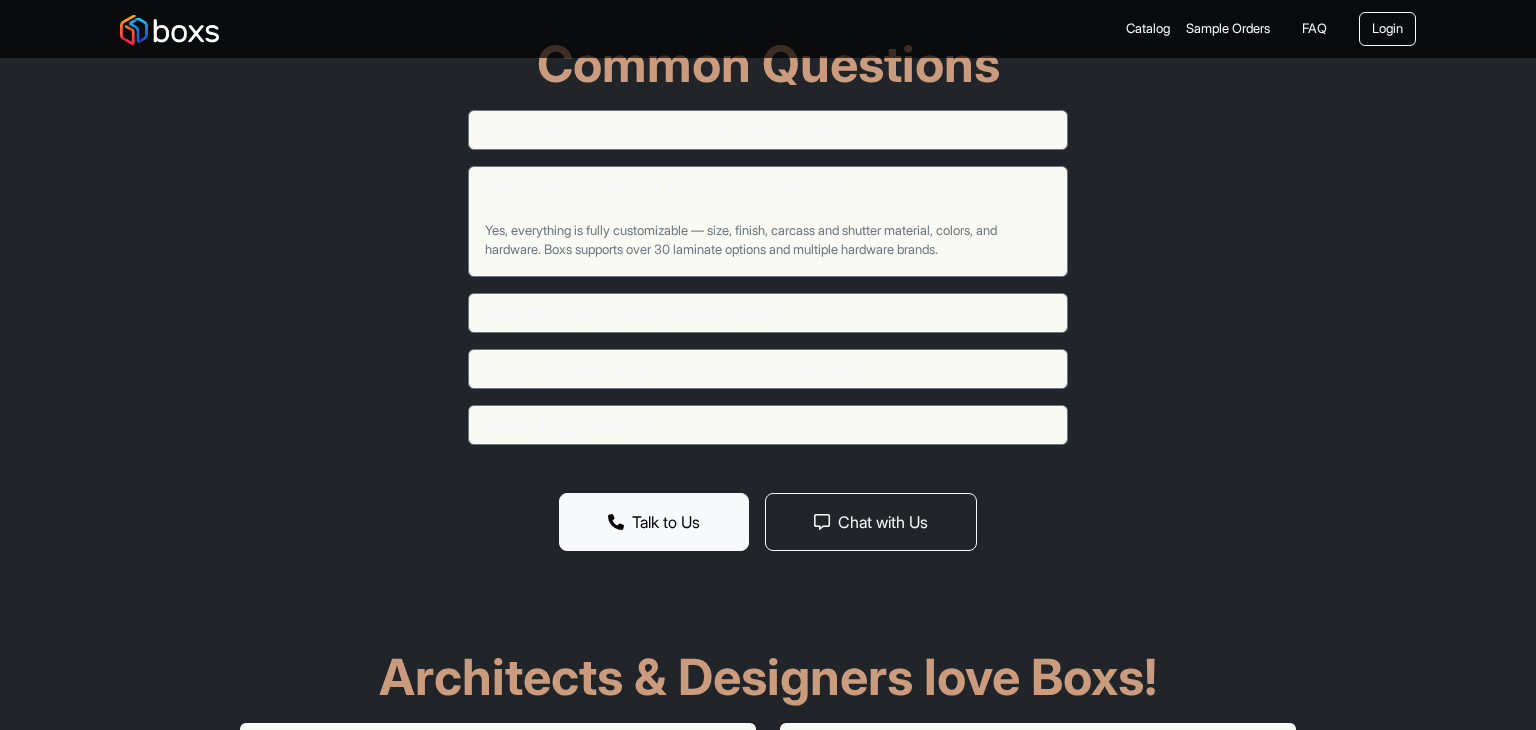 click on "Can I customize the size, material, or hardware?" at bounding box center [768, 186] 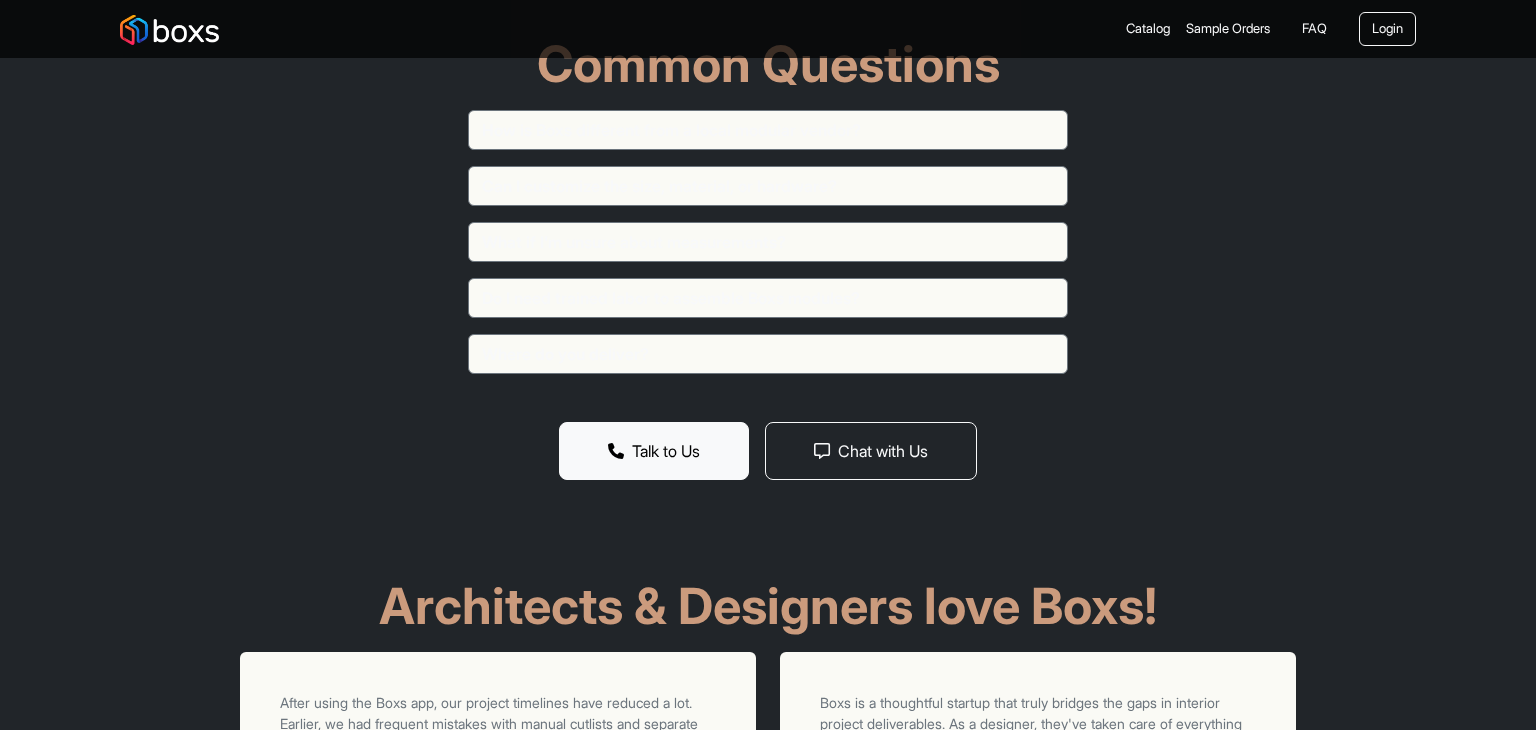 click on "How is Boxs different from a local modular vendor?" at bounding box center [768, 130] 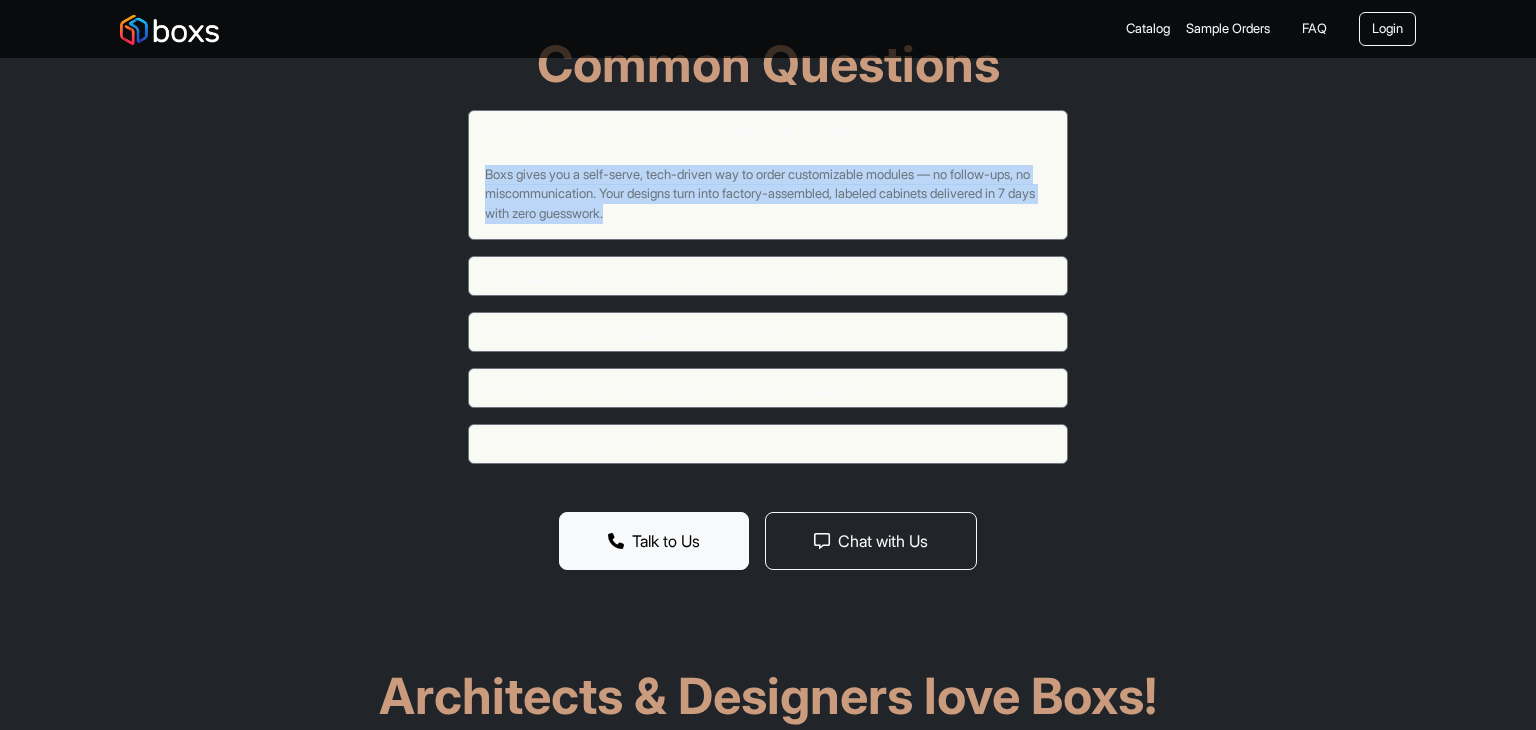 drag, startPoint x: 752, startPoint y: 231, endPoint x: 480, endPoint y: 182, distance: 276.37836 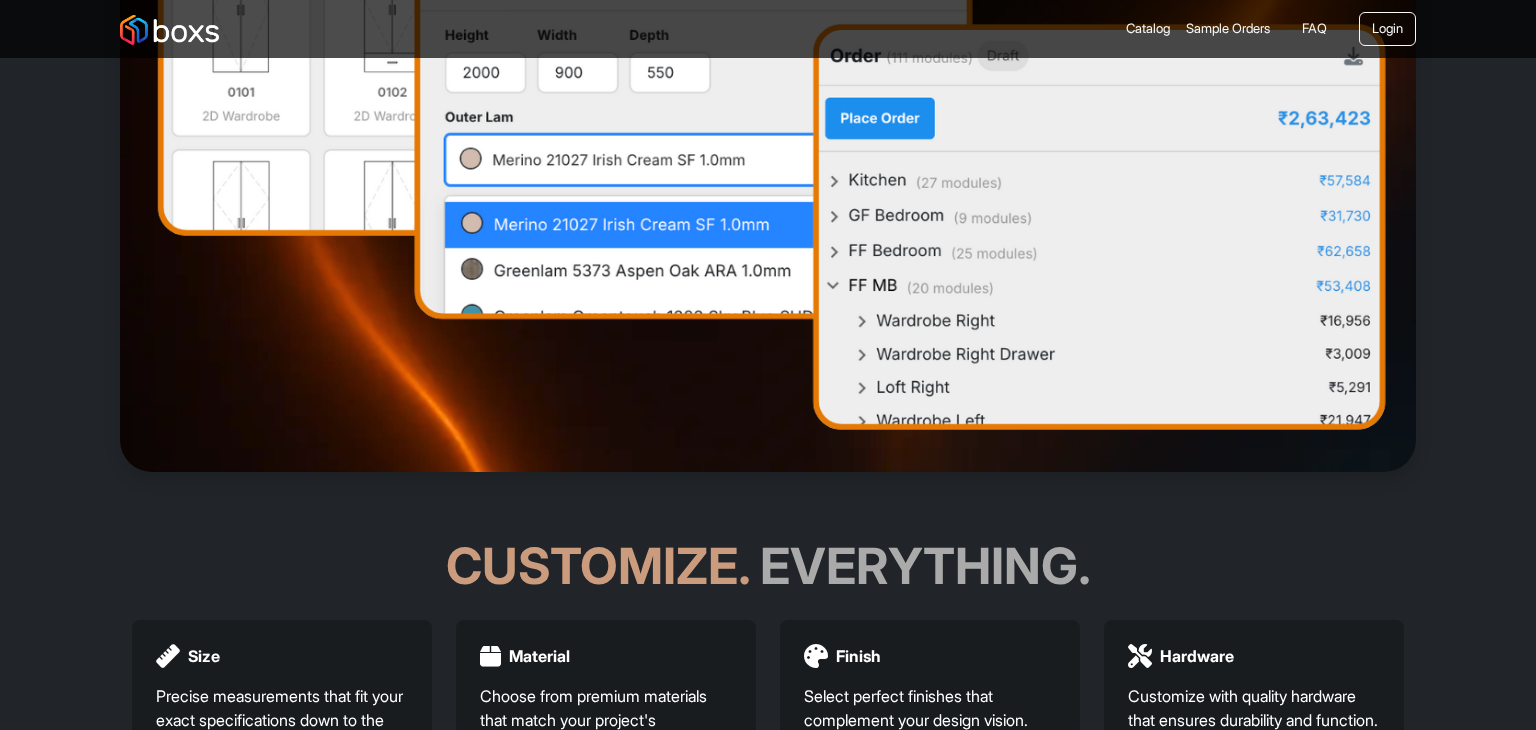 scroll, scrollTop: 707, scrollLeft: 0, axis: vertical 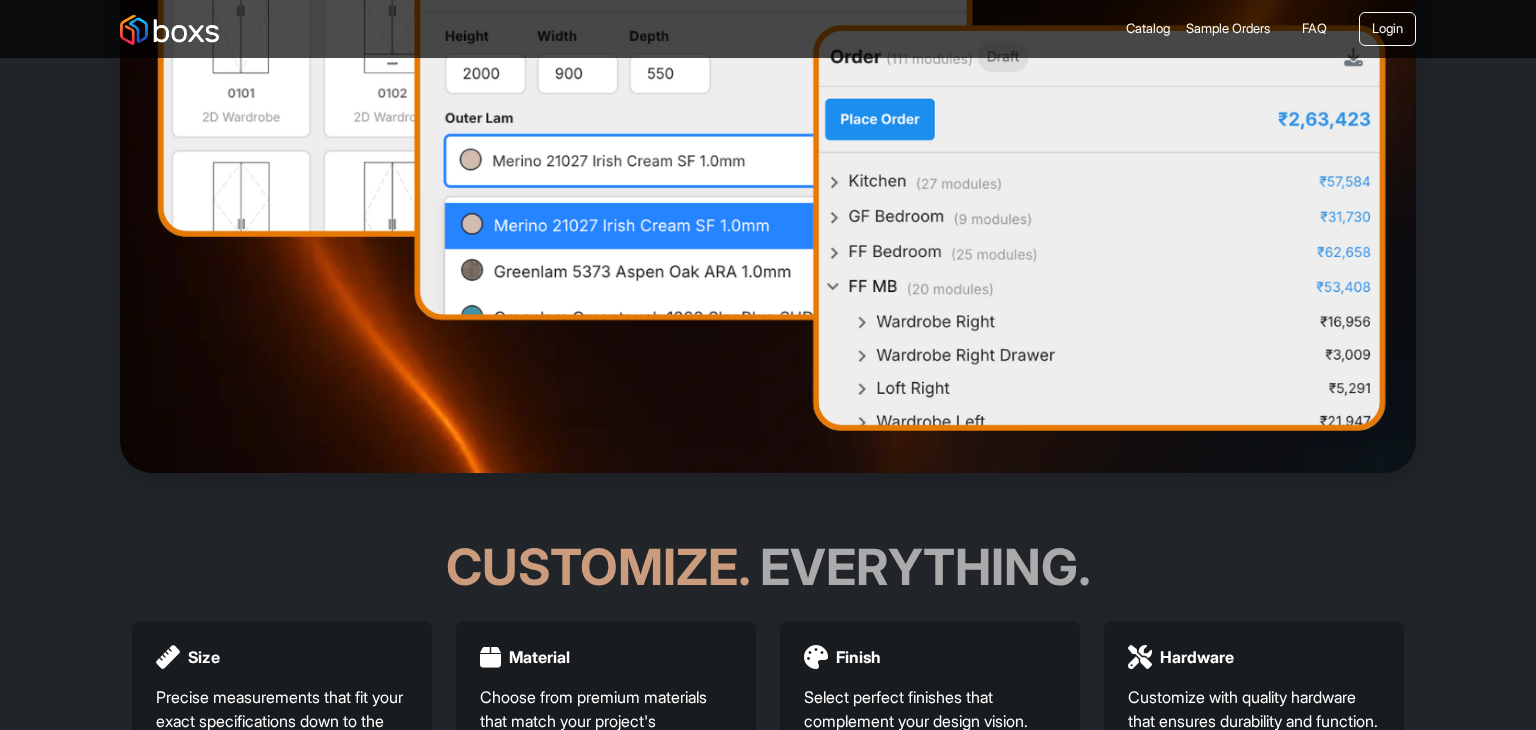 click on "Catalog" at bounding box center (1148, 29) 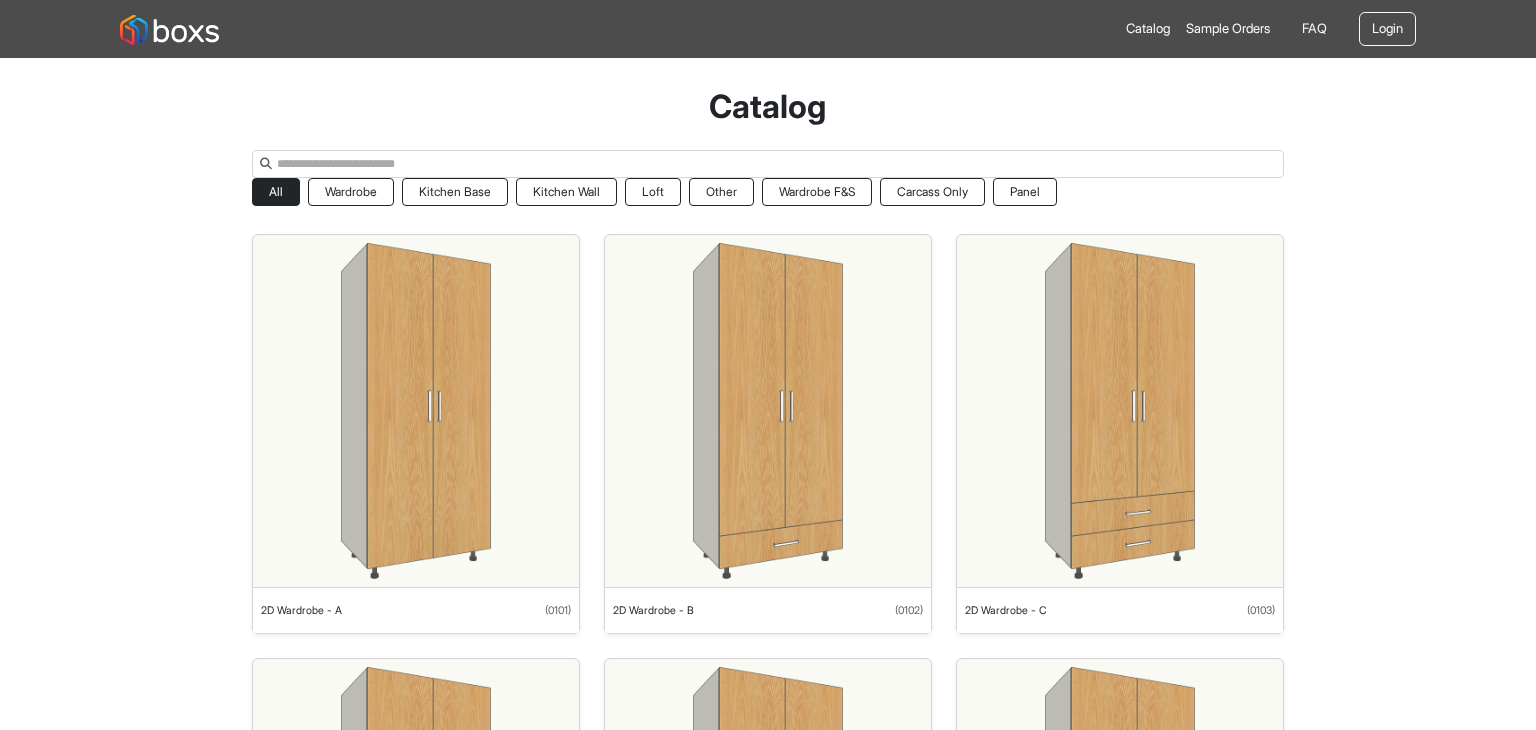 scroll, scrollTop: 0, scrollLeft: 0, axis: both 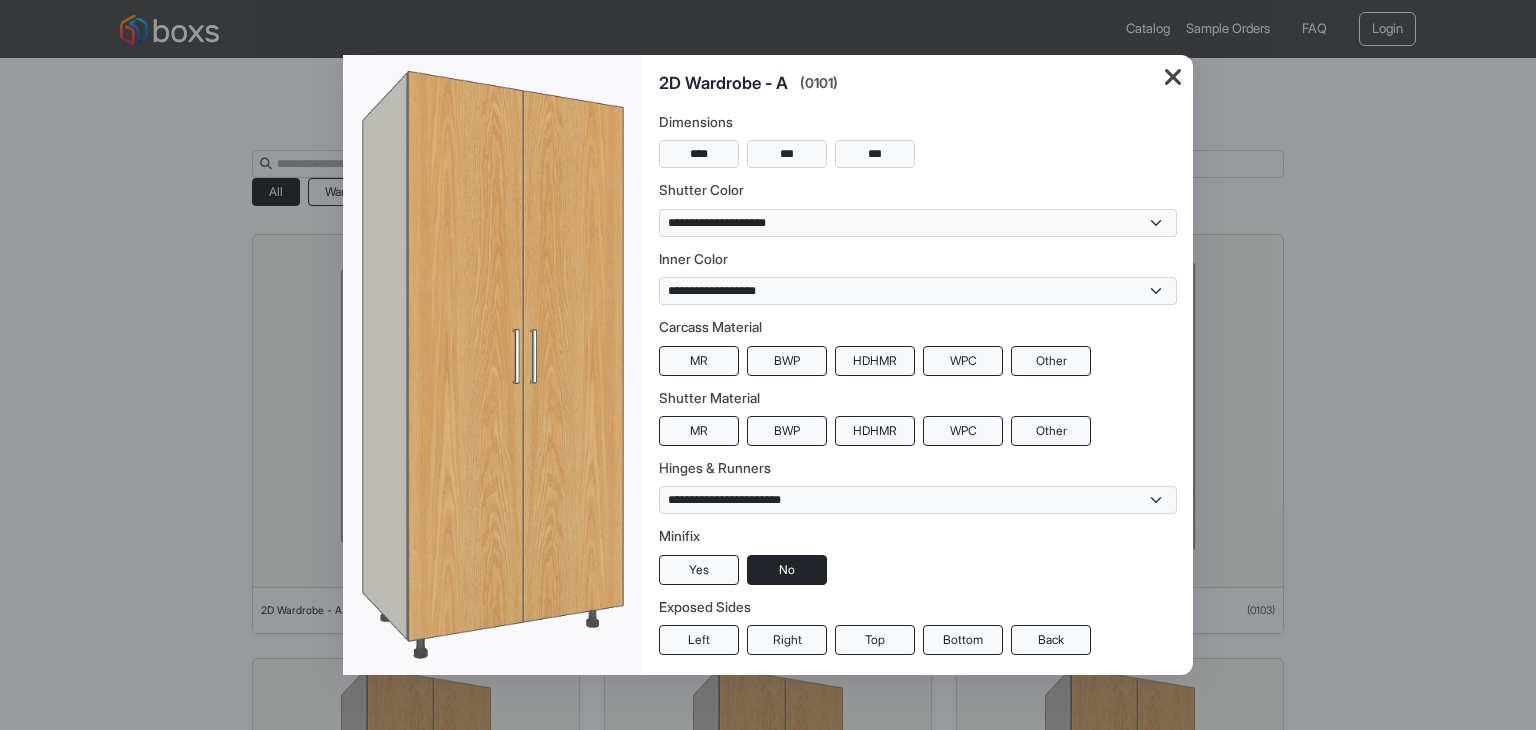 click at bounding box center [1173, 78] 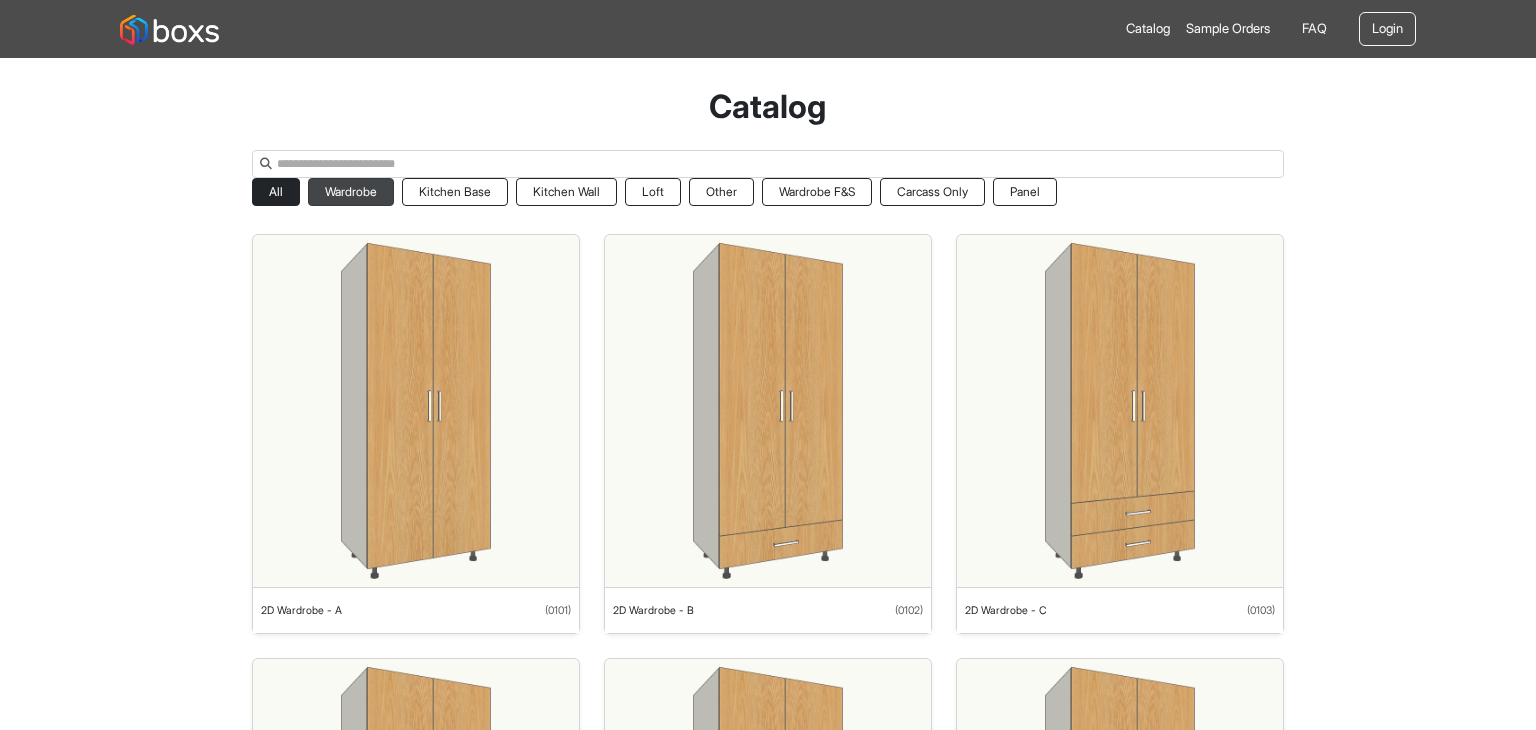 drag, startPoint x: 321, startPoint y: 194, endPoint x: 384, endPoint y: 196, distance: 63.03174 